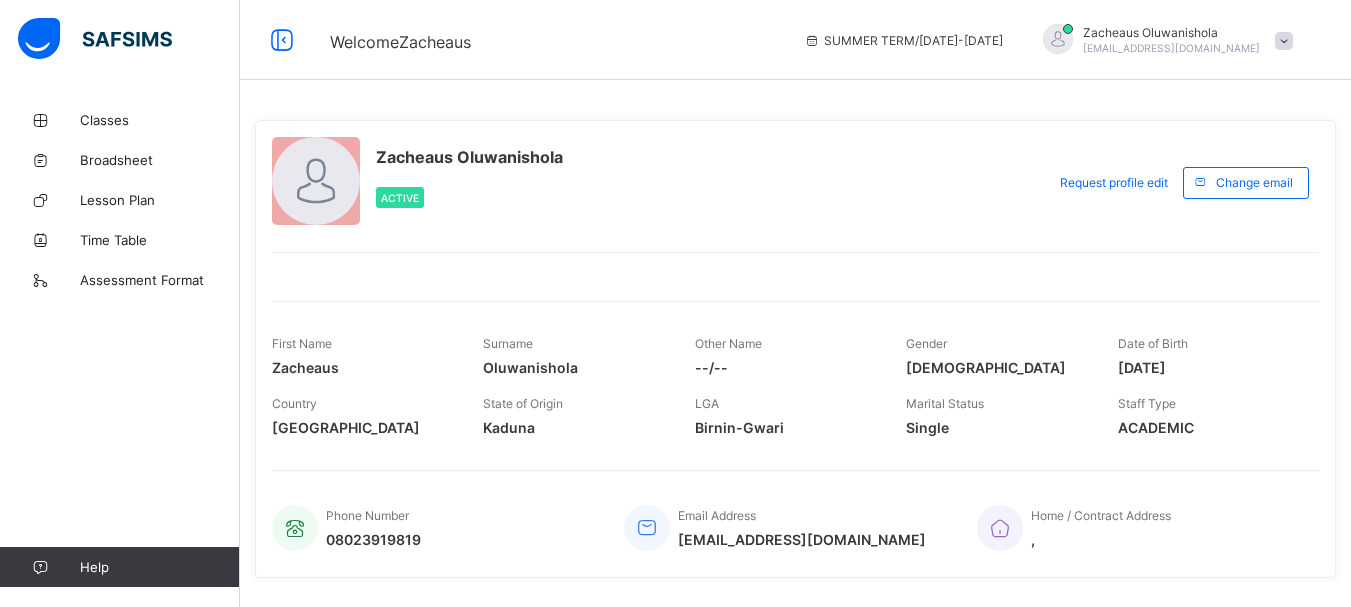 scroll, scrollTop: 0, scrollLeft: 0, axis: both 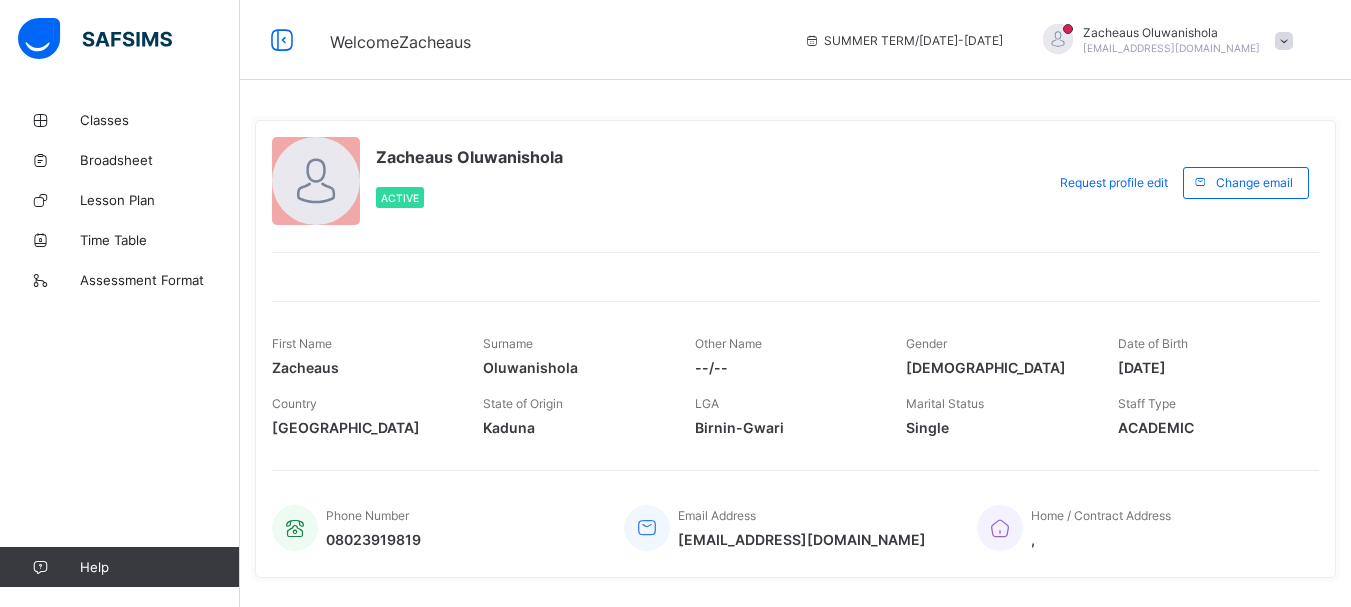 drag, startPoint x: 0, startPoint y: 0, endPoint x: 261, endPoint y: 478, distance: 544.61456 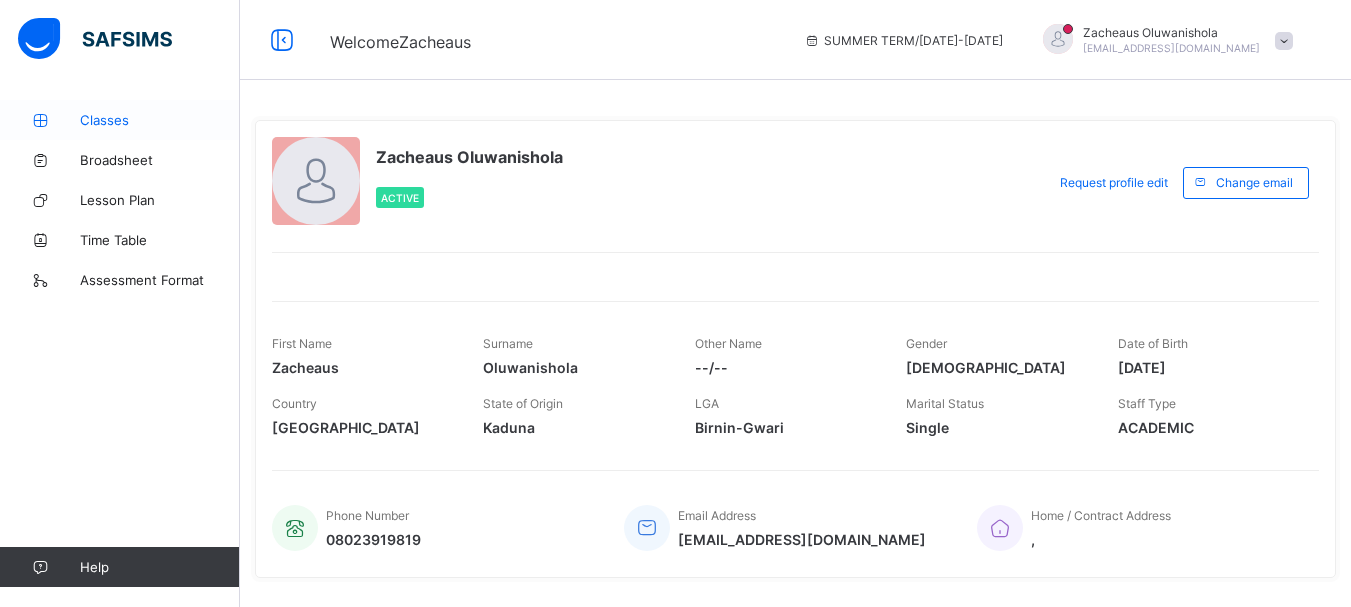 click on "Classes" at bounding box center (160, 120) 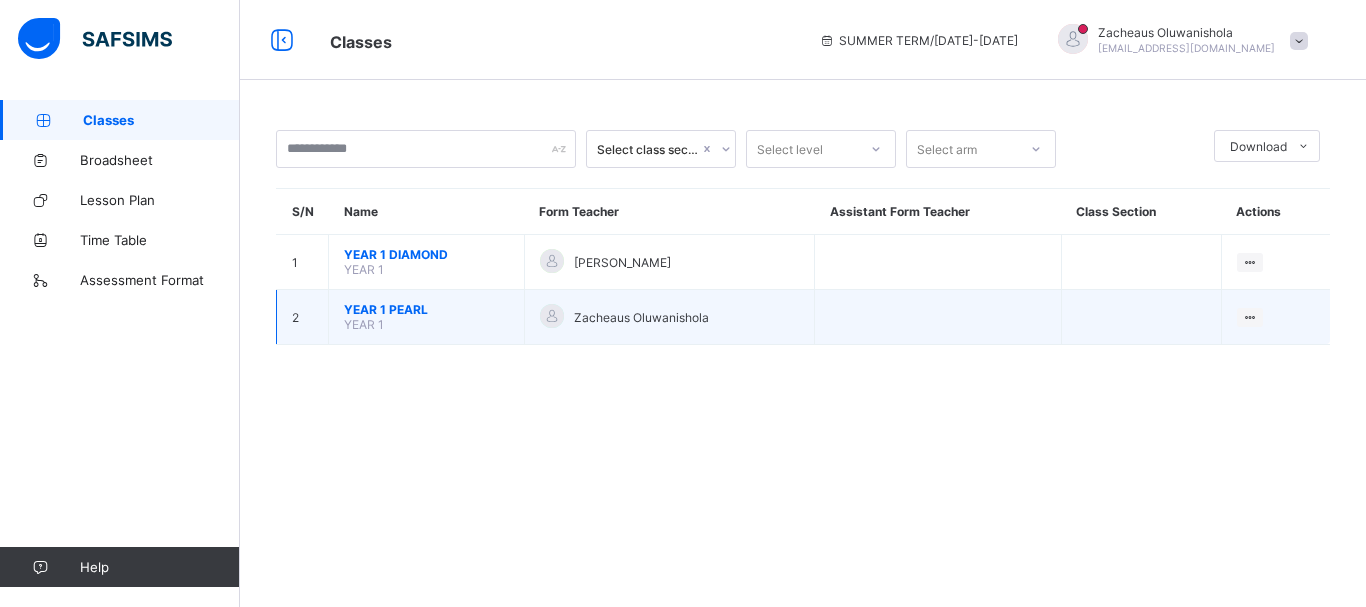 click on "YEAR 1   PEARL" at bounding box center (426, 309) 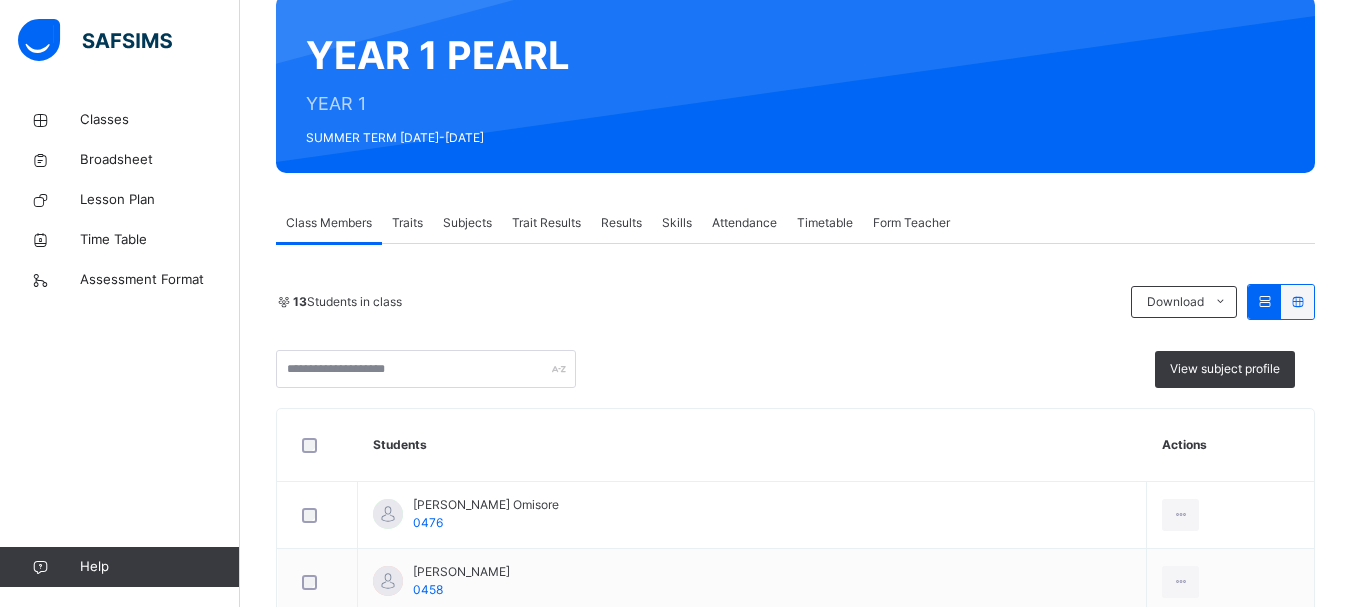 scroll, scrollTop: 167, scrollLeft: 0, axis: vertical 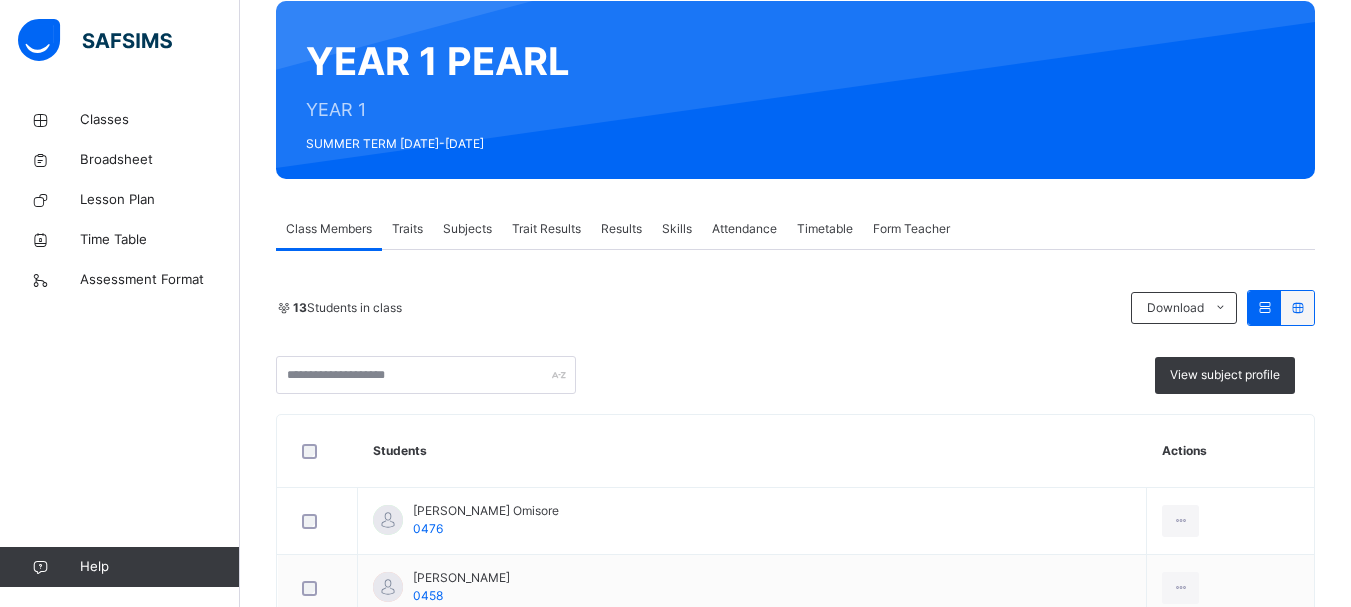 click on "Subjects" at bounding box center (467, 229) 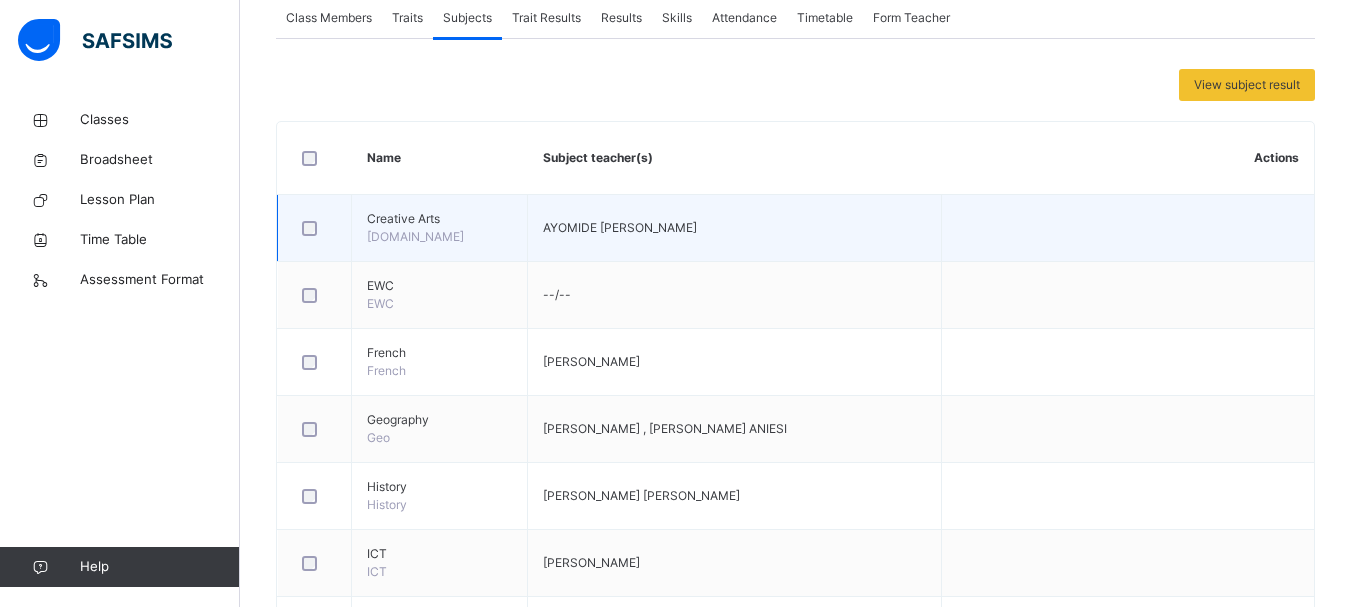 scroll, scrollTop: 833, scrollLeft: 0, axis: vertical 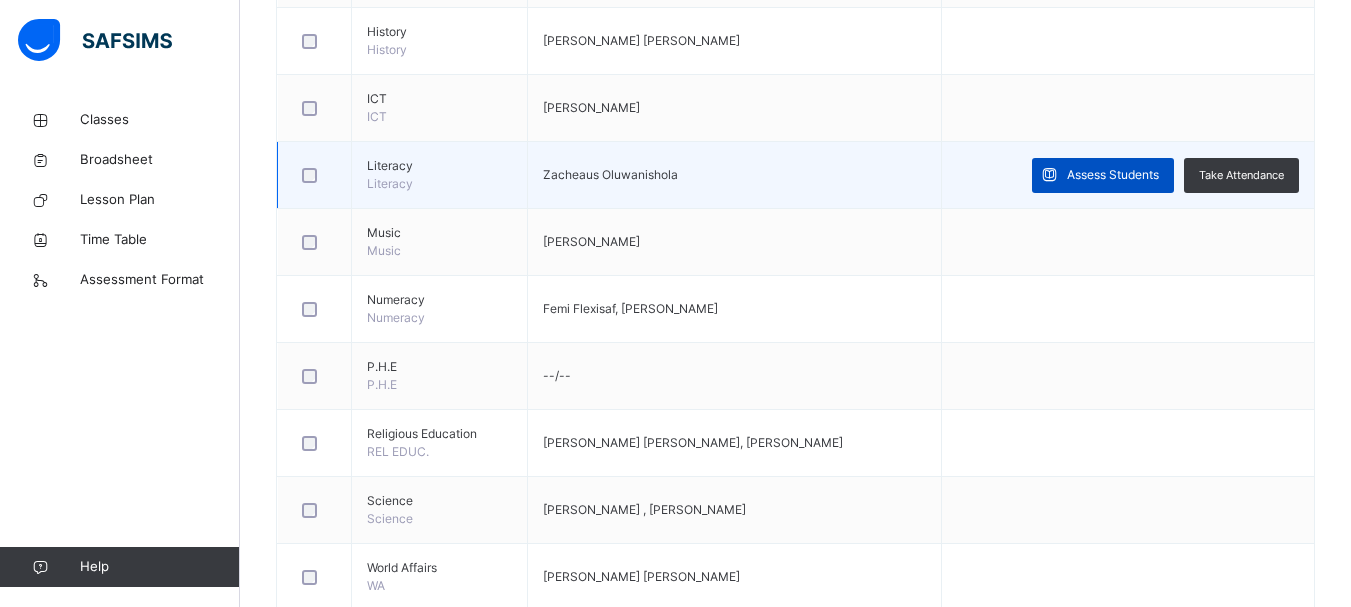 click on "Assess Students" at bounding box center [1113, 175] 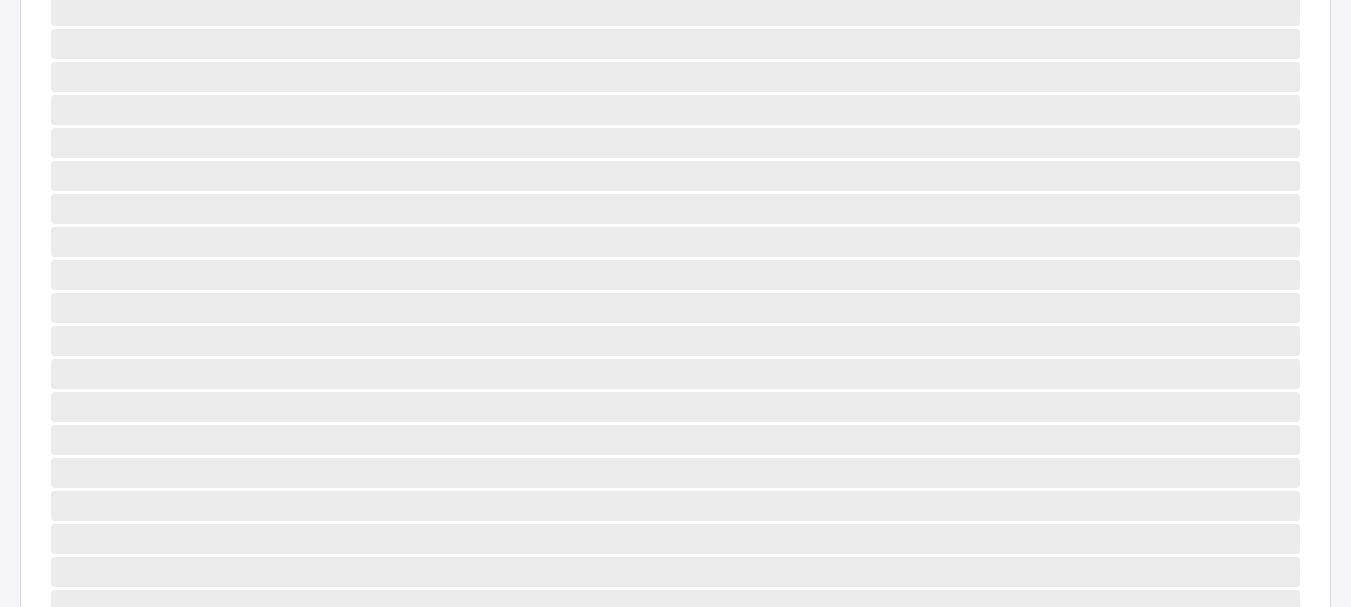 scroll, scrollTop: 0, scrollLeft: 0, axis: both 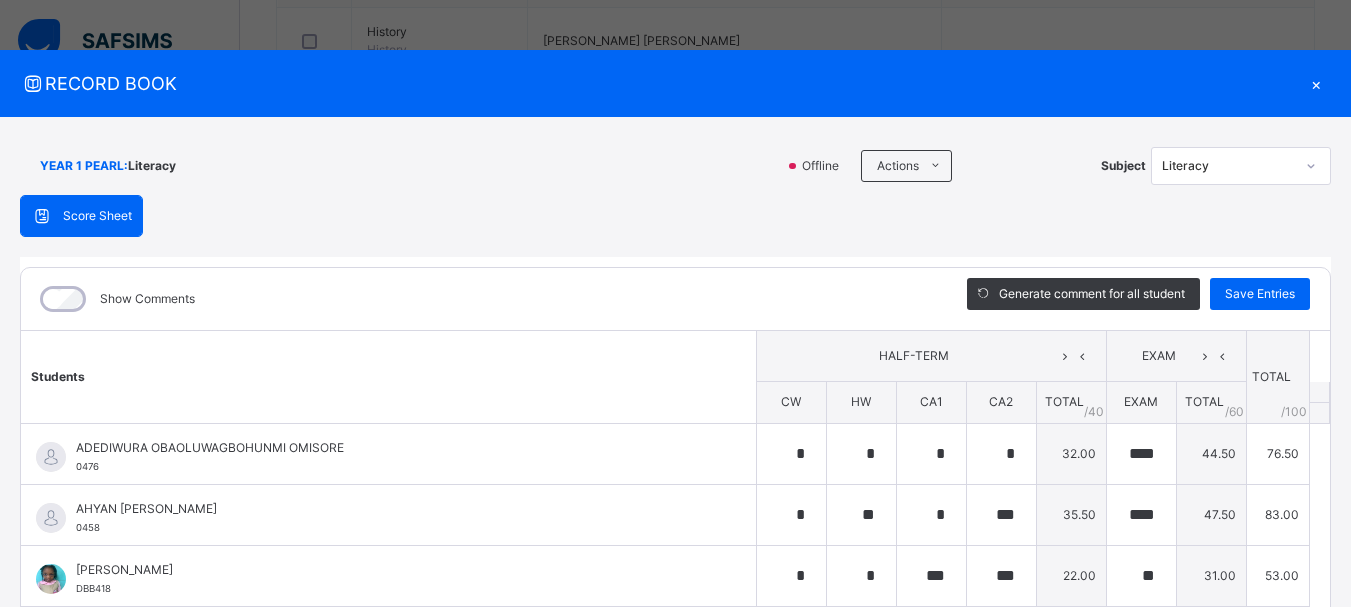 type on "*" 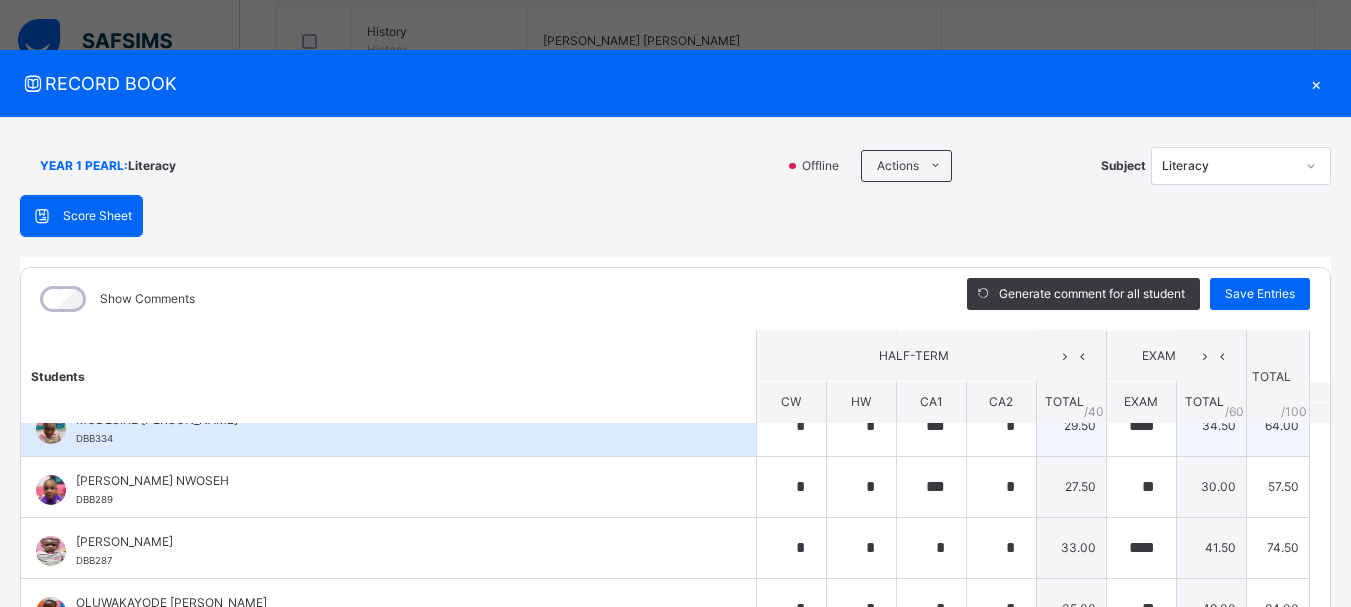 scroll, scrollTop: 387, scrollLeft: 0, axis: vertical 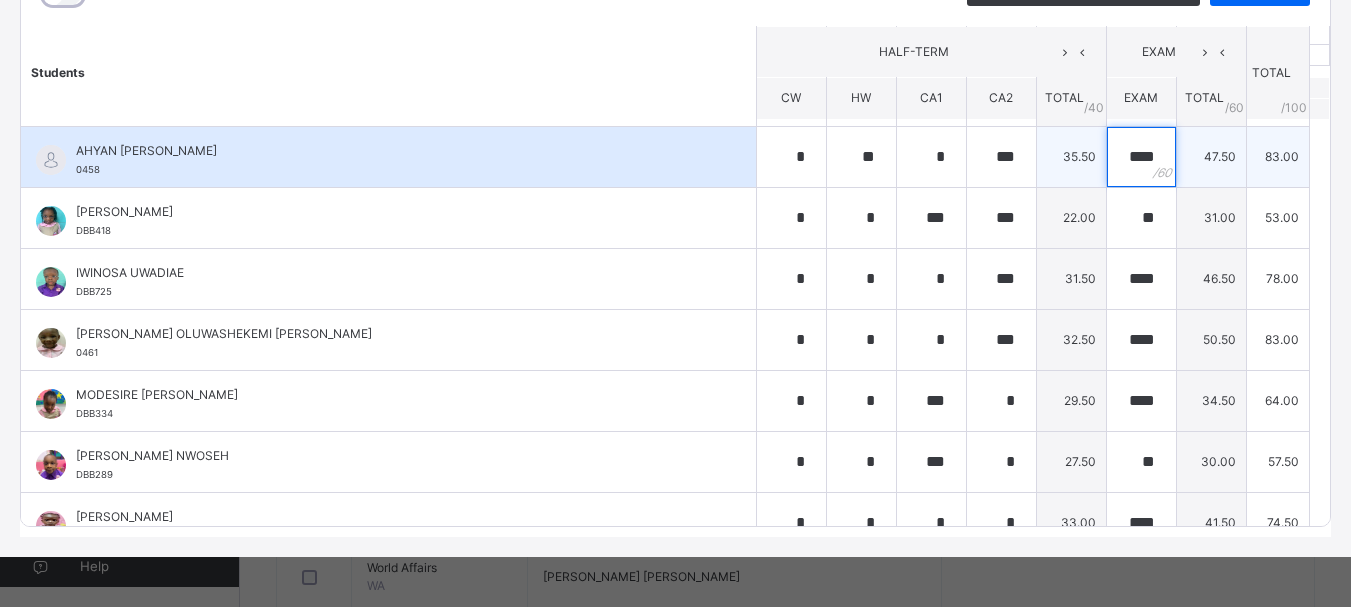 click on "****" at bounding box center [1141, 157] 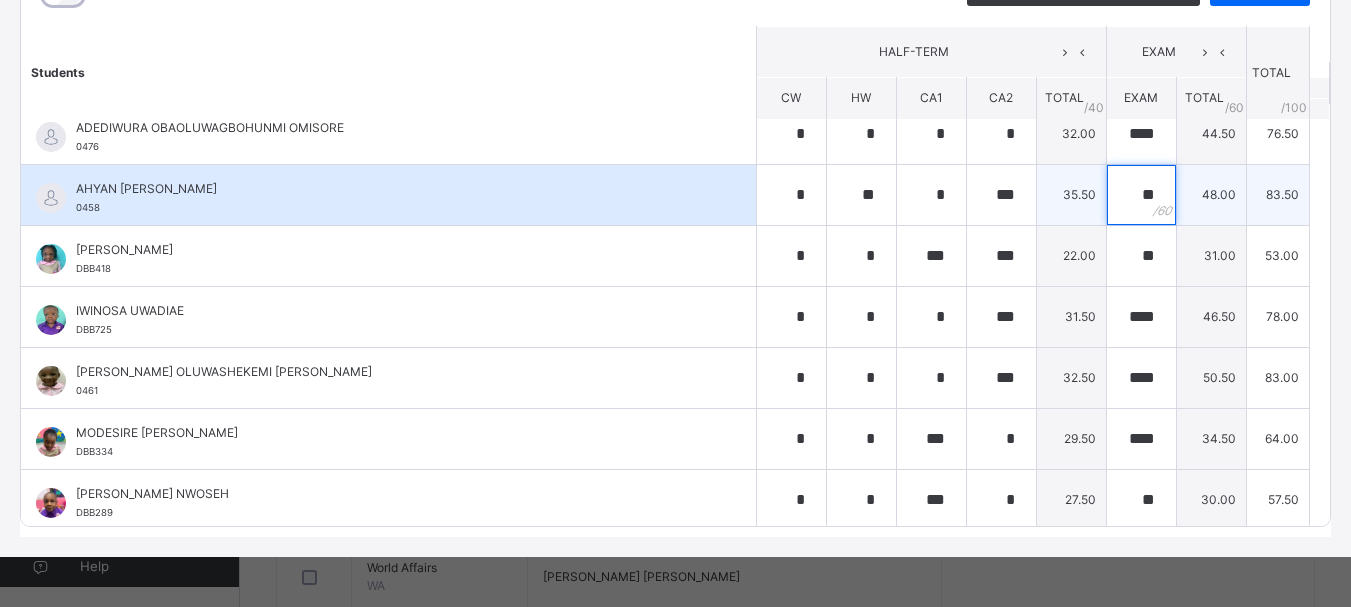 scroll, scrollTop: 0, scrollLeft: 0, axis: both 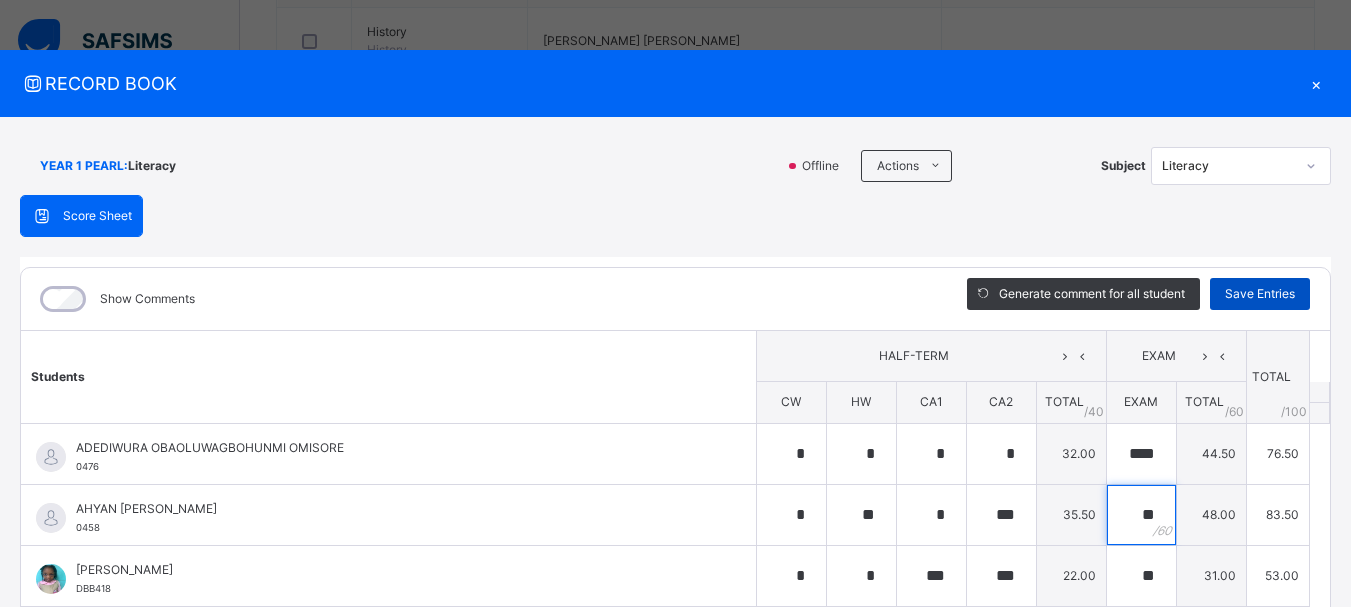 type on "**" 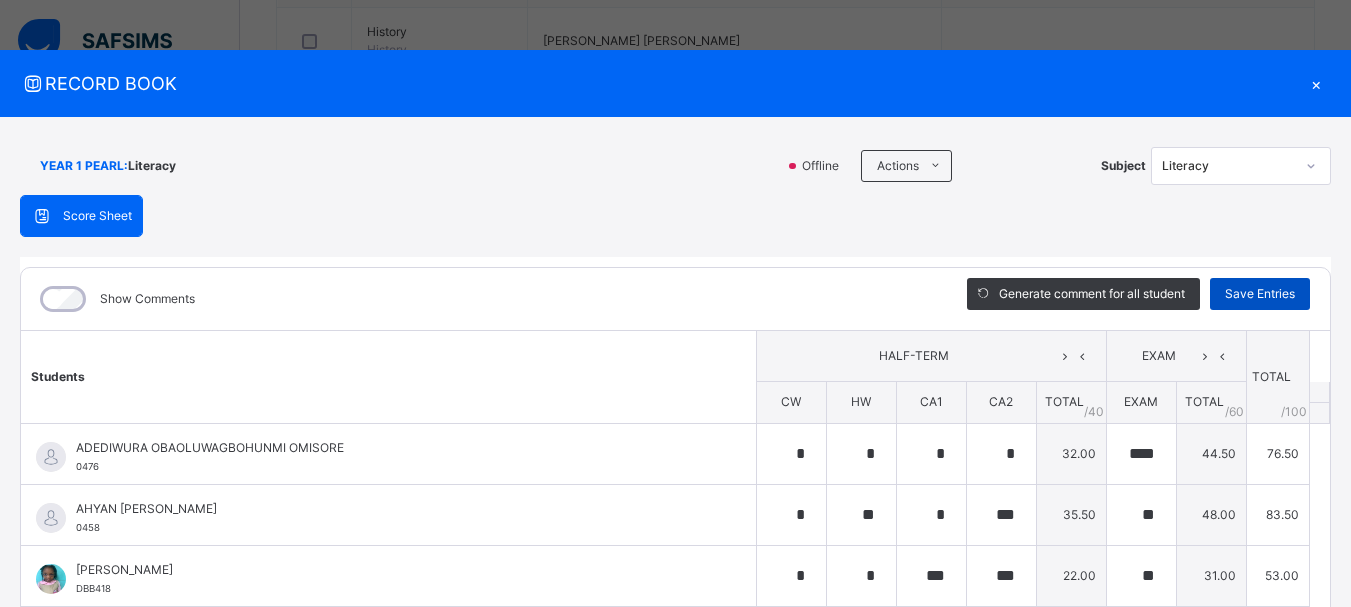 click on "Save Entries" at bounding box center (1260, 294) 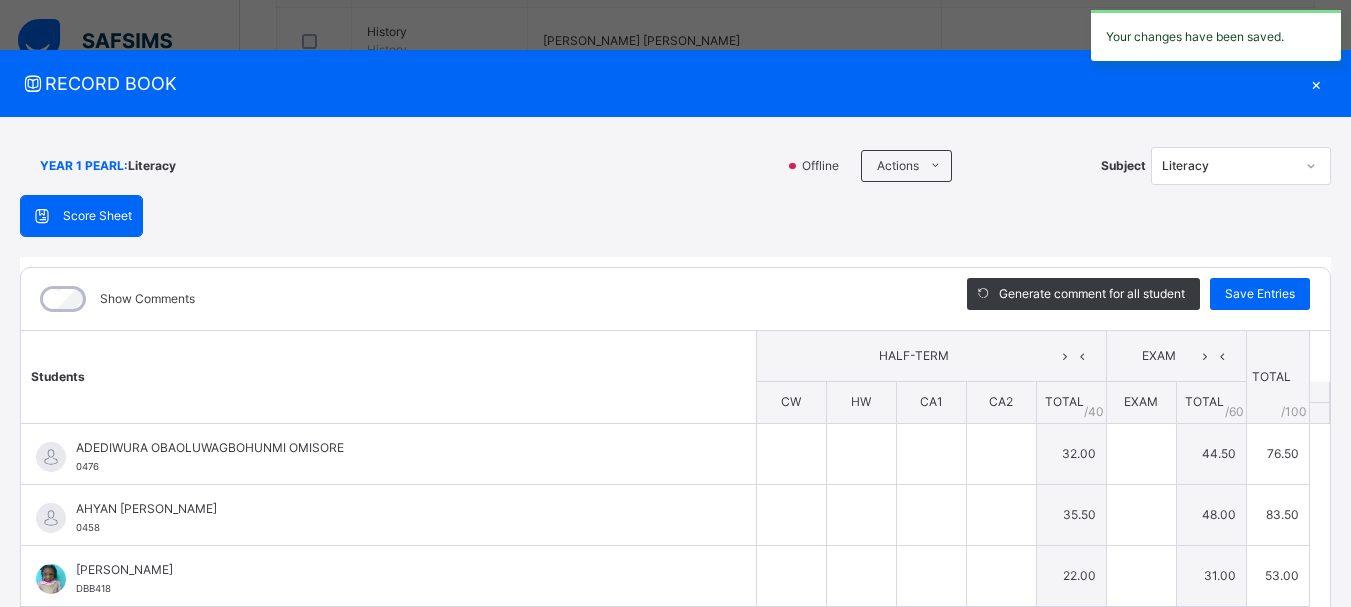 type on "*" 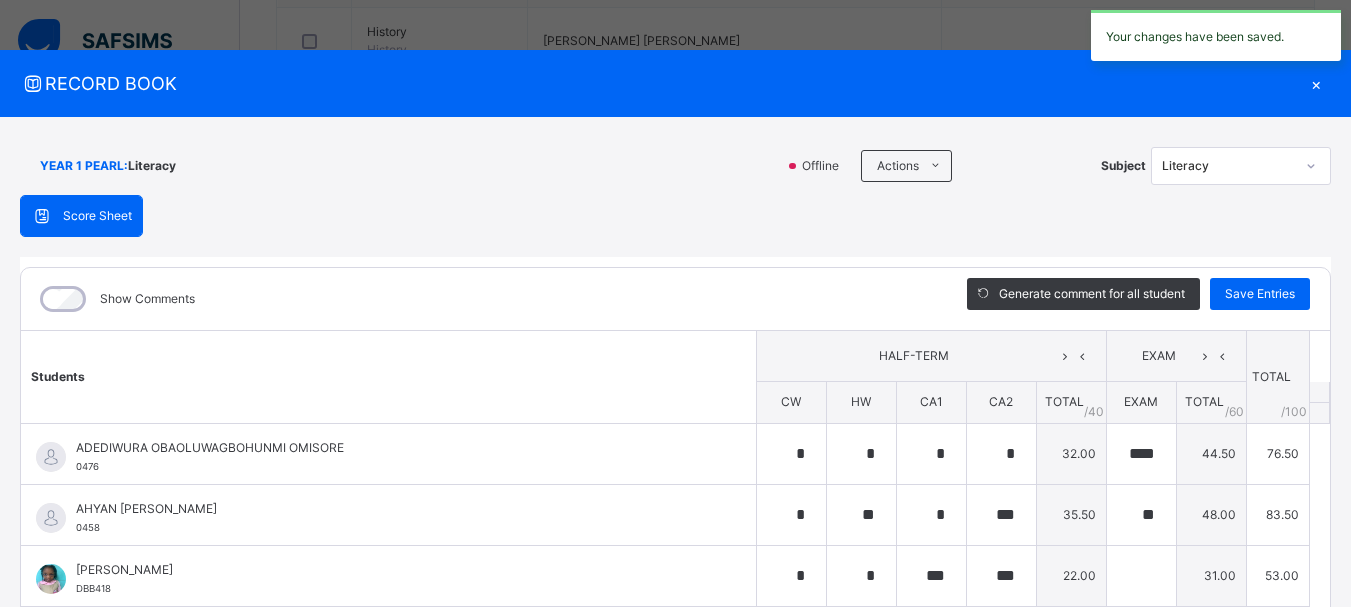 type on "**" 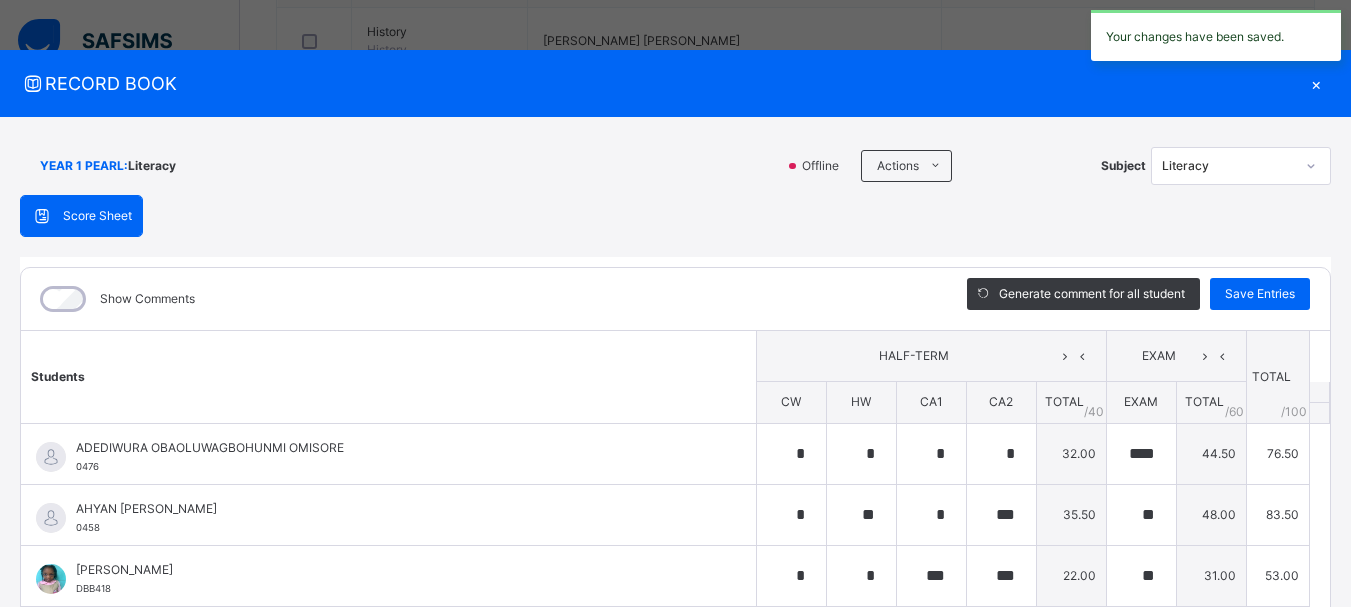 type on "**" 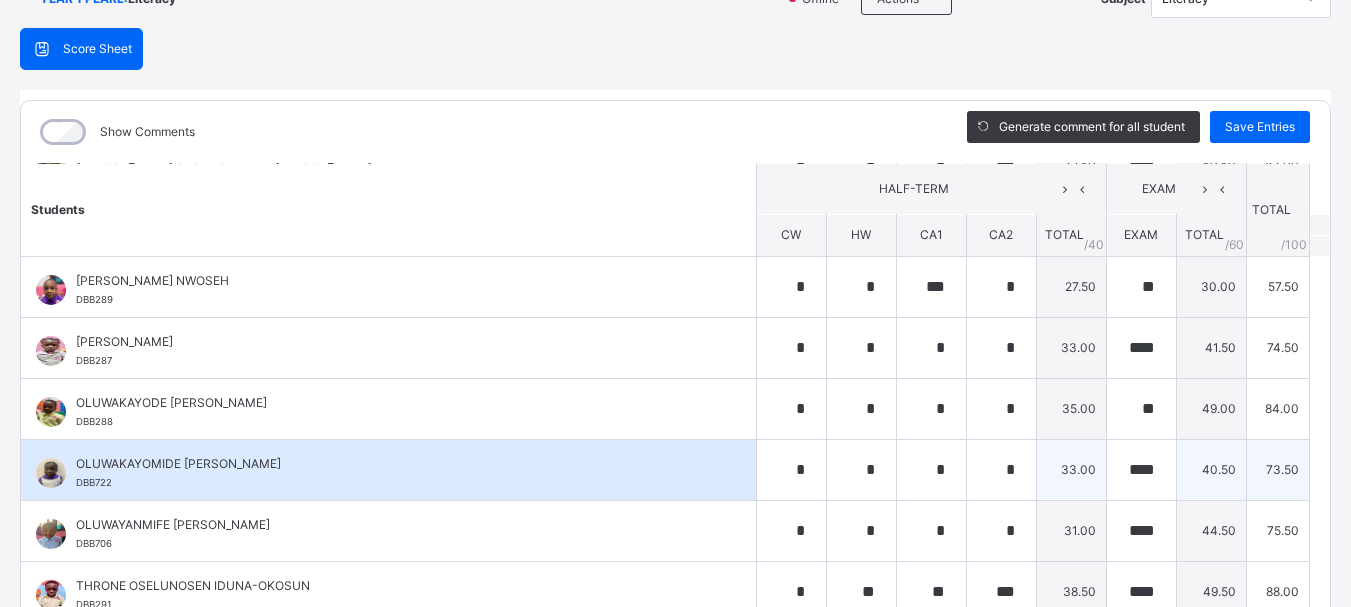 scroll, scrollTop: 387, scrollLeft: 0, axis: vertical 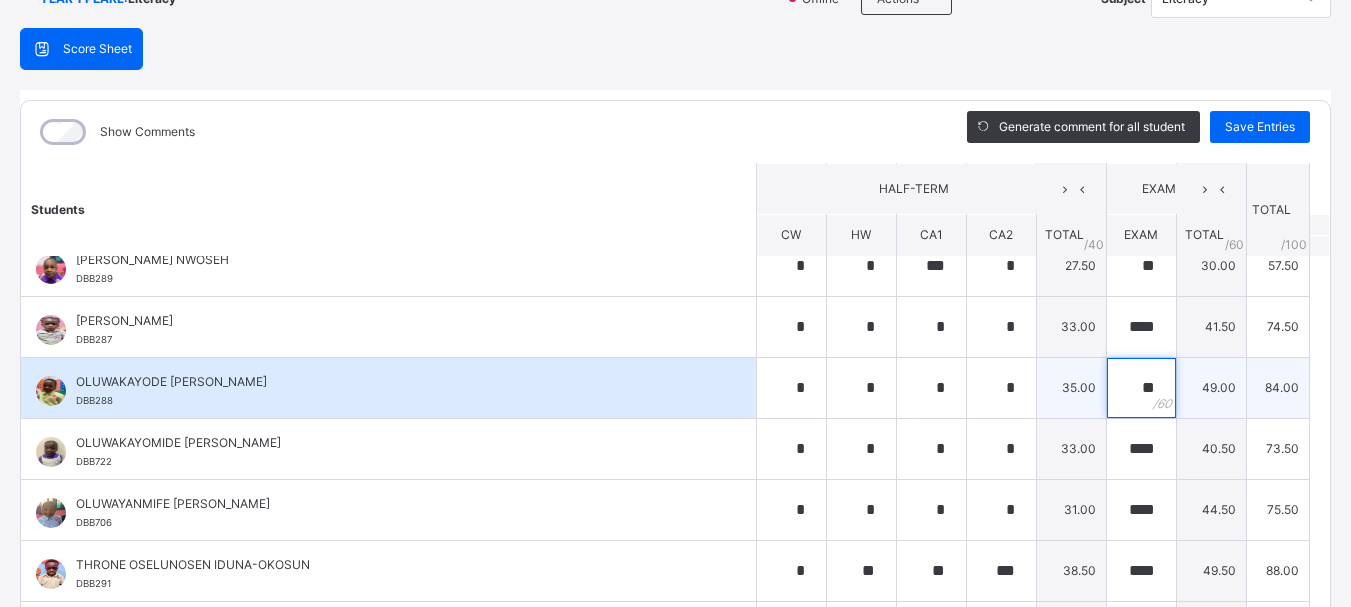 click on "**" at bounding box center (1141, 388) 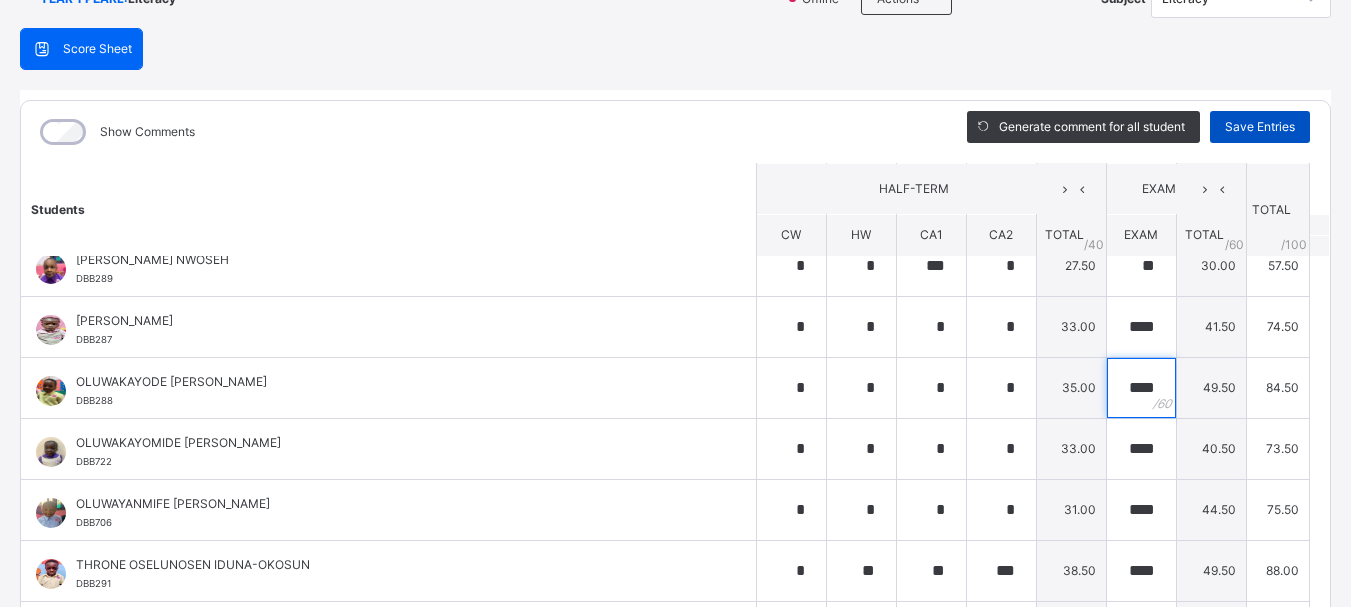 type on "****" 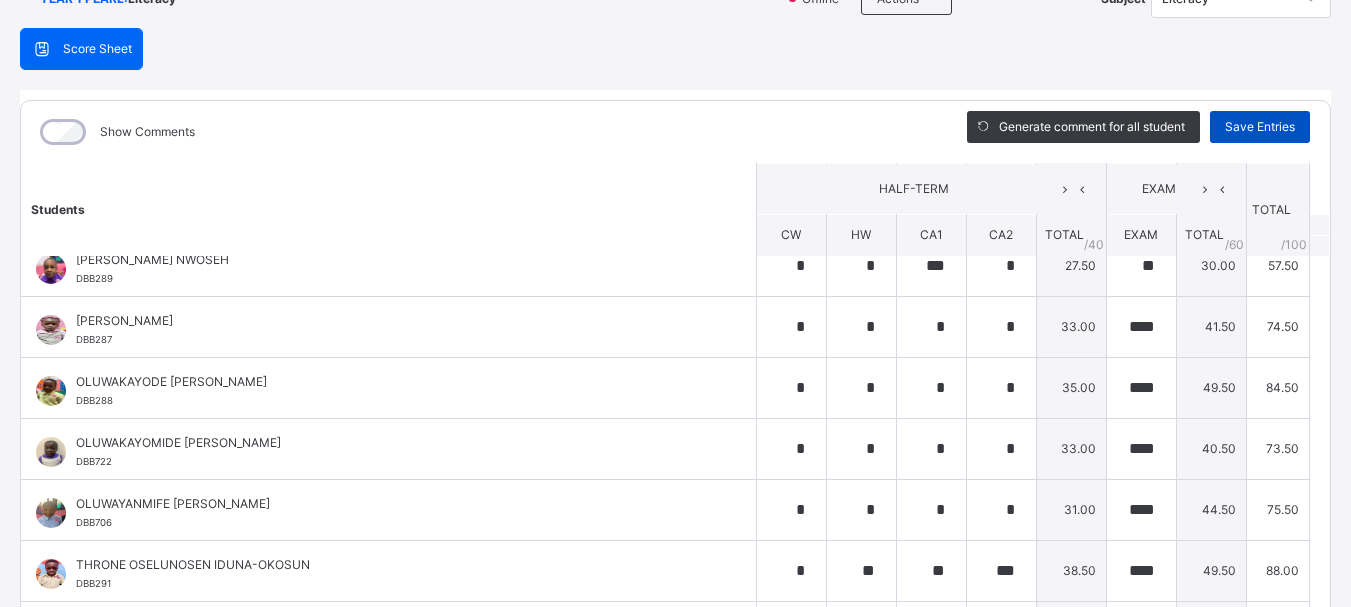 click on "Save Entries" at bounding box center [1260, 127] 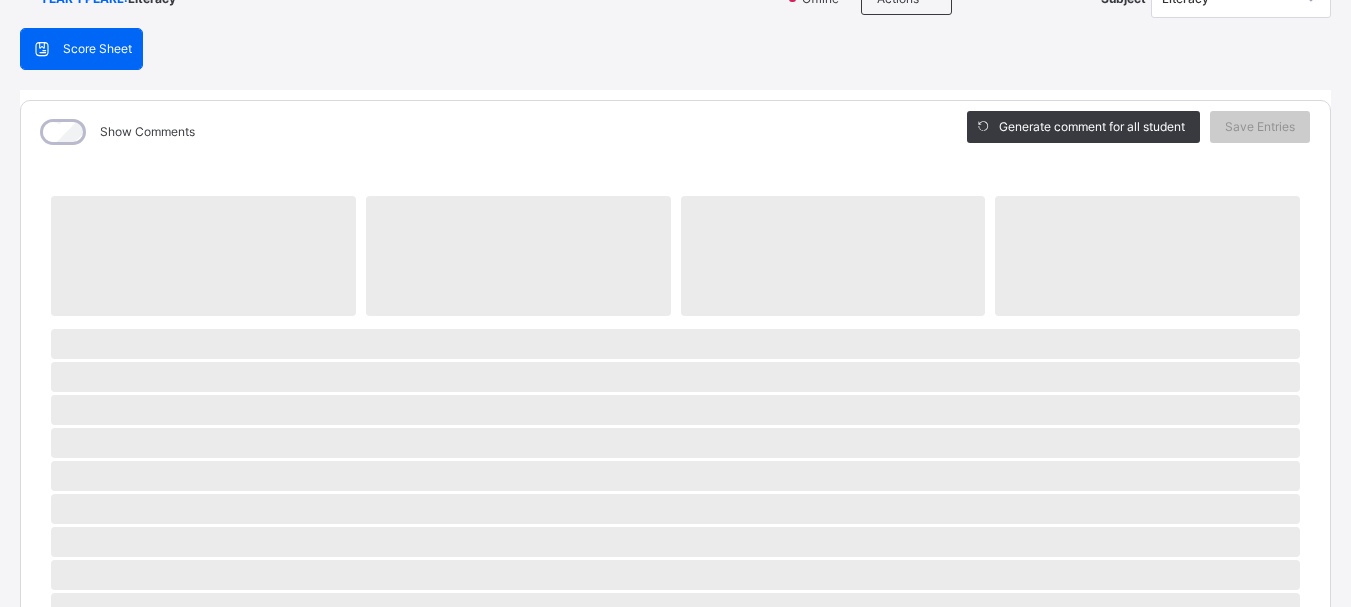 scroll, scrollTop: 286, scrollLeft: 0, axis: vertical 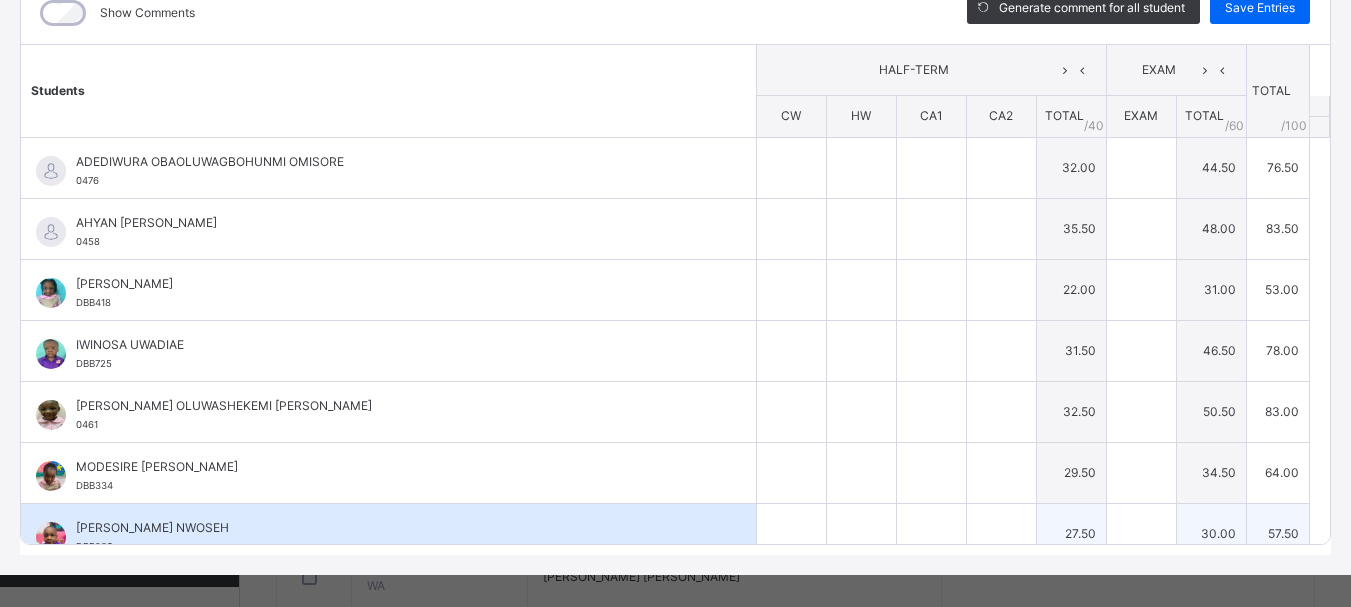 type on "*" 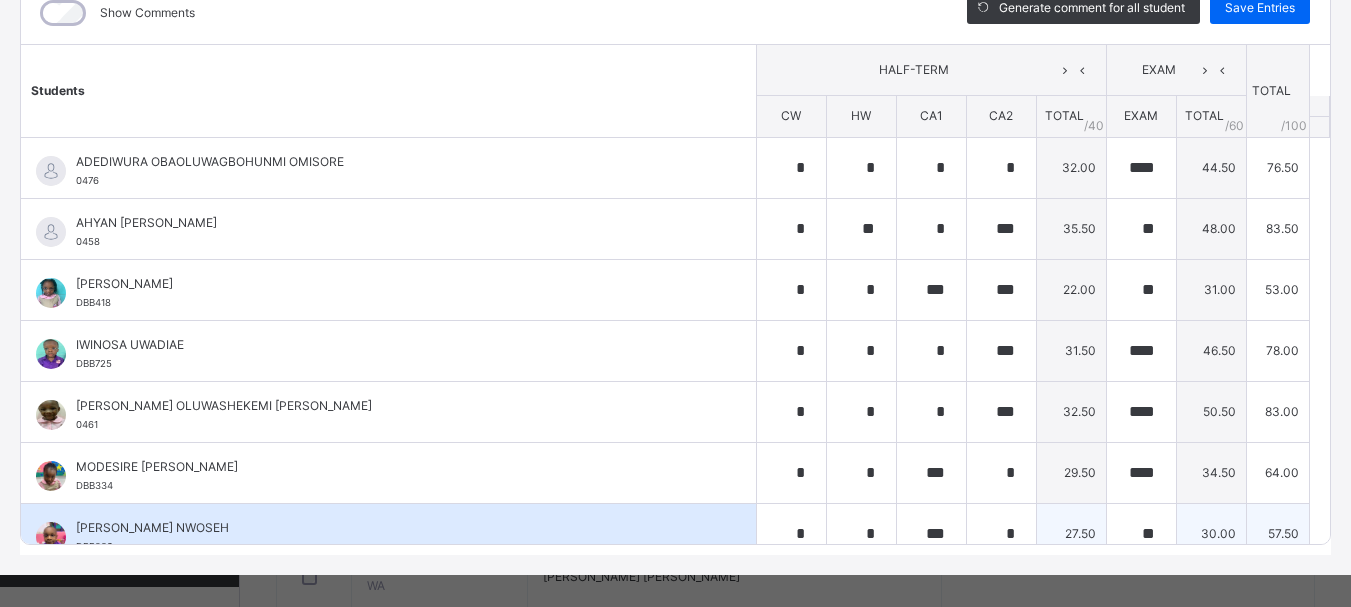 type on "*" 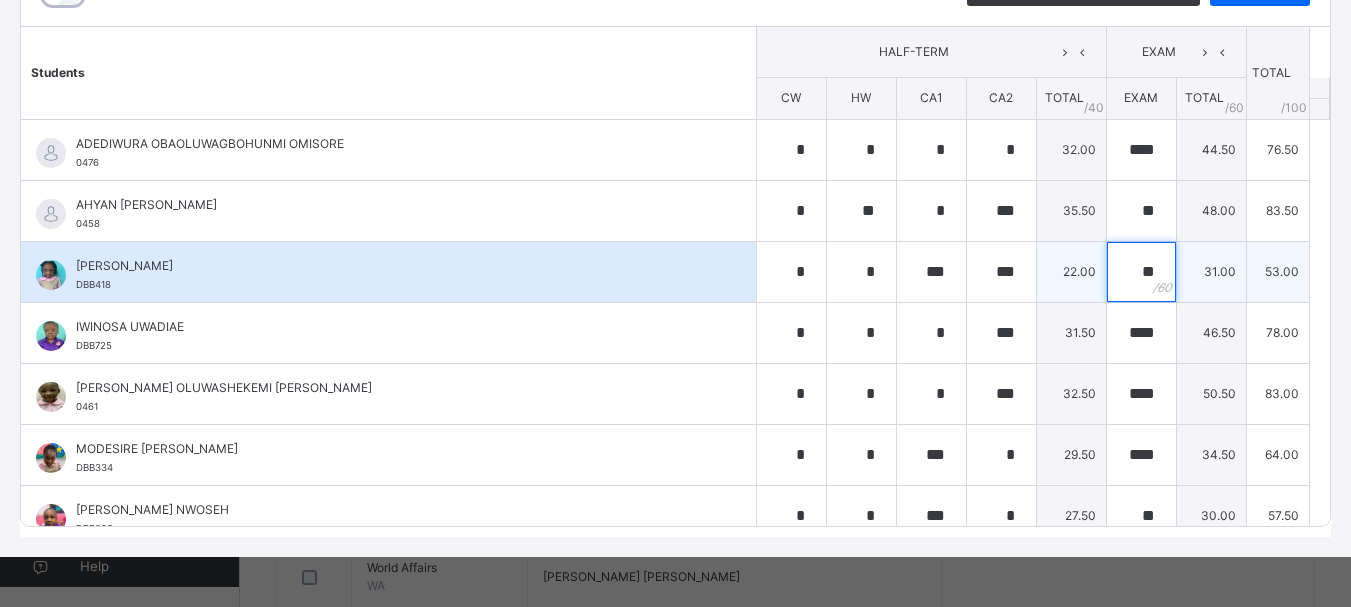 click on "**" at bounding box center (1141, 272) 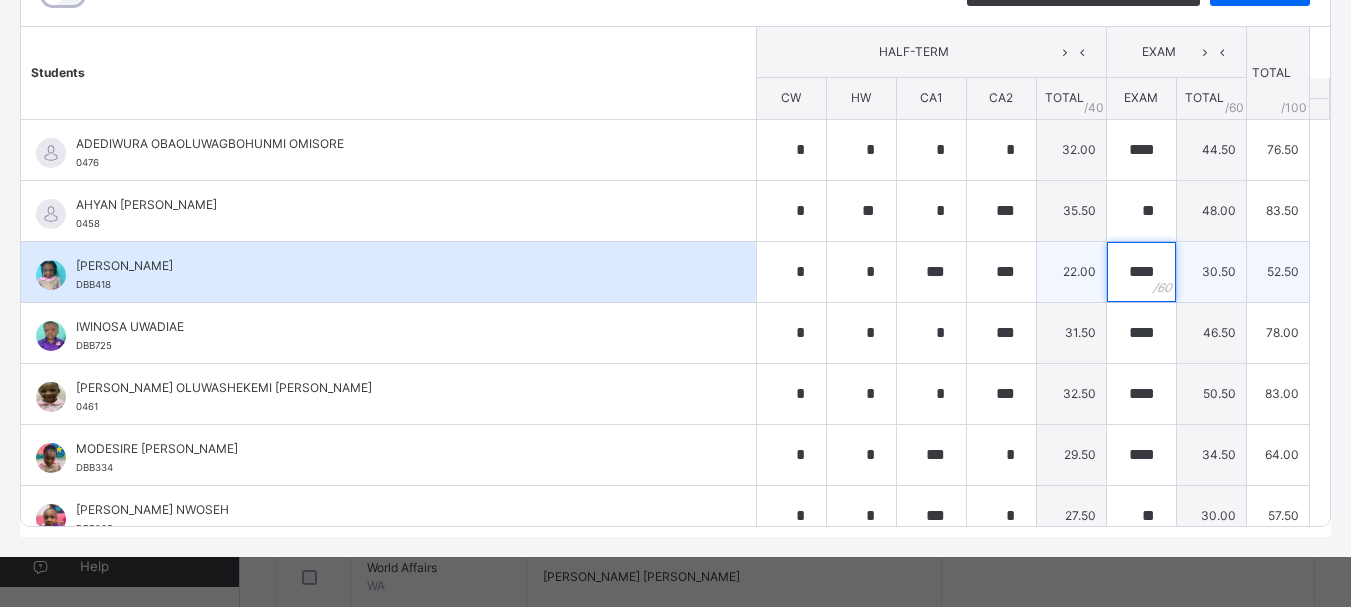 scroll, scrollTop: 137, scrollLeft: 0, axis: vertical 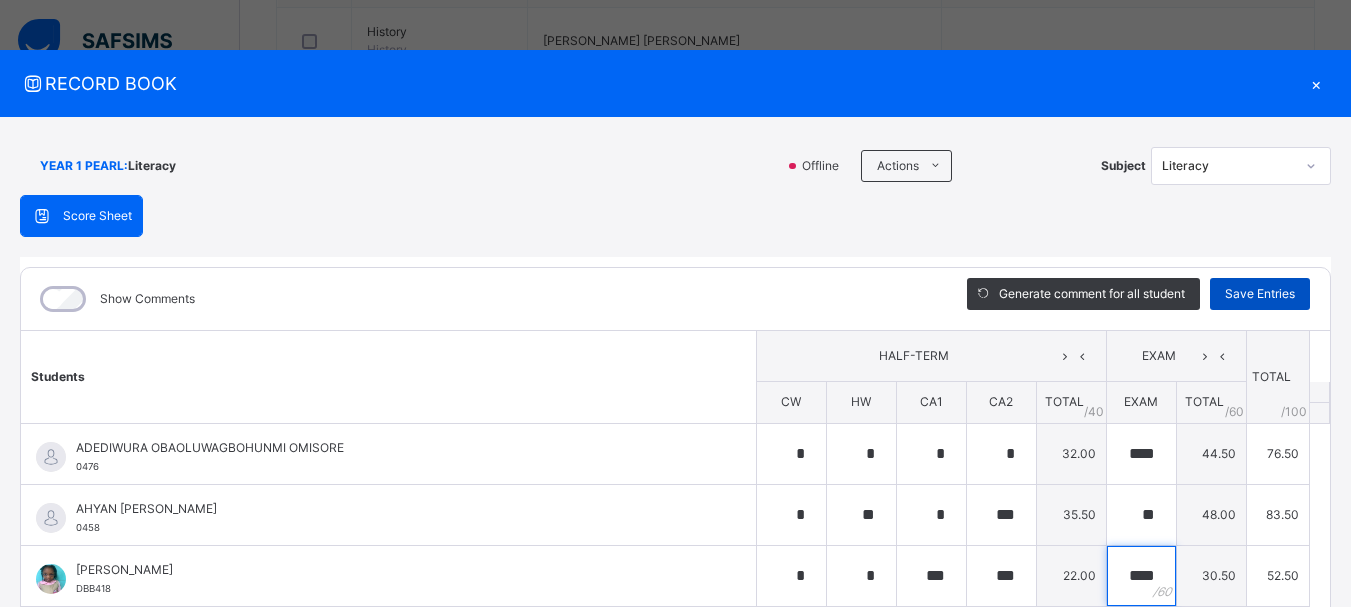 type on "****" 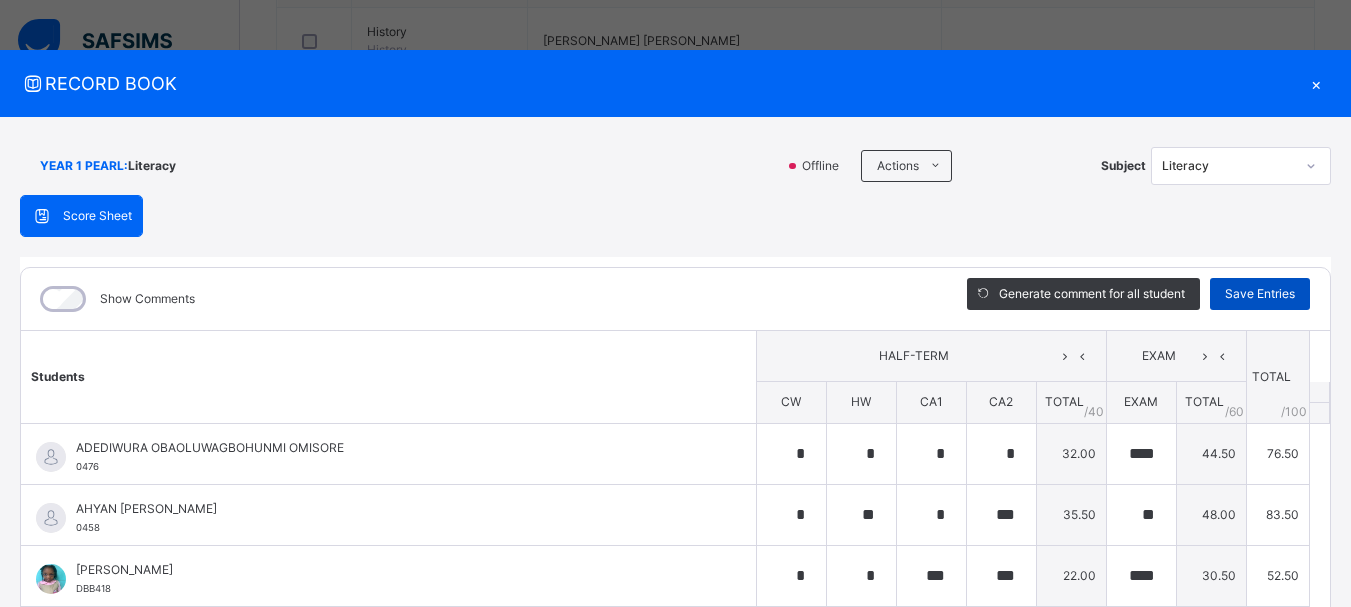 click on "Save Entries" at bounding box center (1260, 294) 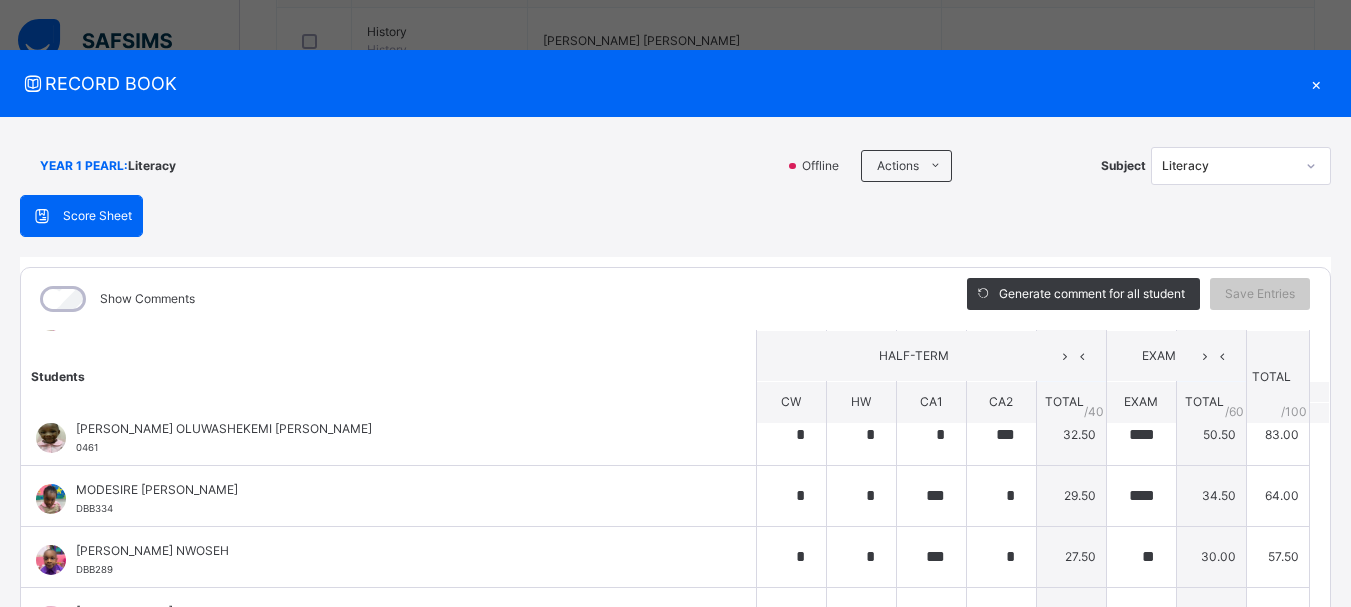 scroll, scrollTop: 387, scrollLeft: 0, axis: vertical 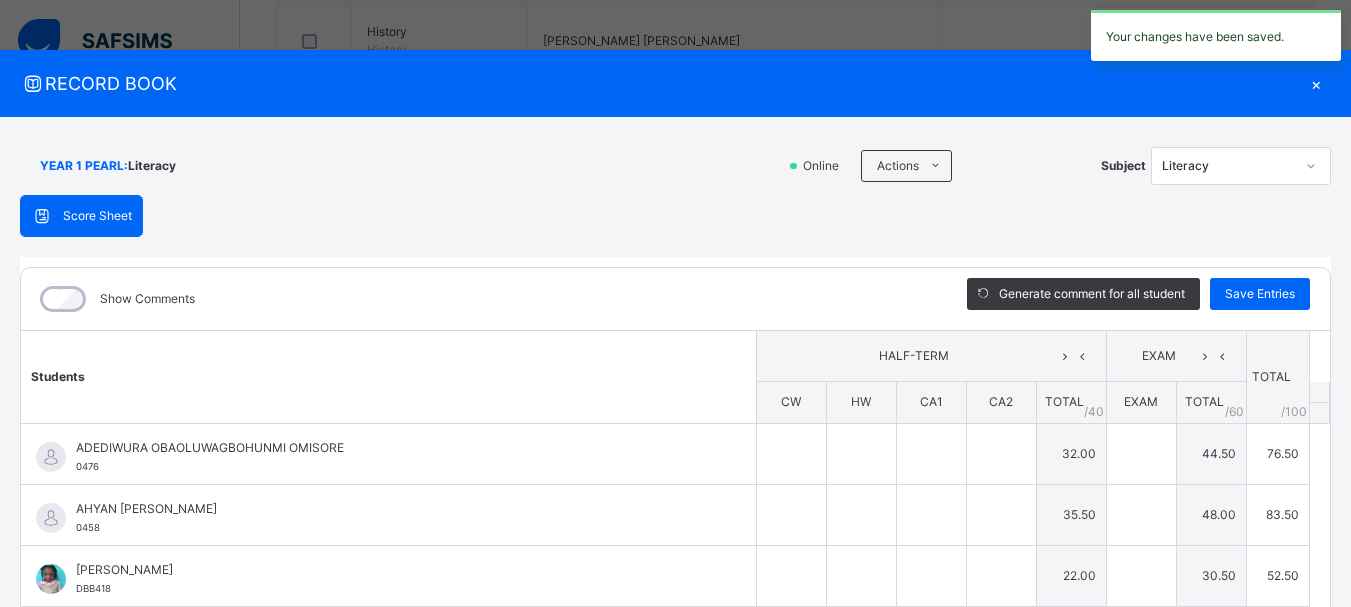 type on "*" 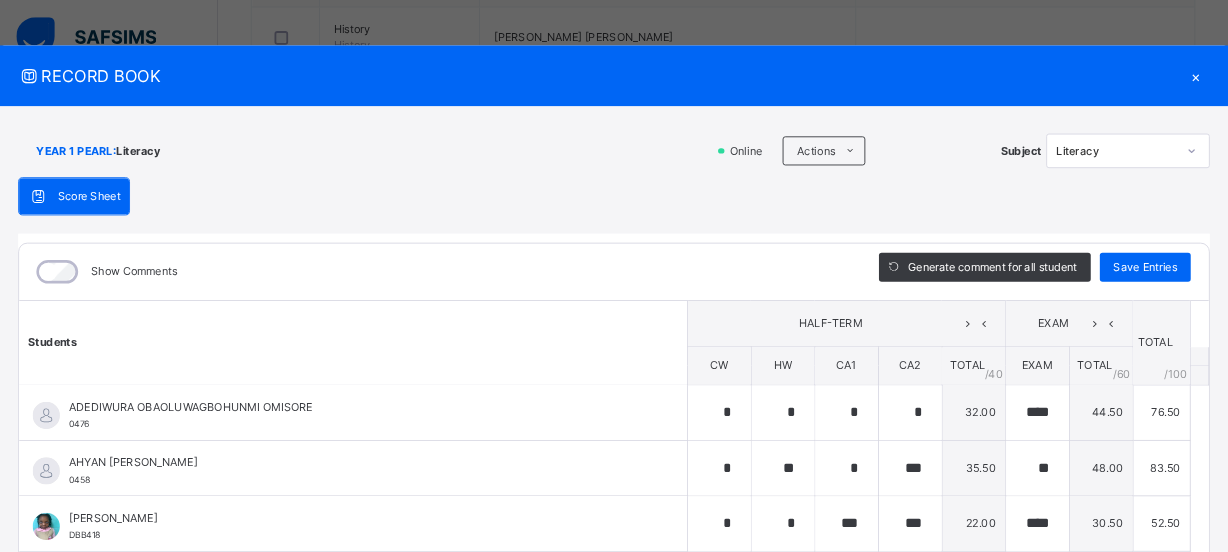 scroll, scrollTop: 832, scrollLeft: 0, axis: vertical 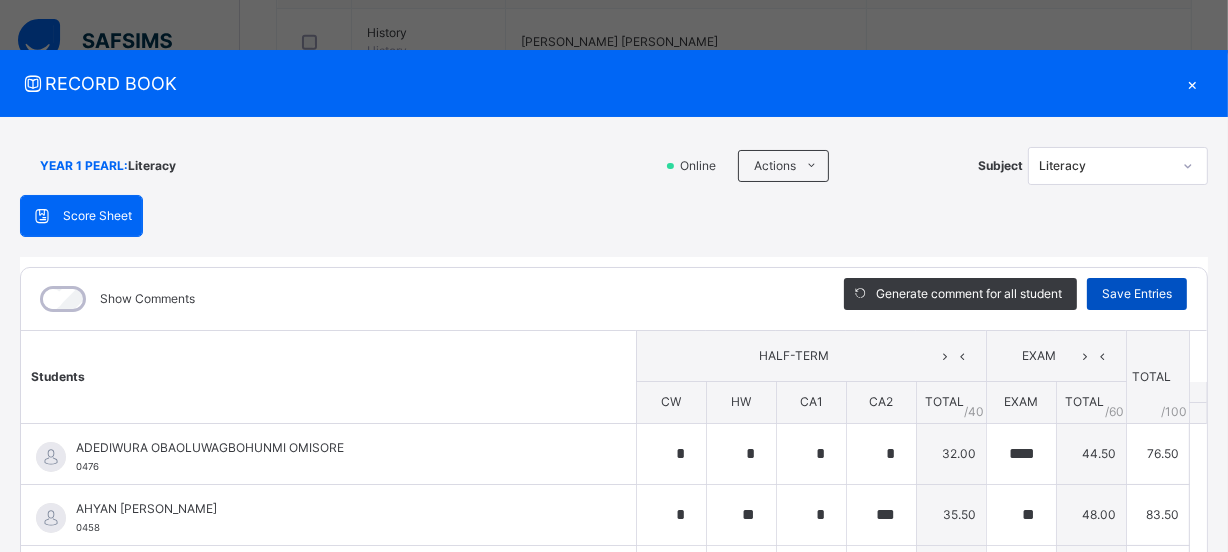 click on "Save Entries" at bounding box center (1137, 294) 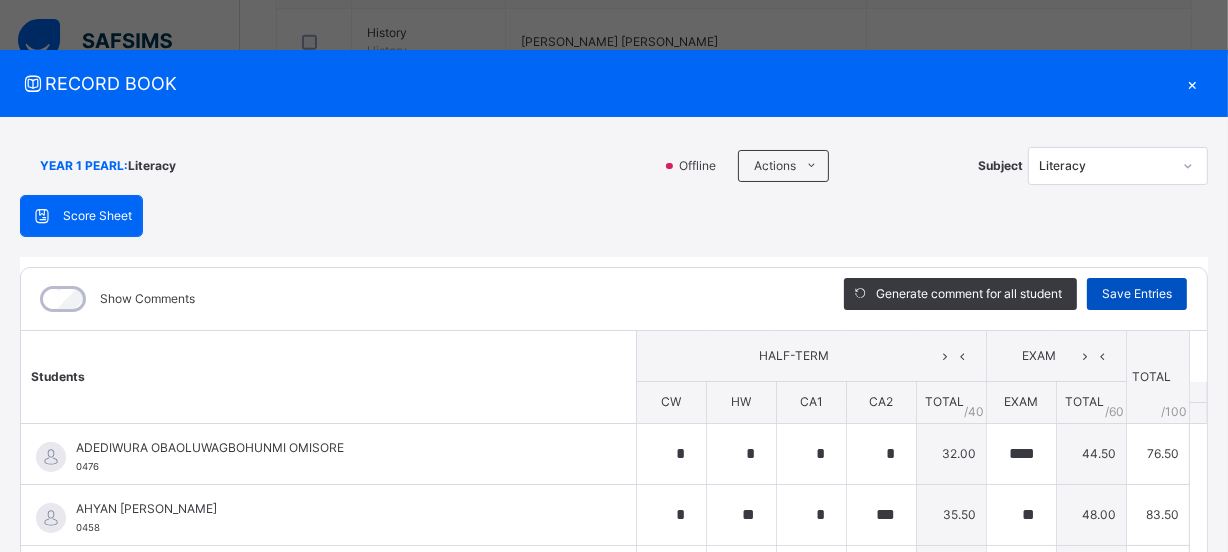 click on "Save Entries" at bounding box center (1137, 294) 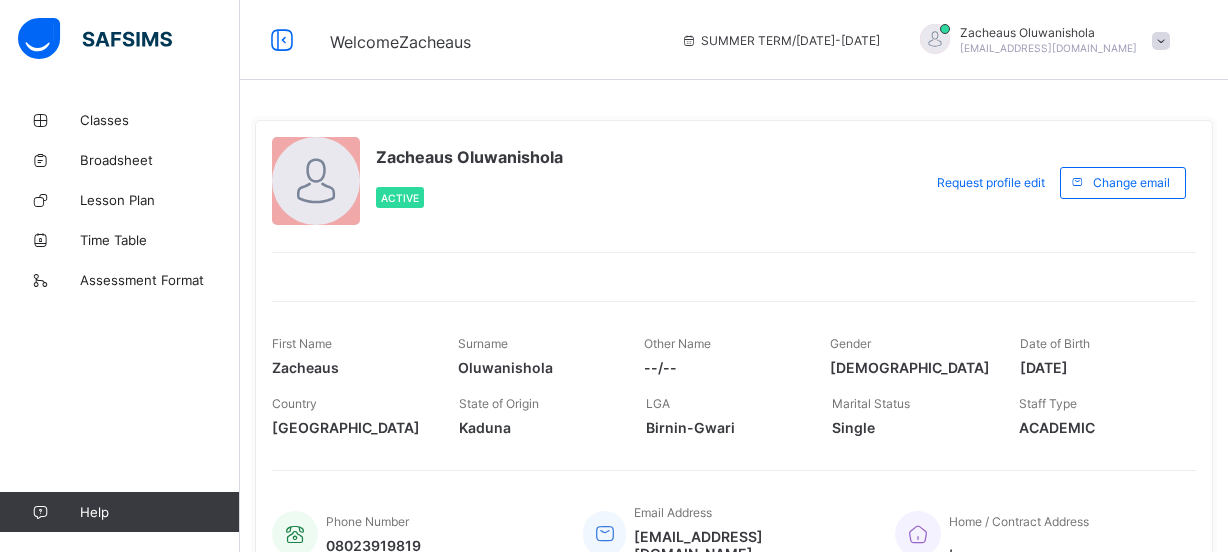 scroll, scrollTop: 0, scrollLeft: 0, axis: both 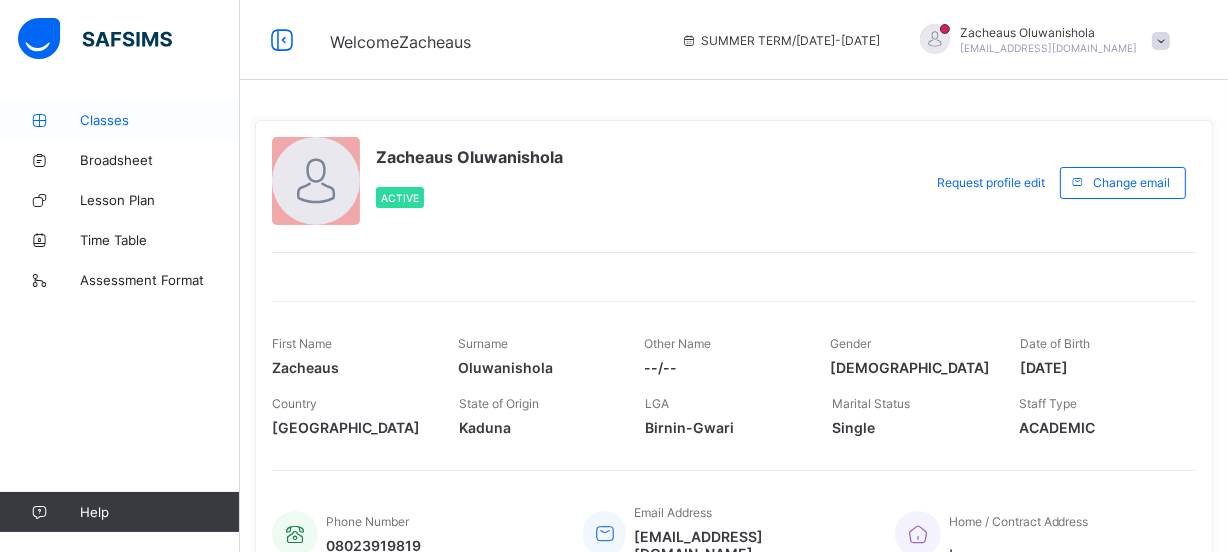 click on "Classes" at bounding box center [160, 120] 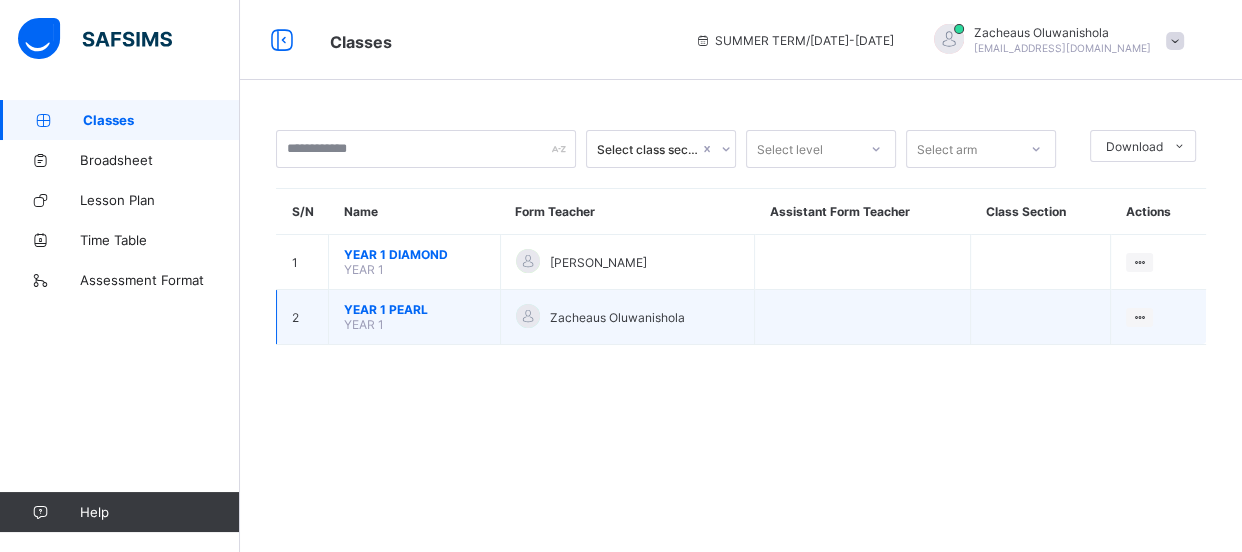 click on "YEAR 1   PEARL" at bounding box center [414, 309] 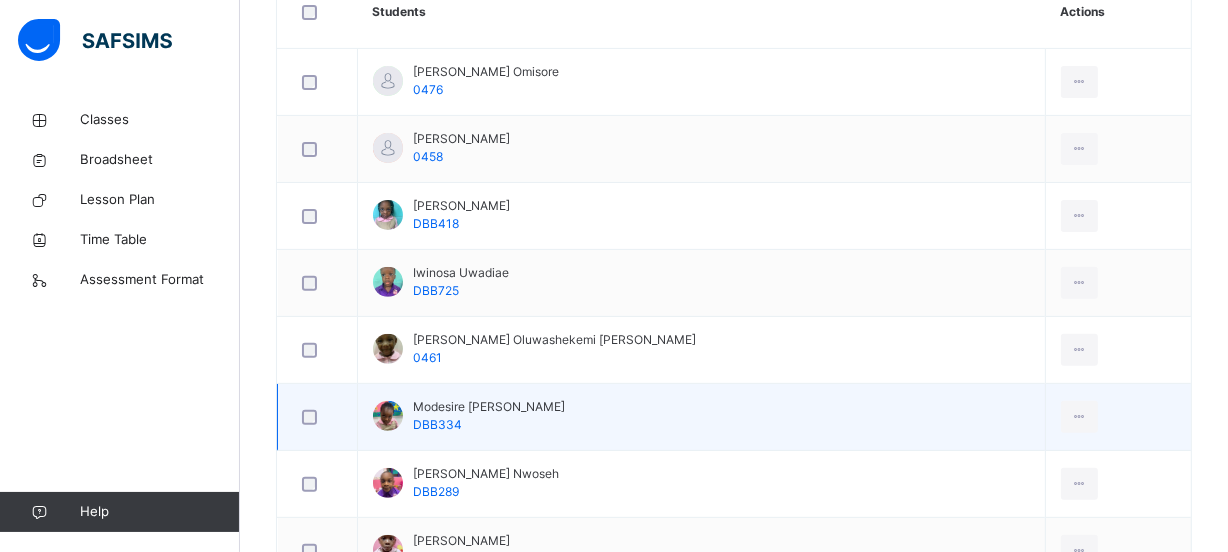 scroll, scrollTop: 302, scrollLeft: 0, axis: vertical 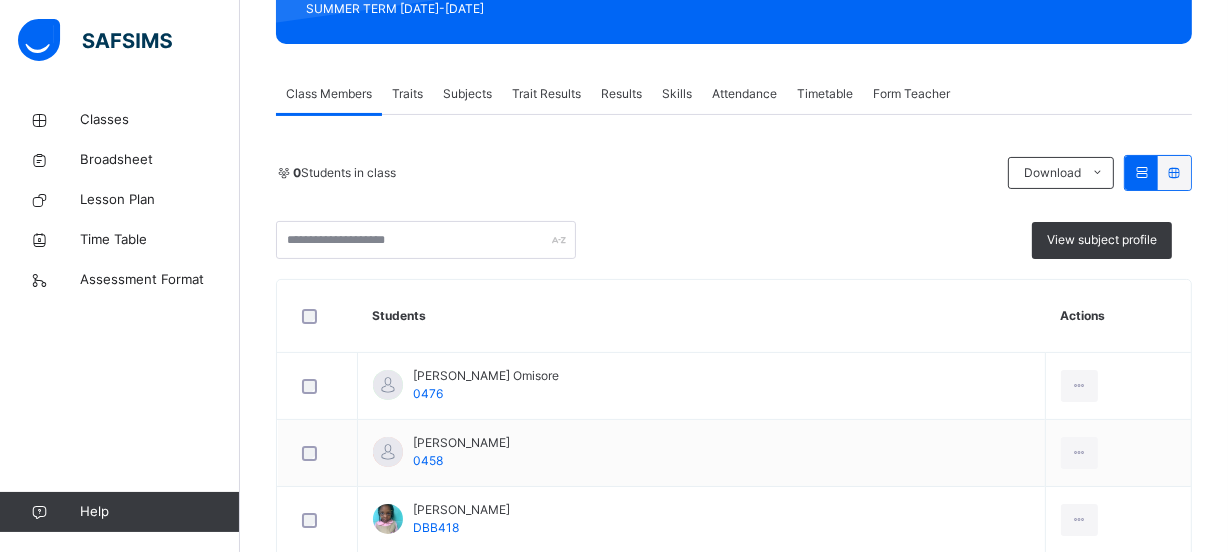 click on "Results" at bounding box center (621, 94) 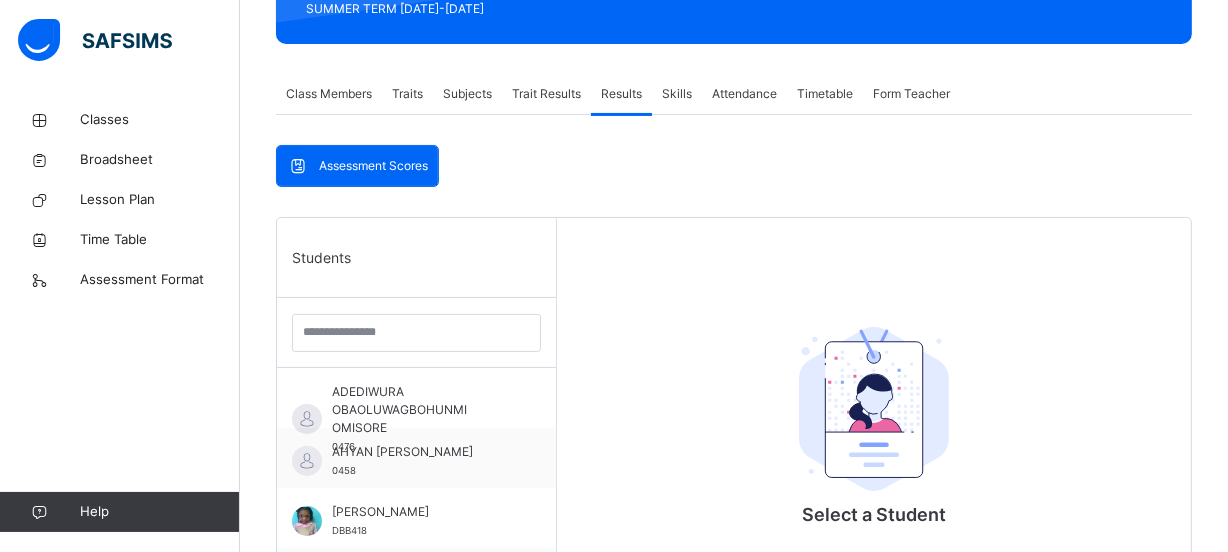 click at bounding box center [874, 409] 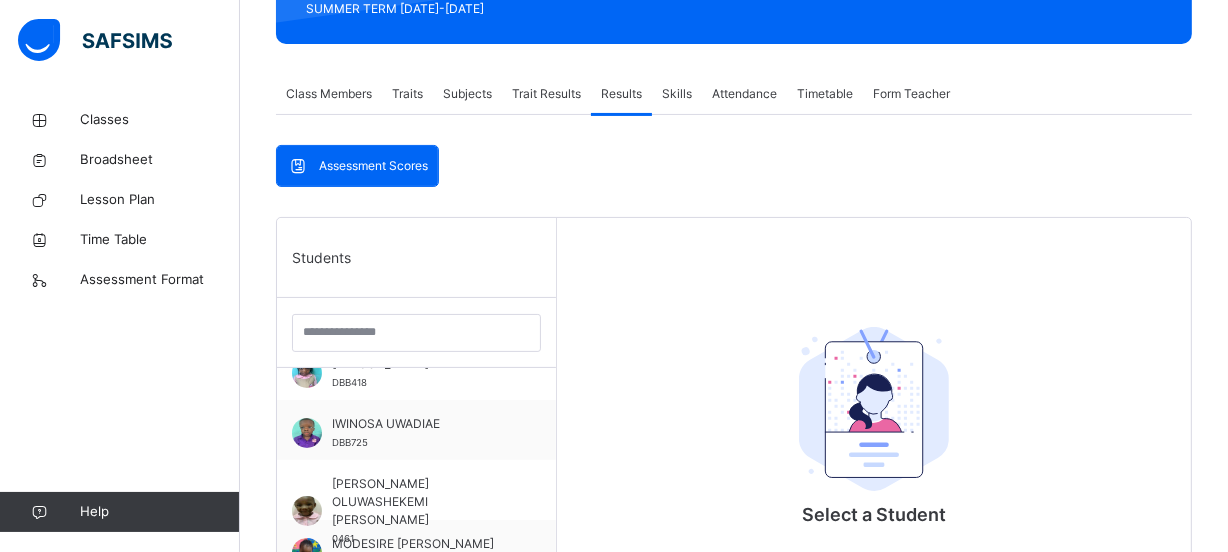 scroll, scrollTop: 0, scrollLeft: 0, axis: both 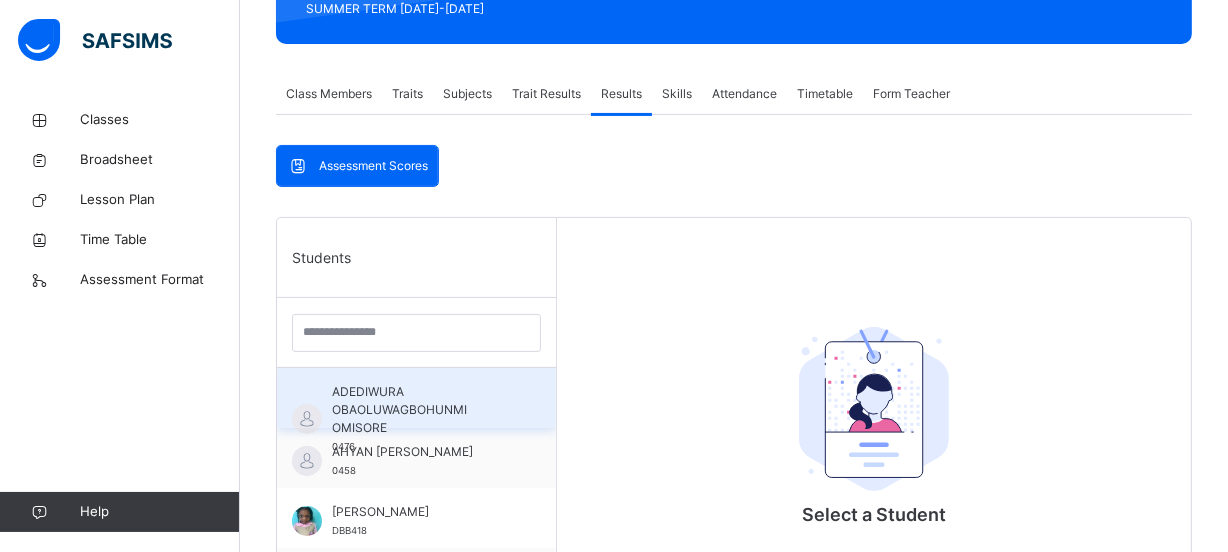click on "ADEDIWURA OBAOLUWAGBOHUNMI OMISORE" at bounding box center [421, 410] 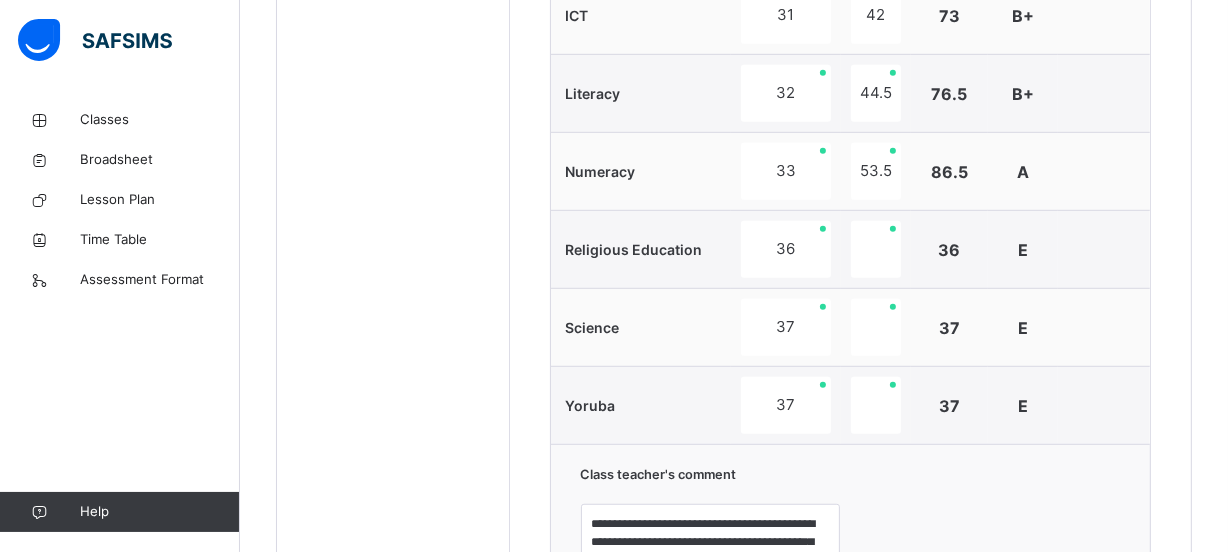 scroll, scrollTop: 1363, scrollLeft: 0, axis: vertical 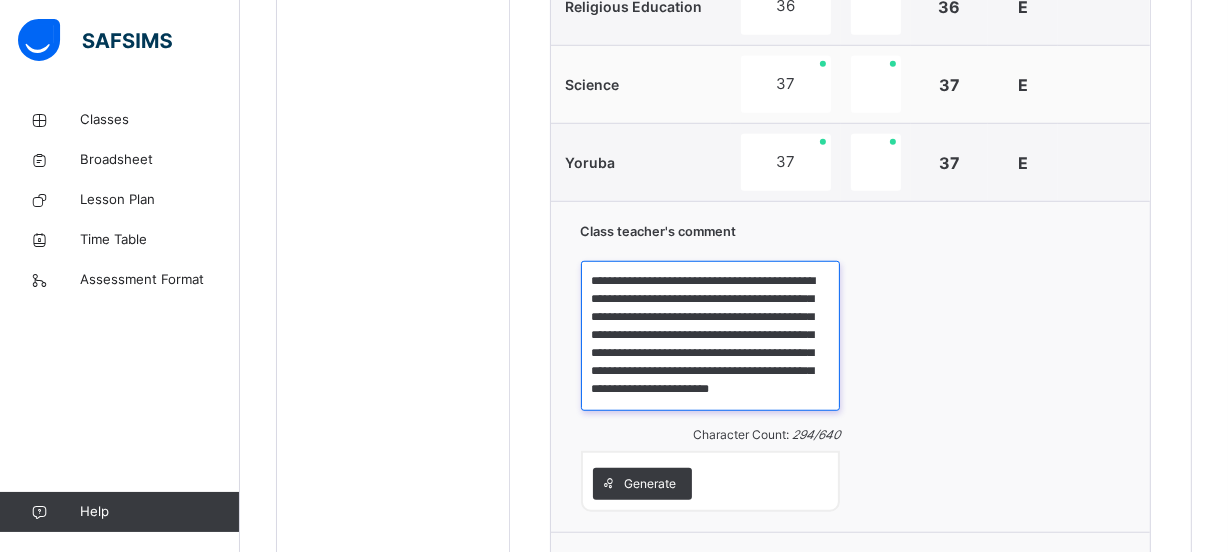 drag, startPoint x: 710, startPoint y: 381, endPoint x: 575, endPoint y: 276, distance: 171.0263 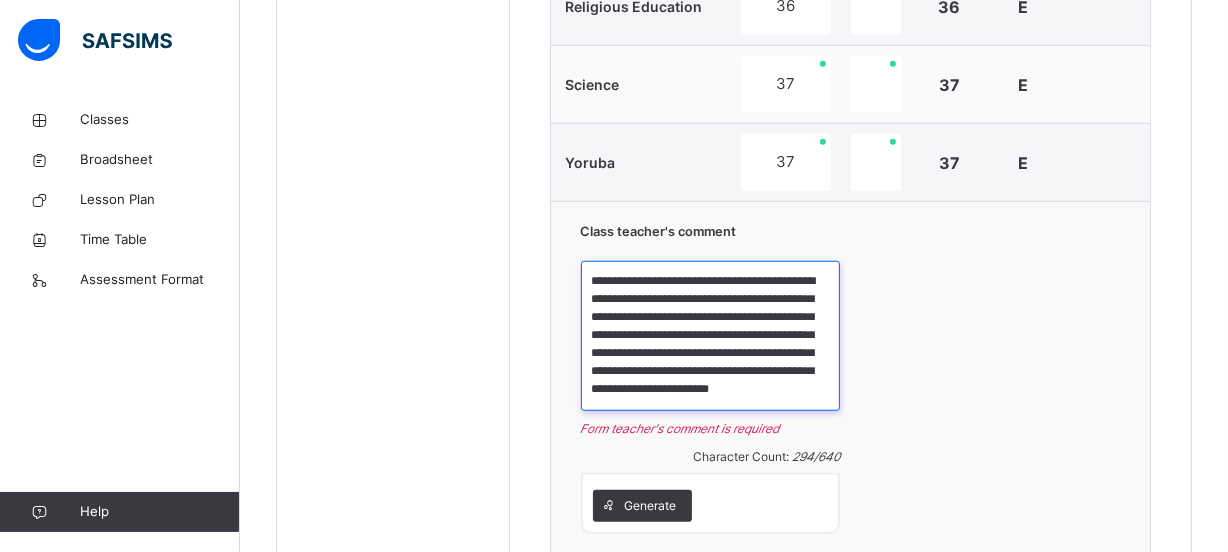 scroll, scrollTop: 15, scrollLeft: 0, axis: vertical 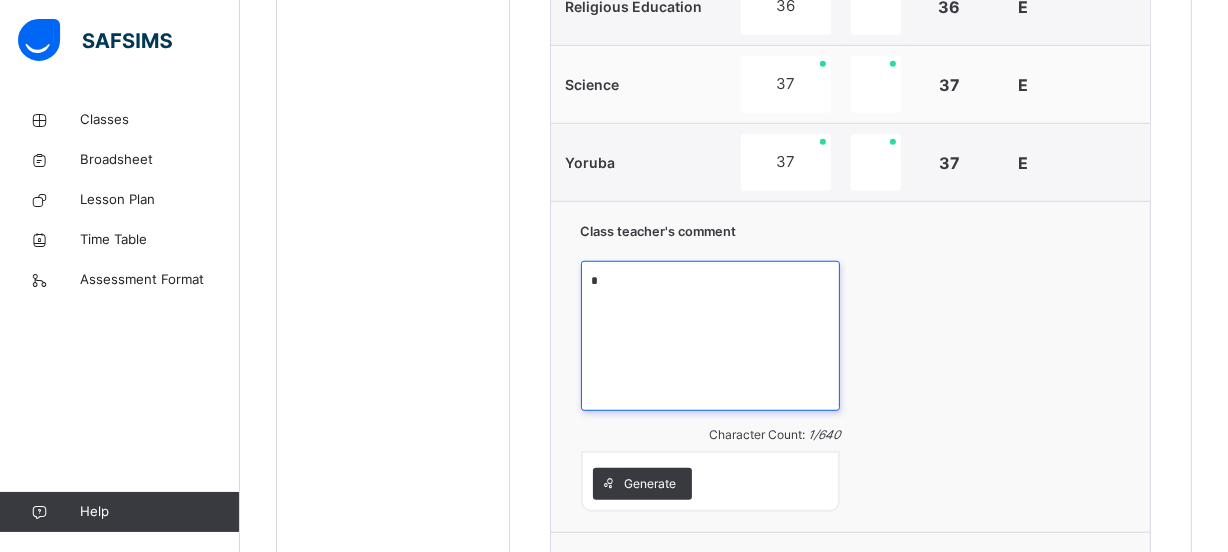 click on "*" at bounding box center [711, 336] 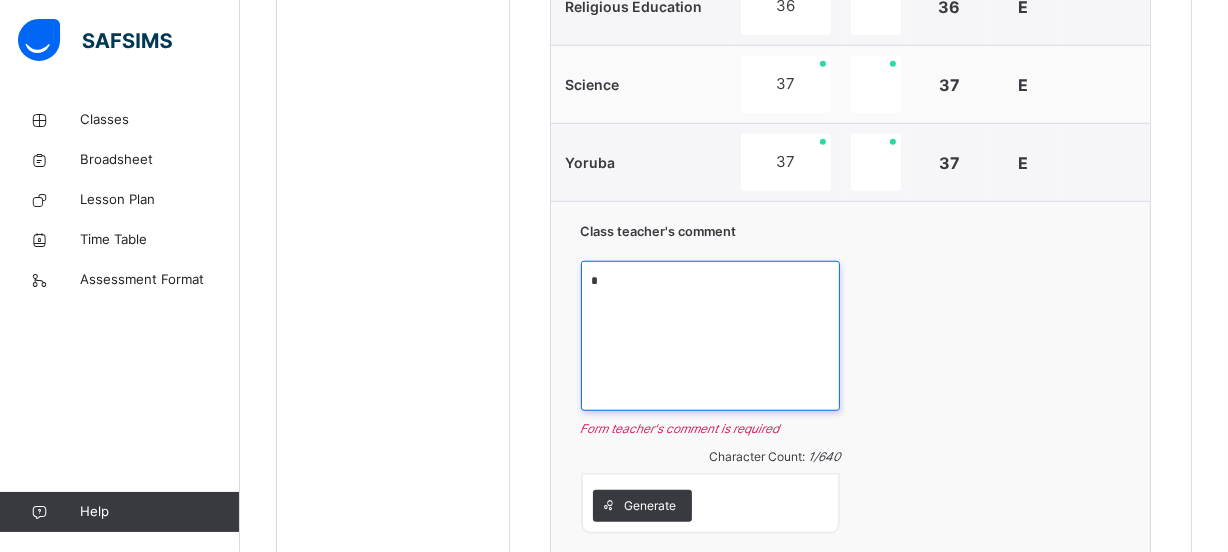 paste on "**********" 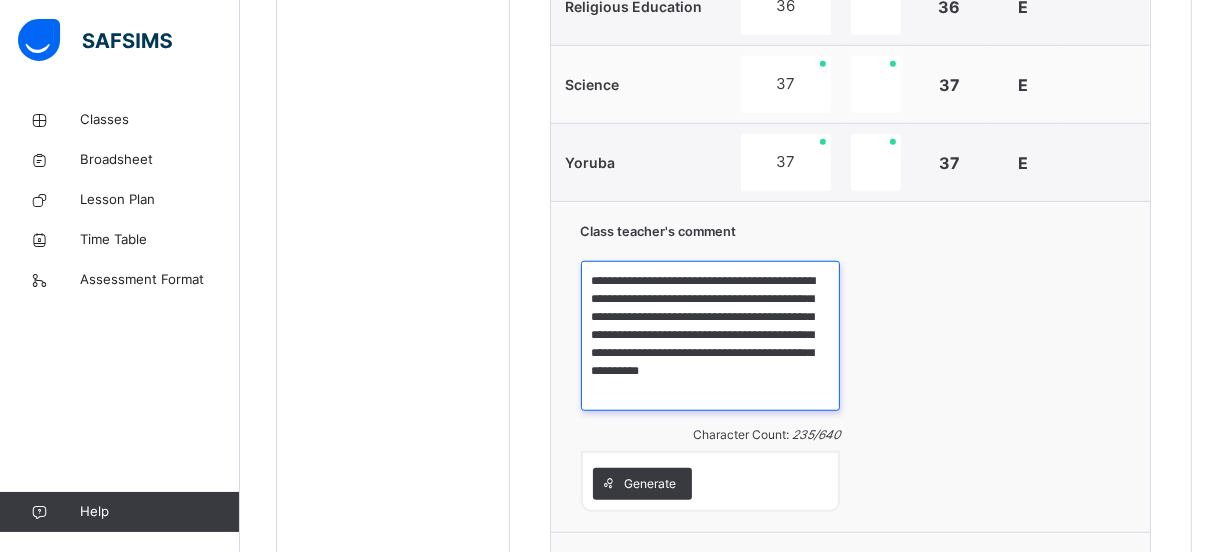 click on "**********" at bounding box center (711, 336) 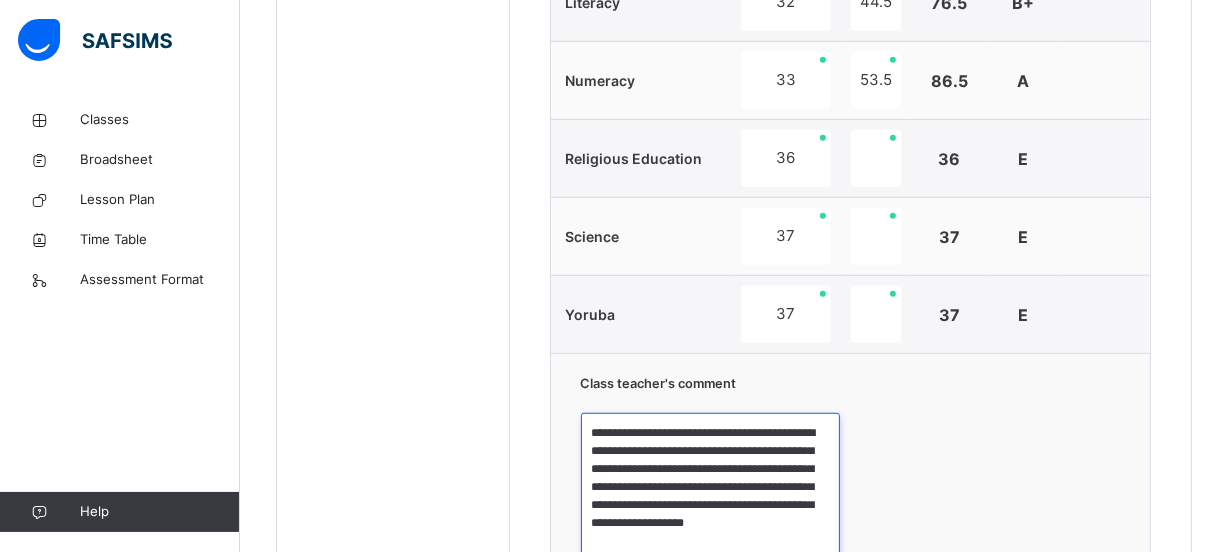 scroll, scrollTop: 1516, scrollLeft: 0, axis: vertical 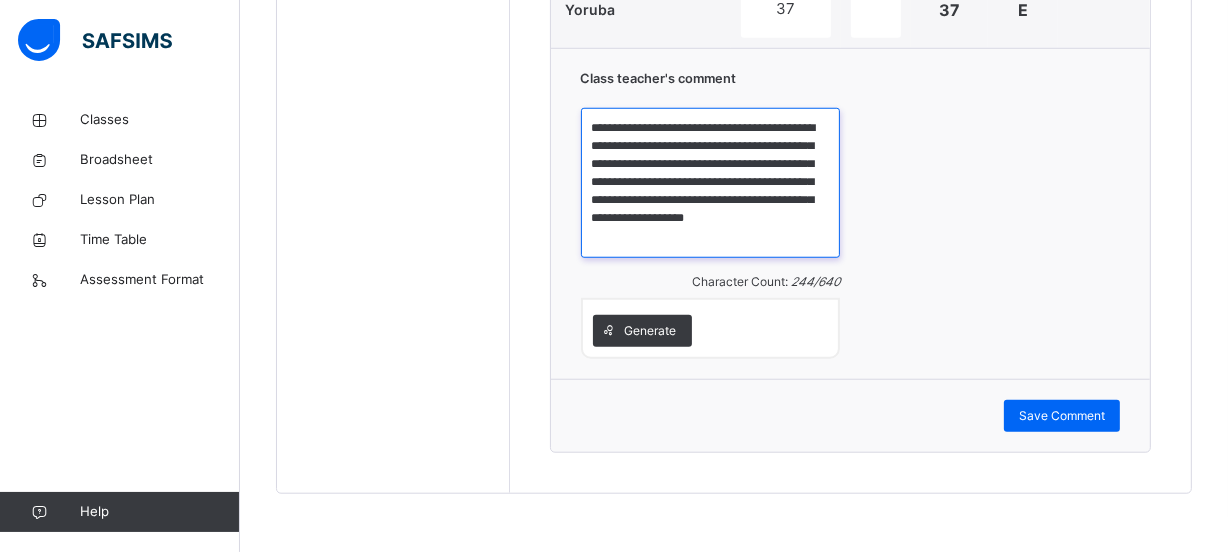 type on "**********" 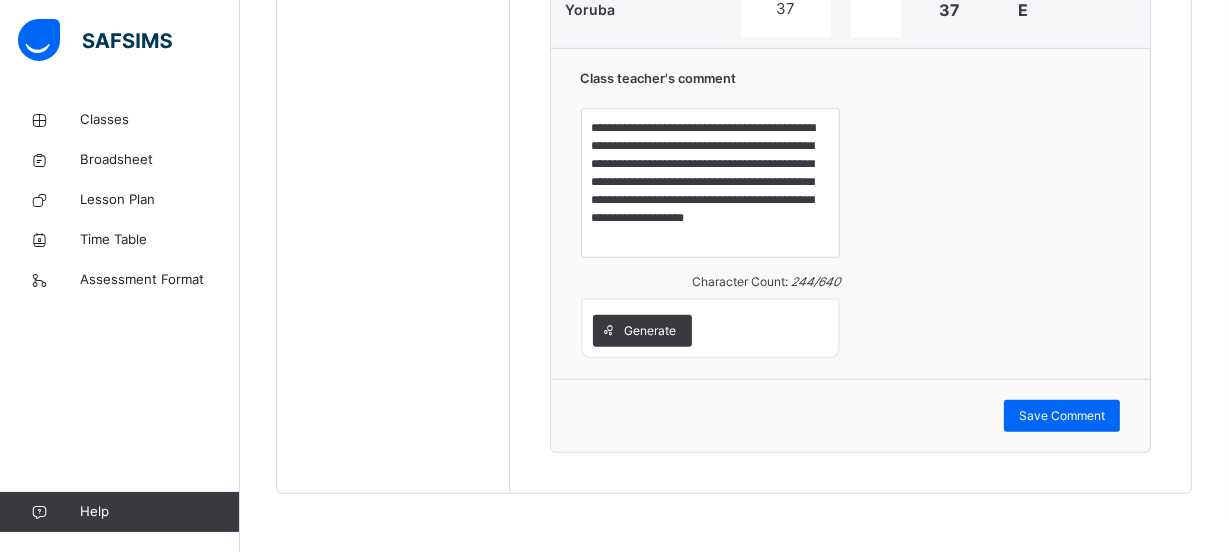 click on "Save Comment" at bounding box center [1062, 416] 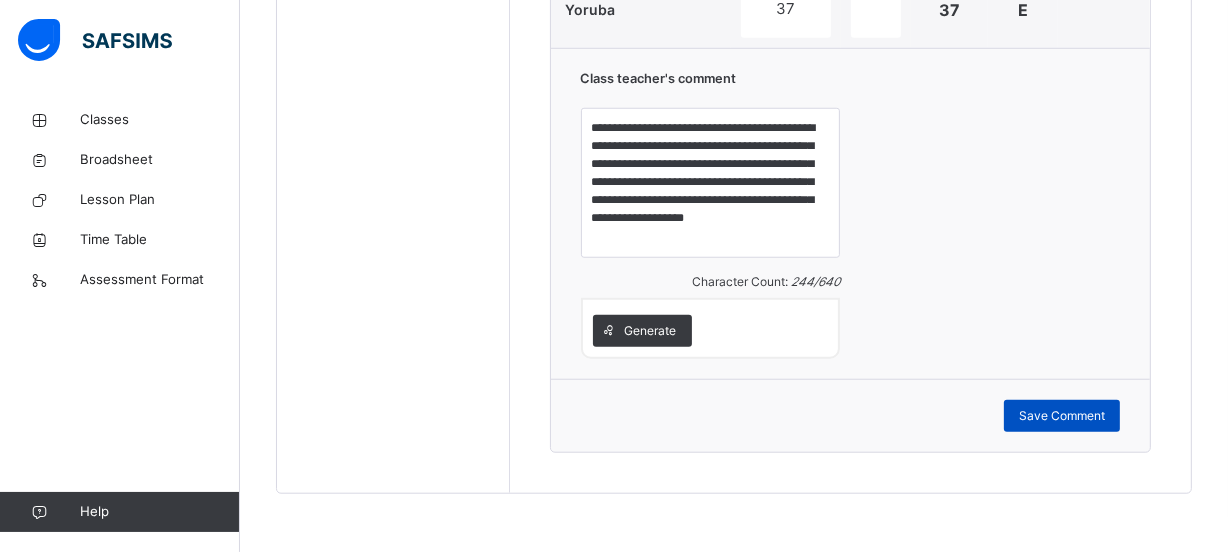 click on "Save Comment" at bounding box center (1062, 416) 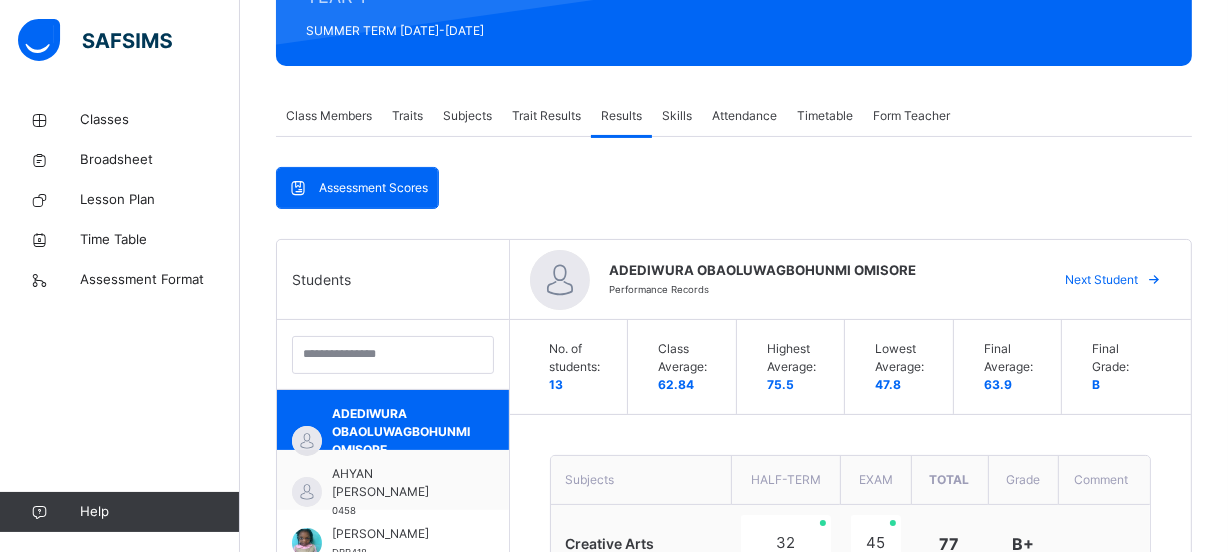 scroll, scrollTop: 455, scrollLeft: 0, axis: vertical 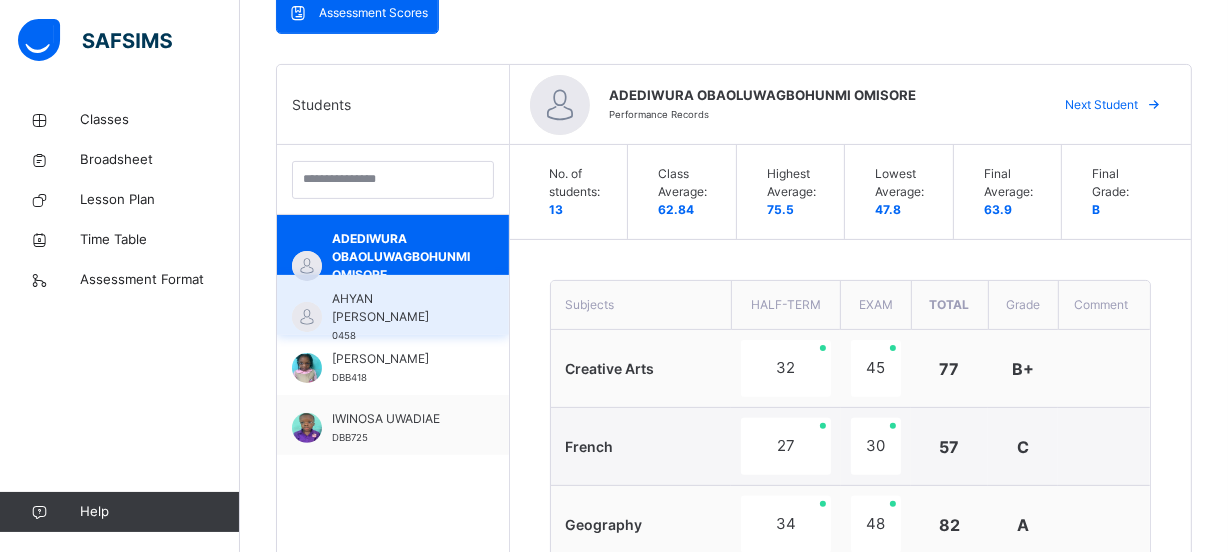 click on "AHYAN [PERSON_NAME]" at bounding box center [398, 308] 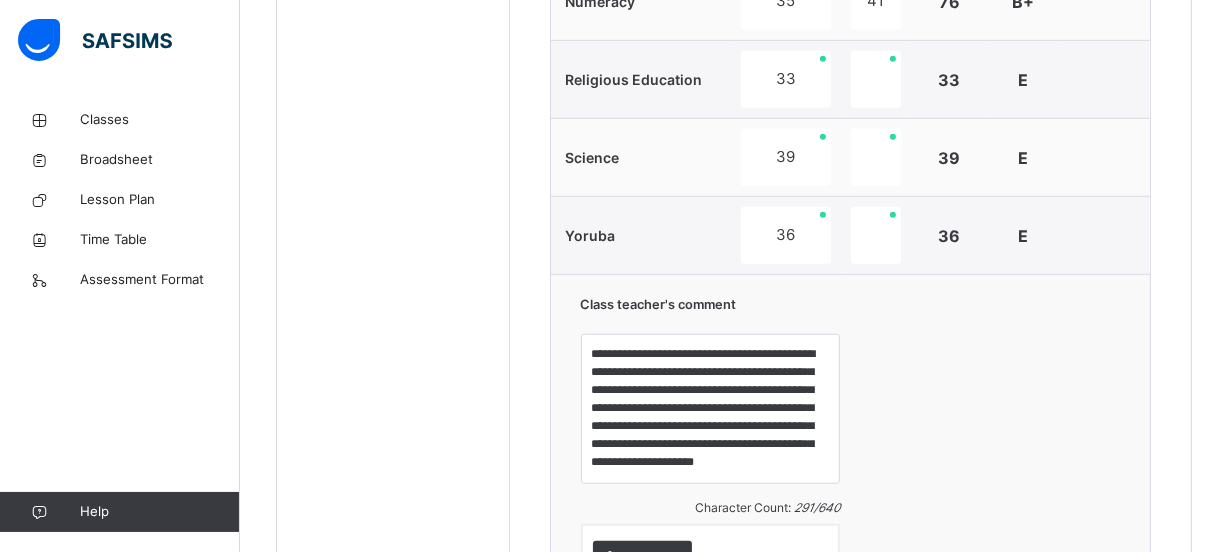 scroll, scrollTop: 1516, scrollLeft: 0, axis: vertical 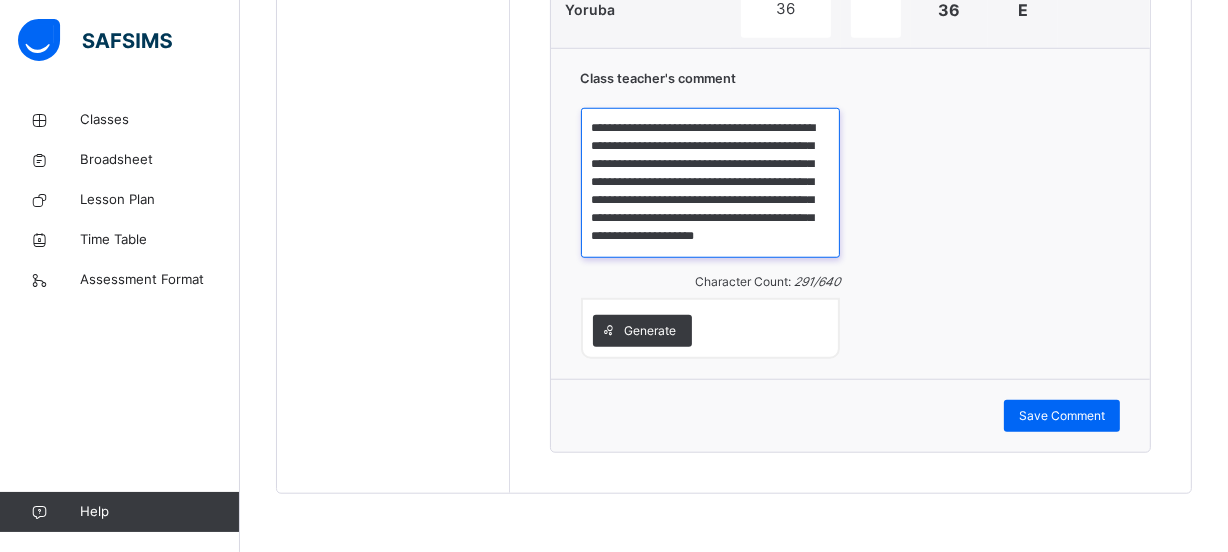 drag, startPoint x: 753, startPoint y: 244, endPoint x: 560, endPoint y: 116, distance: 231.588 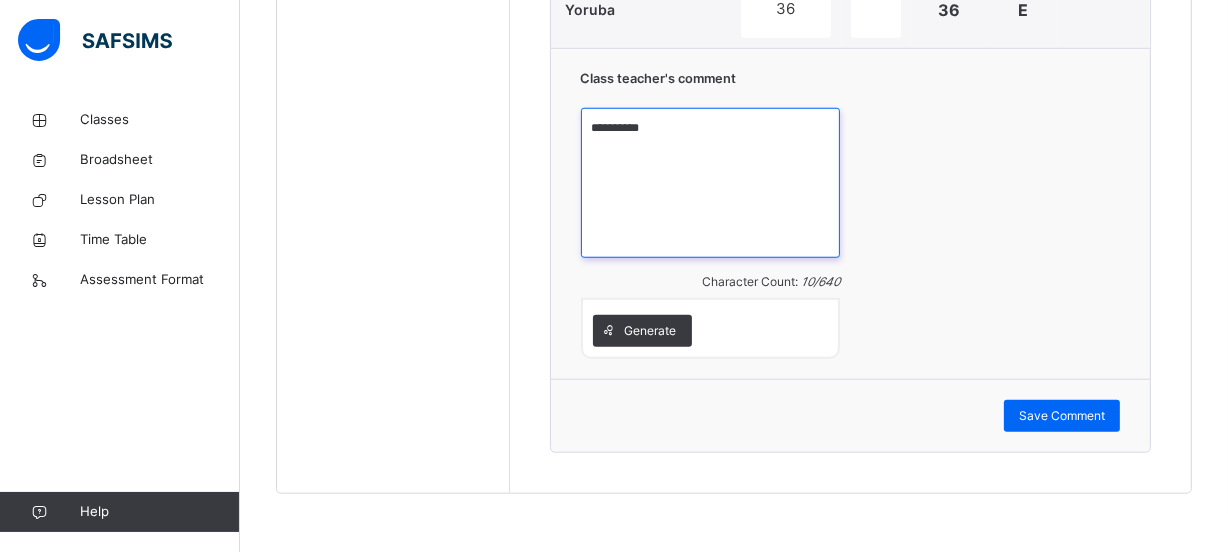 drag, startPoint x: 654, startPoint y: 116, endPoint x: 575, endPoint y: 130, distance: 80.23092 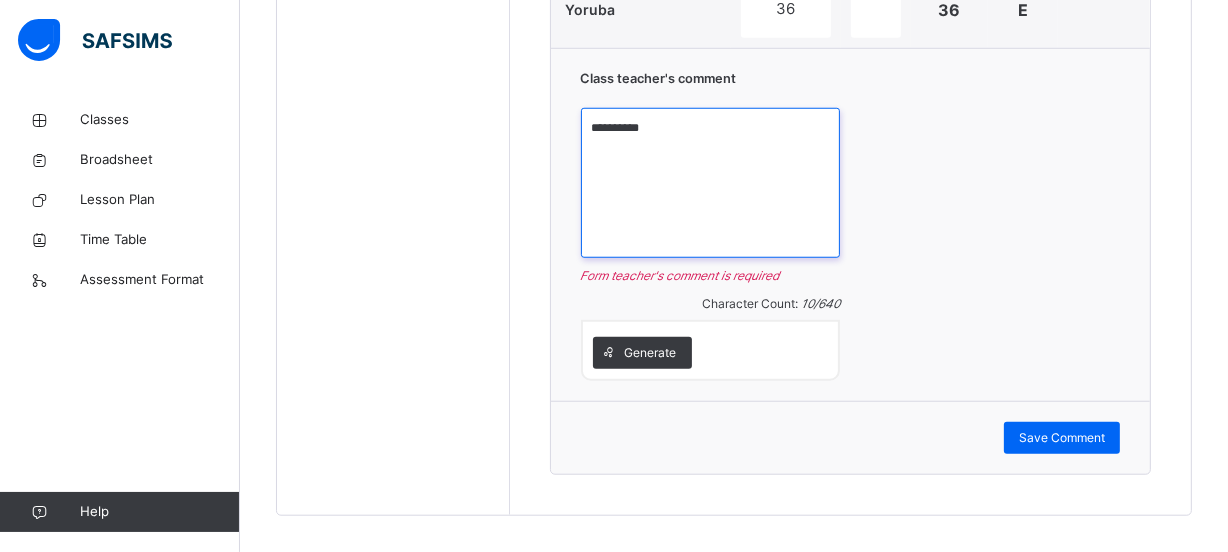 click on "**********" at bounding box center (711, 183) 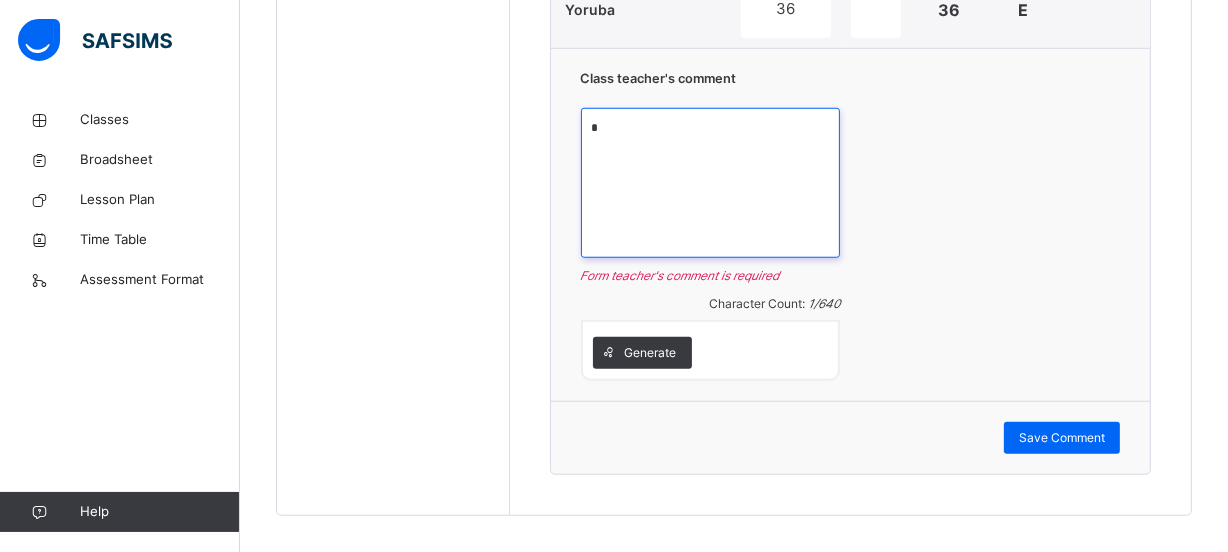 paste on "**********" 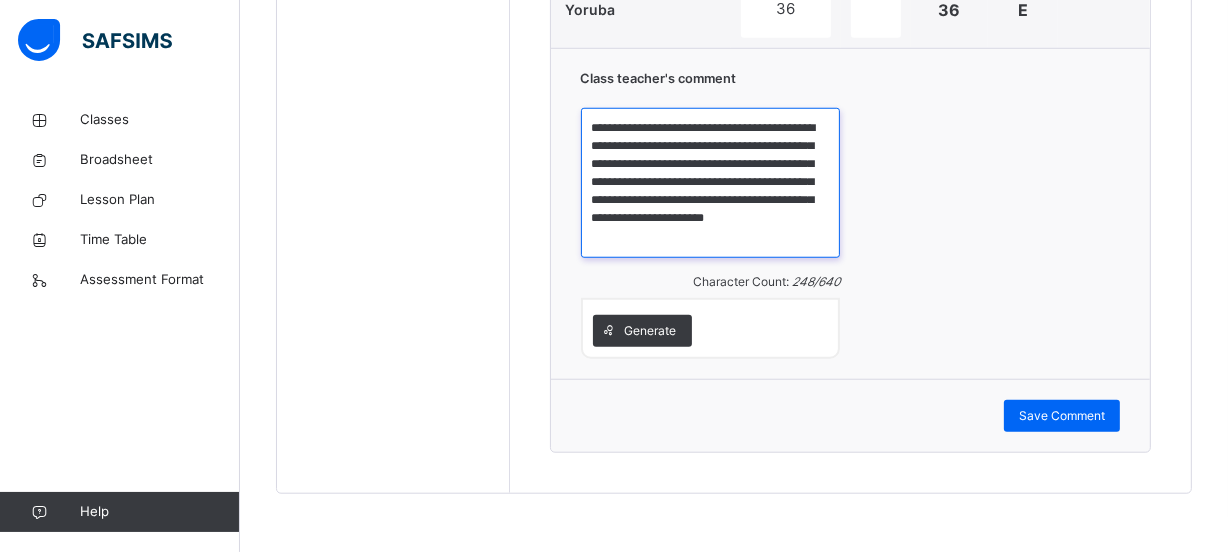 click on "**********" at bounding box center [711, 183] 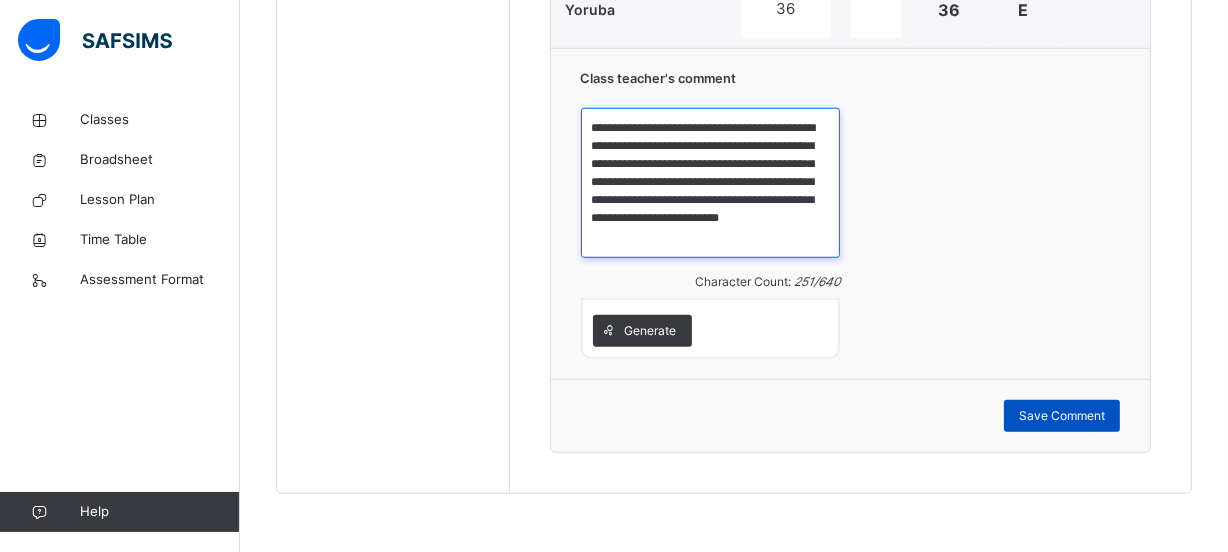 type on "**********" 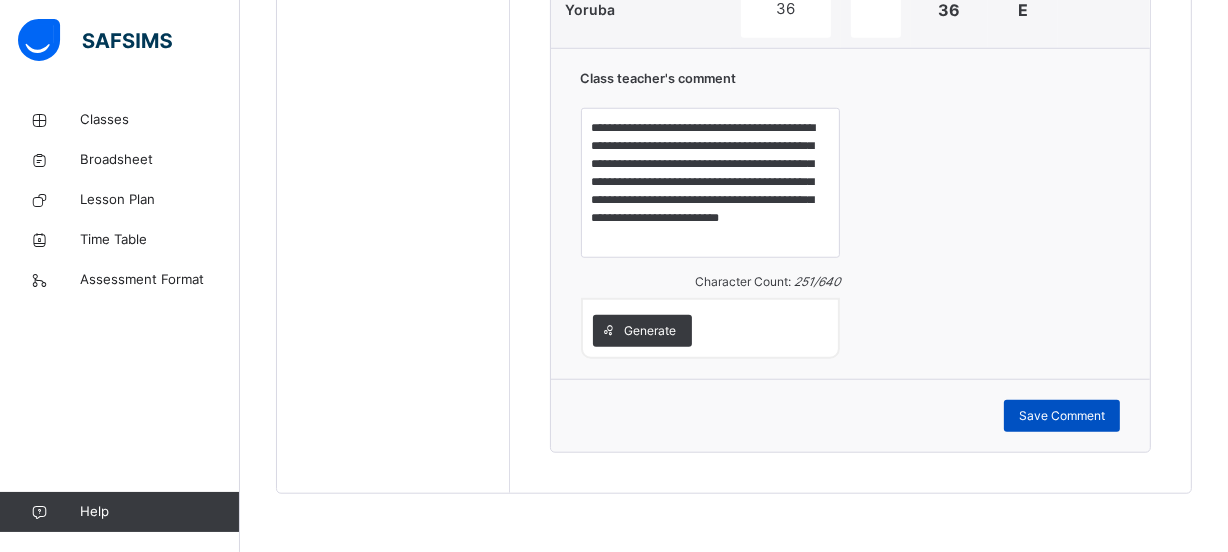 click on "Save Comment" at bounding box center (1062, 416) 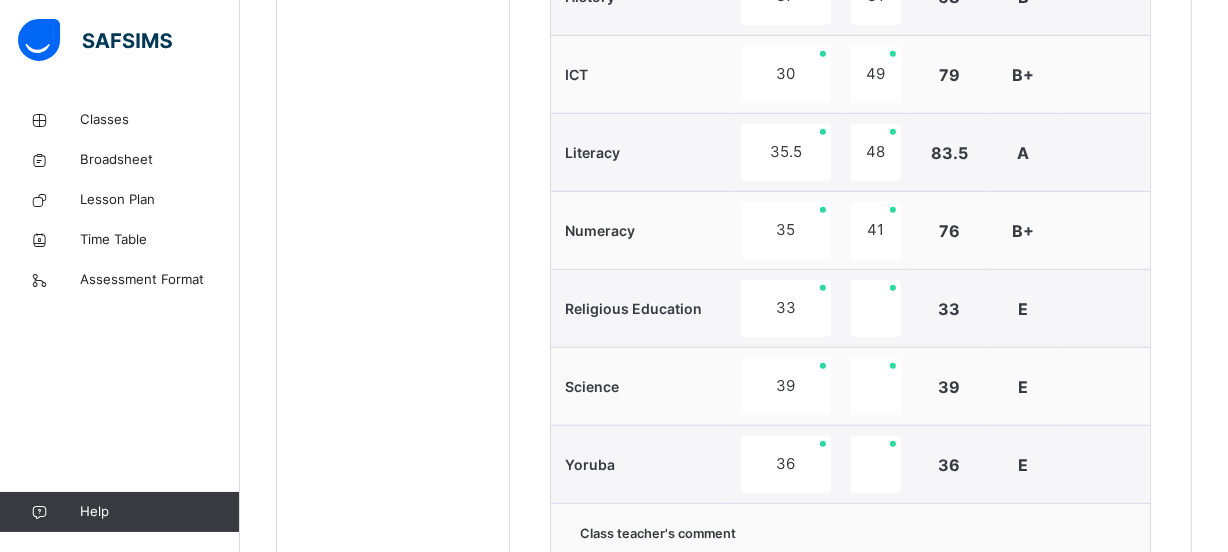 scroll, scrollTop: 1516, scrollLeft: 0, axis: vertical 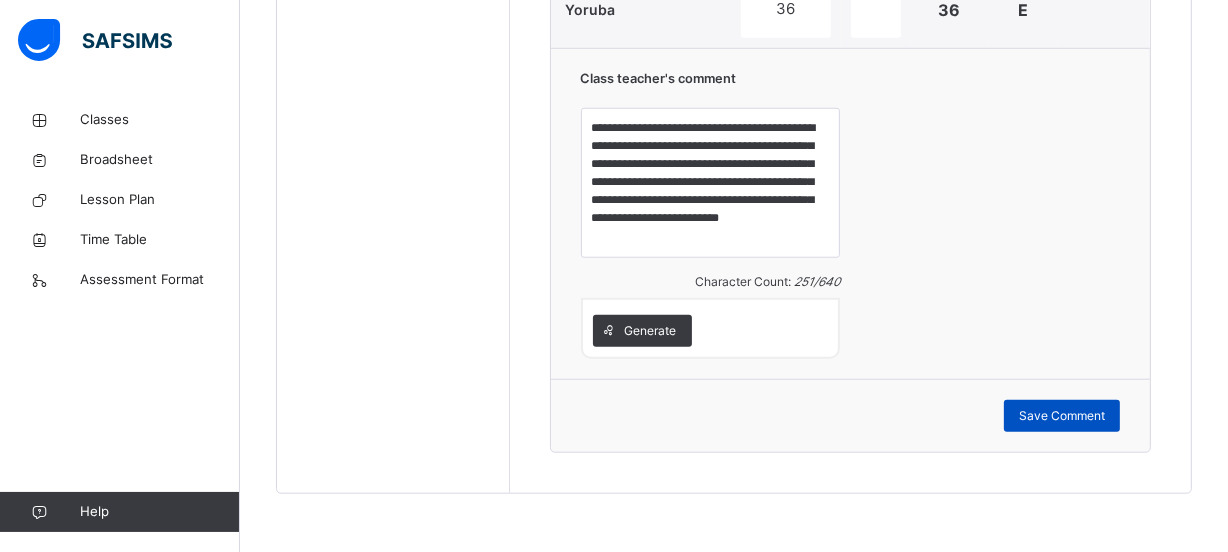 click on "Save Comment" at bounding box center (1062, 416) 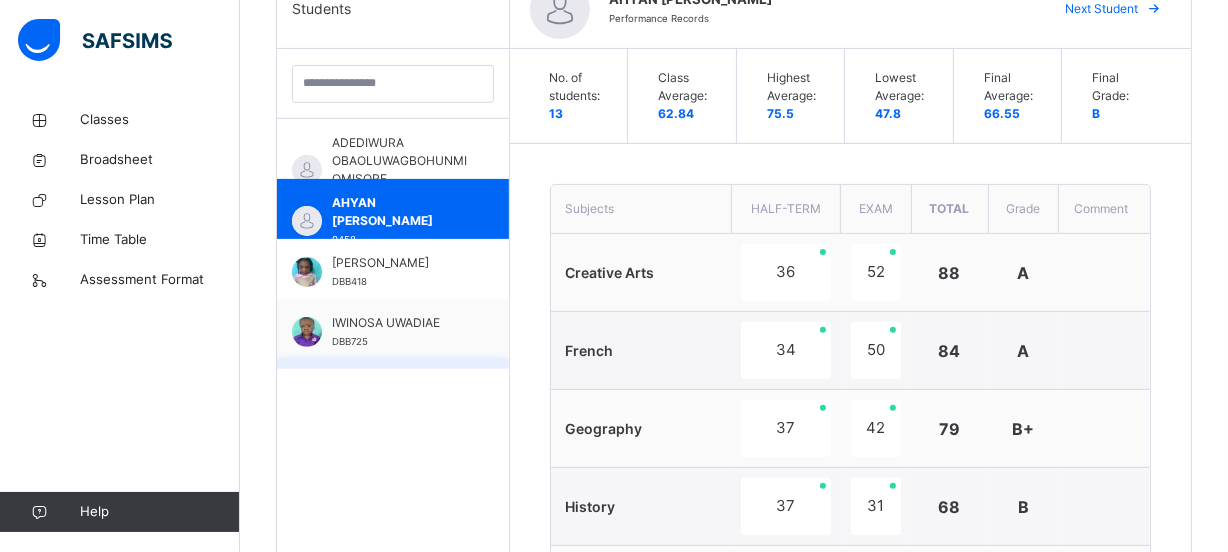 scroll, scrollTop: 607, scrollLeft: 0, axis: vertical 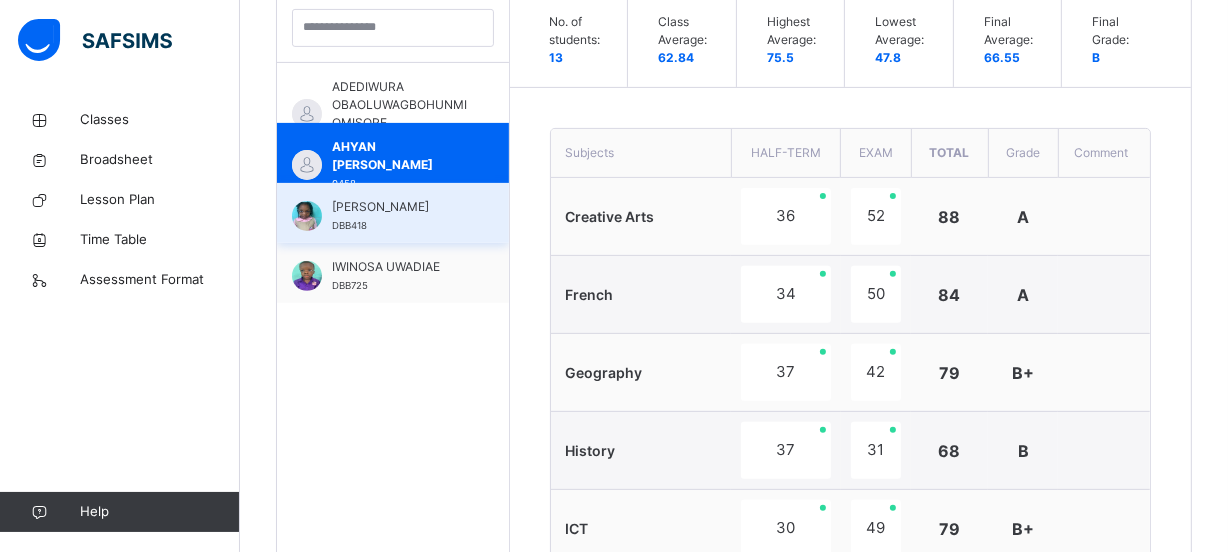 click on "[PERSON_NAME]" at bounding box center [398, 207] 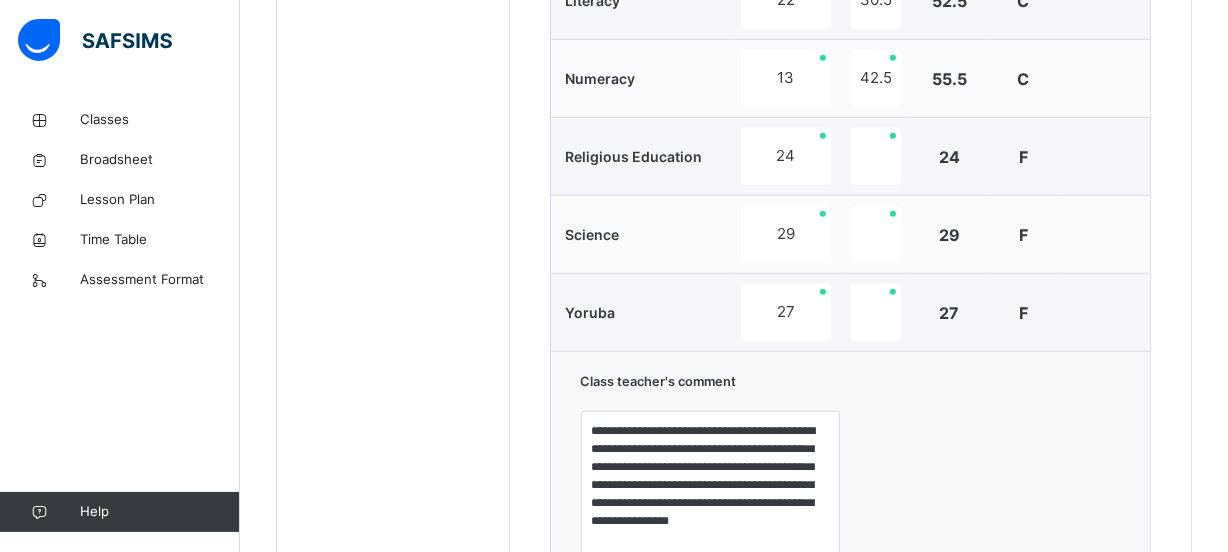 scroll, scrollTop: 1364, scrollLeft: 0, axis: vertical 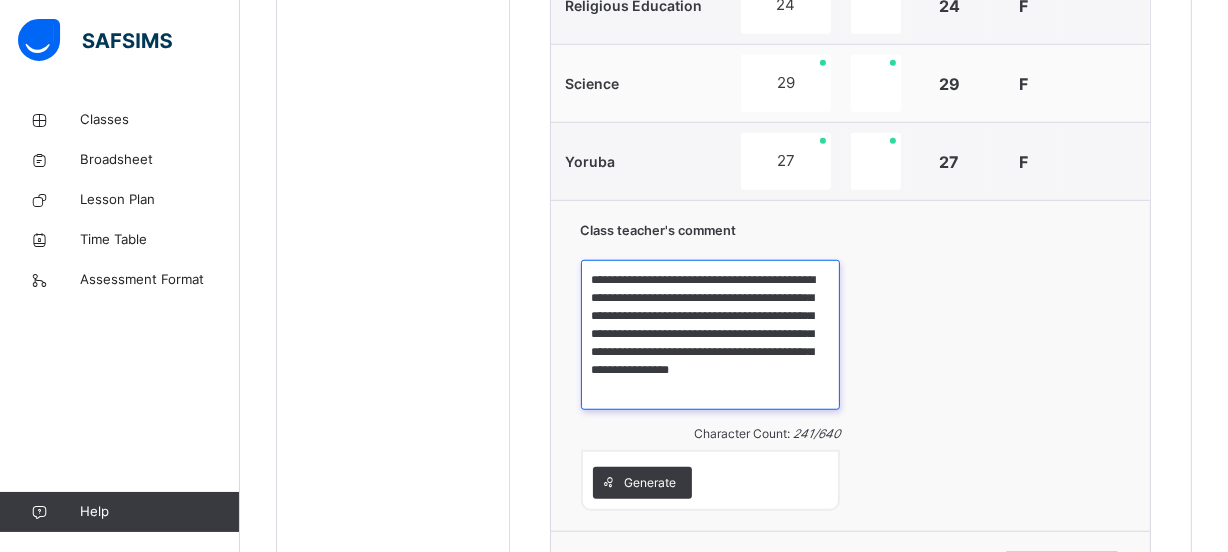 drag, startPoint x: 694, startPoint y: 386, endPoint x: 580, endPoint y: 271, distance: 161.929 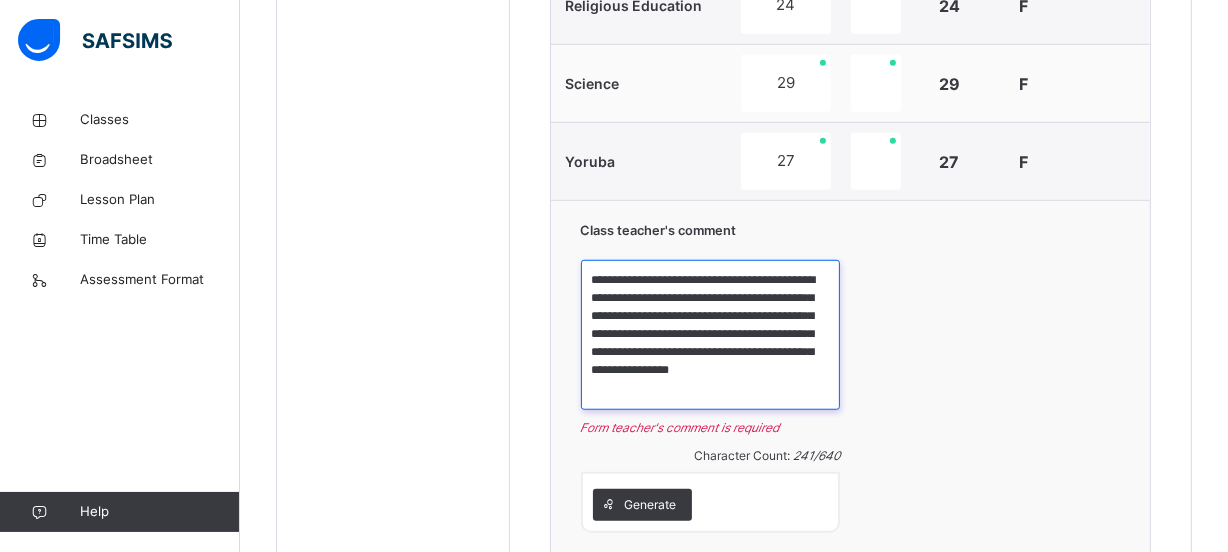 drag, startPoint x: 689, startPoint y: 382, endPoint x: 592, endPoint y: 273, distance: 145.91093 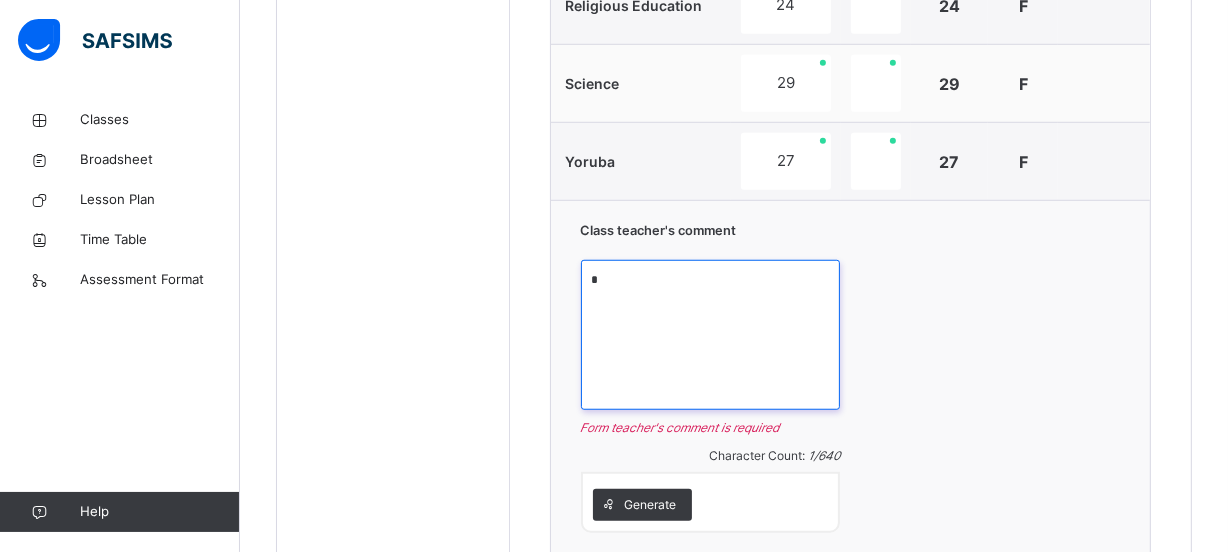 paste on "**********" 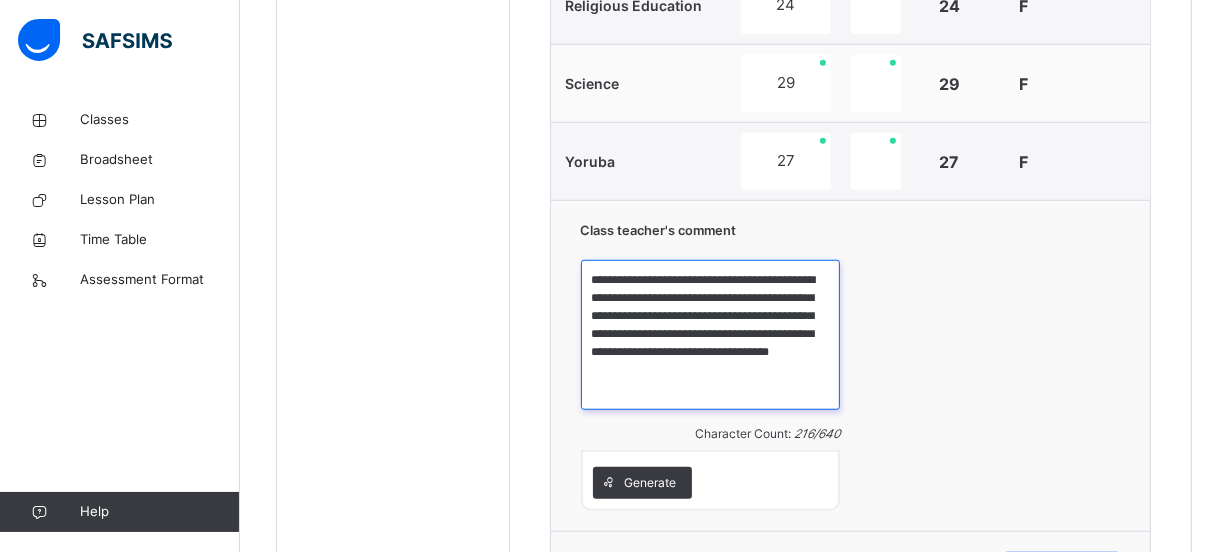 click on "**********" at bounding box center (711, 335) 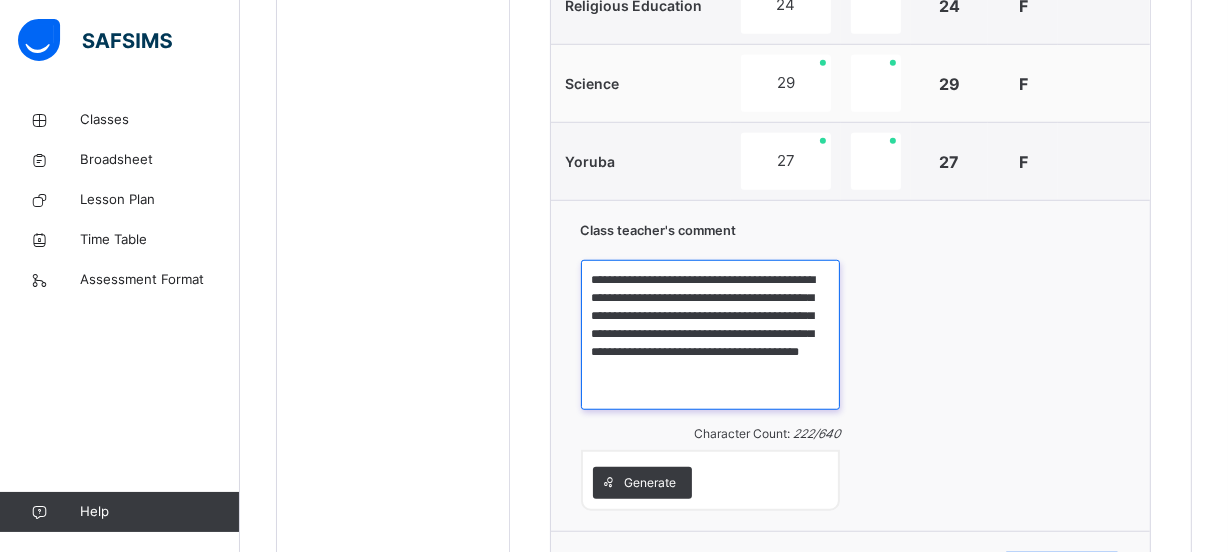 click on "**********" at bounding box center (711, 335) 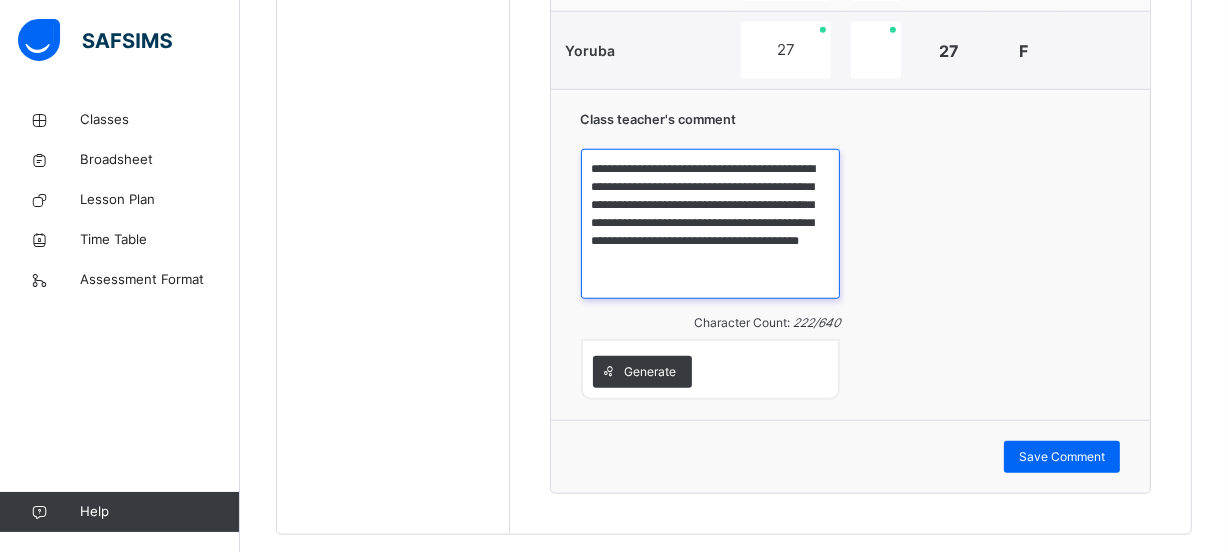 scroll, scrollTop: 1516, scrollLeft: 0, axis: vertical 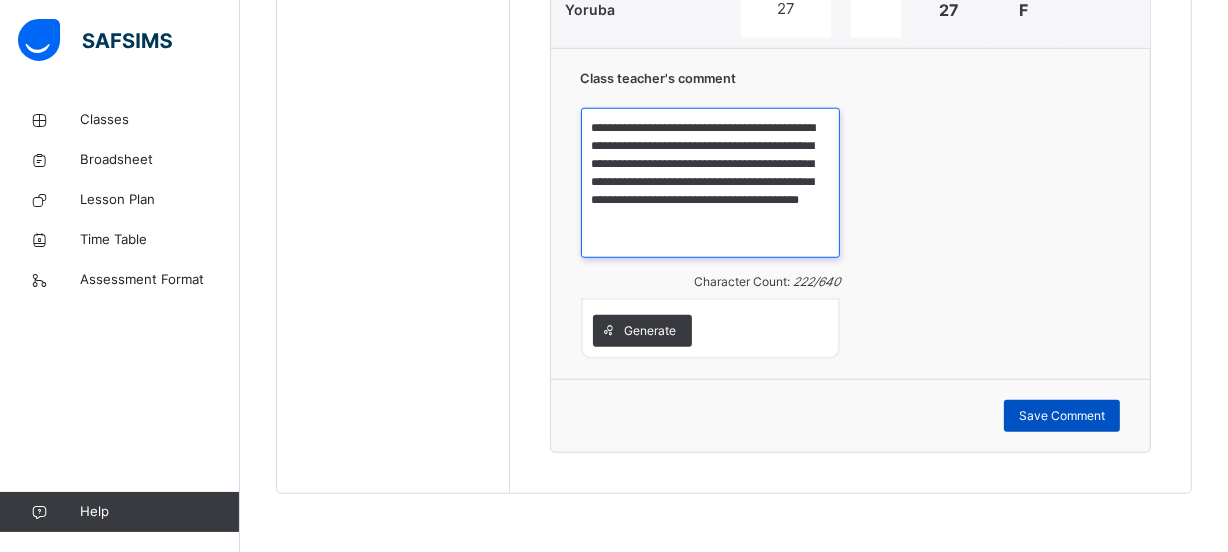 type on "**********" 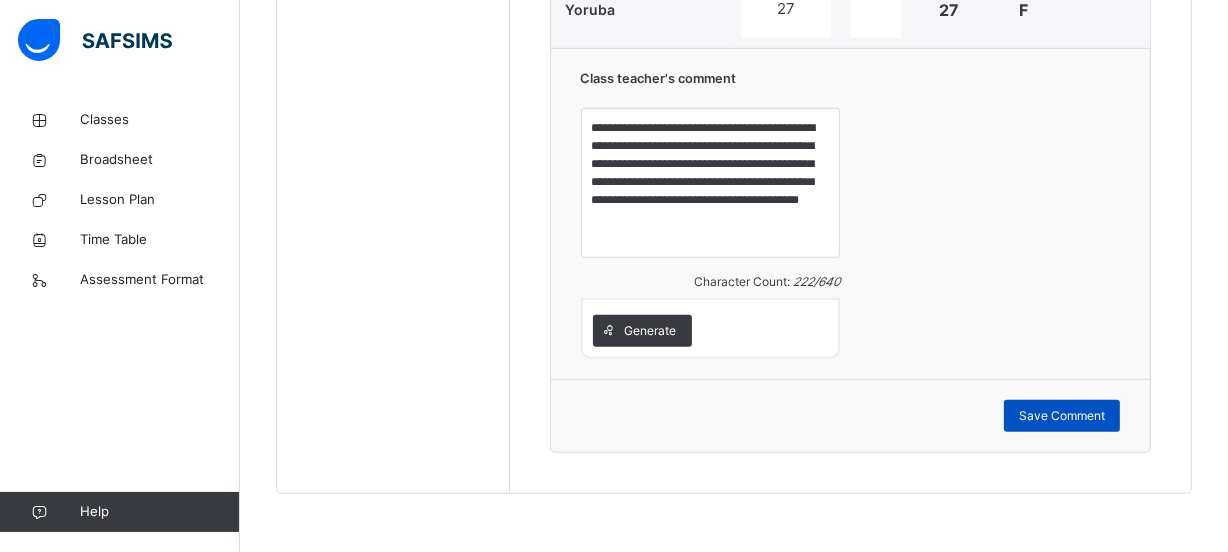 click on "Save Comment" at bounding box center (1062, 416) 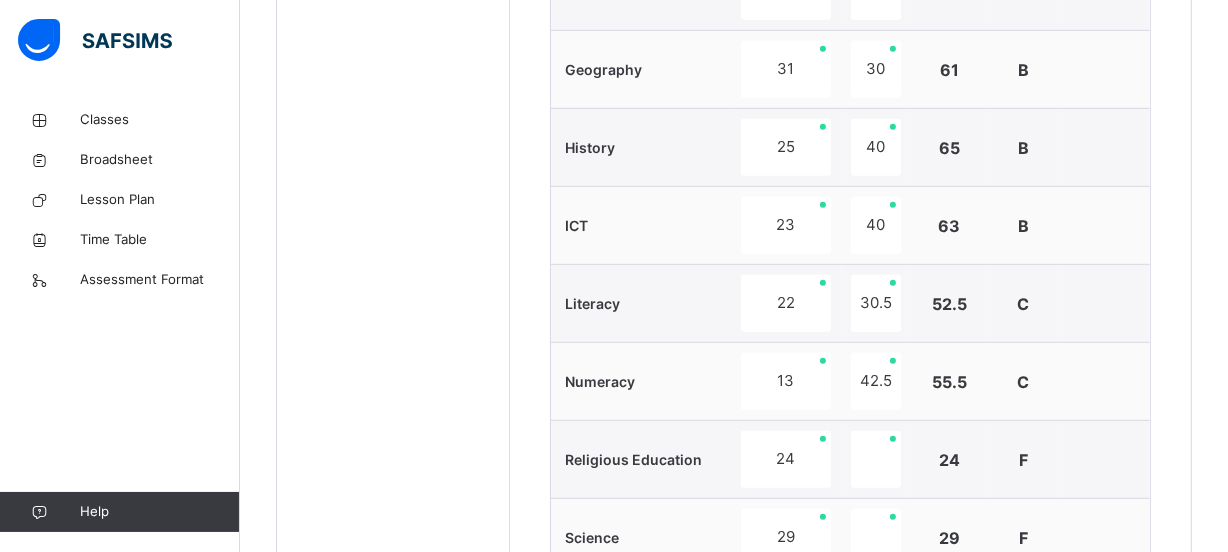 scroll, scrollTop: 1516, scrollLeft: 0, axis: vertical 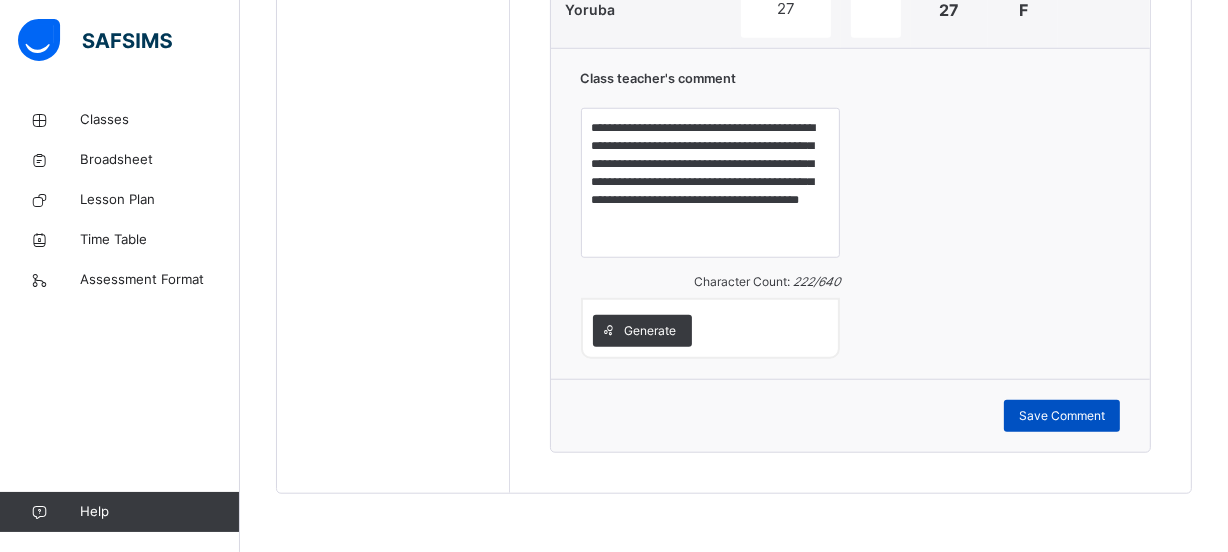 click on "Save Comment" at bounding box center (1062, 416) 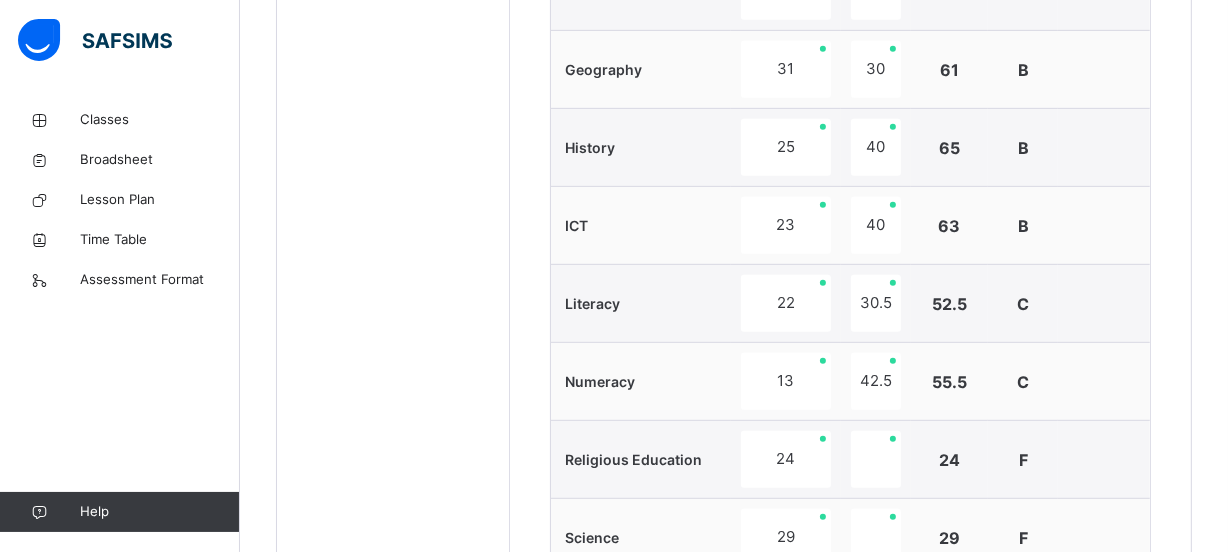 scroll, scrollTop: 304, scrollLeft: 0, axis: vertical 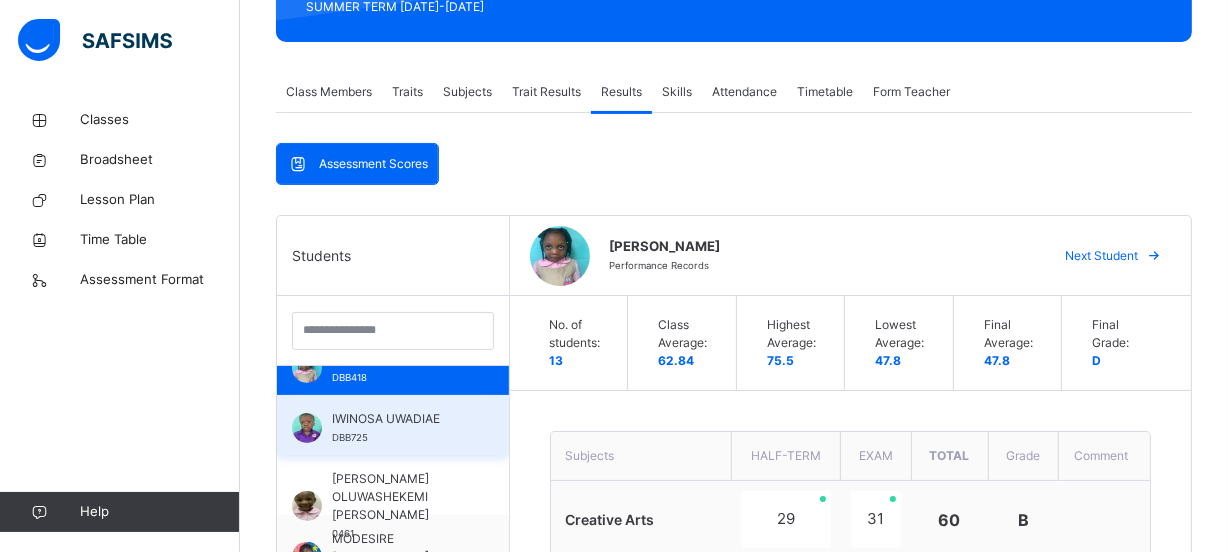 click on "IWINOSA  UWADIAE" at bounding box center [398, 419] 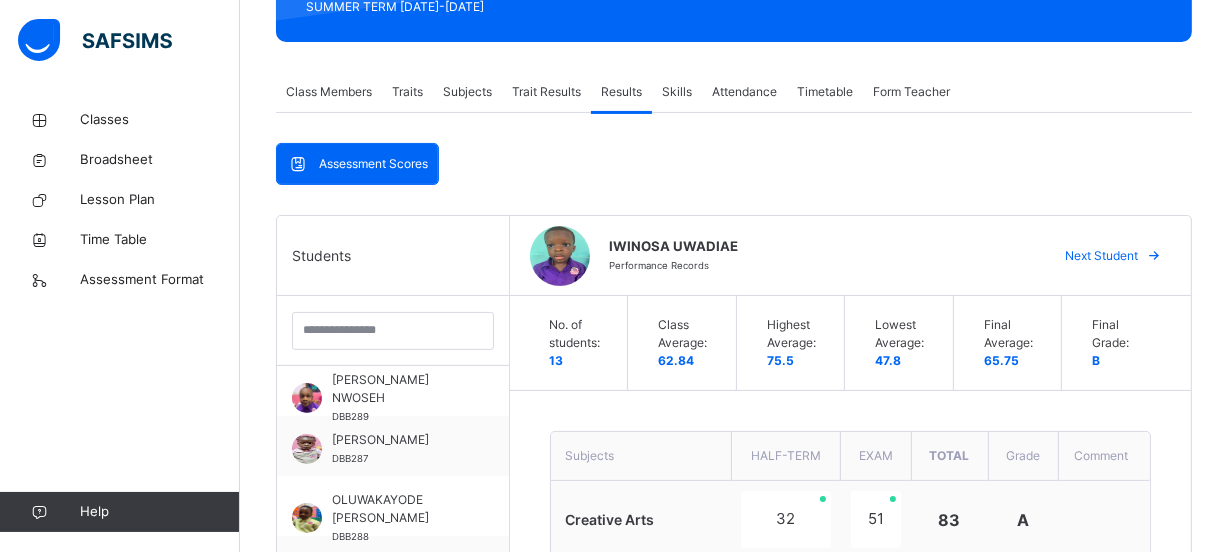 scroll, scrollTop: 557, scrollLeft: 0, axis: vertical 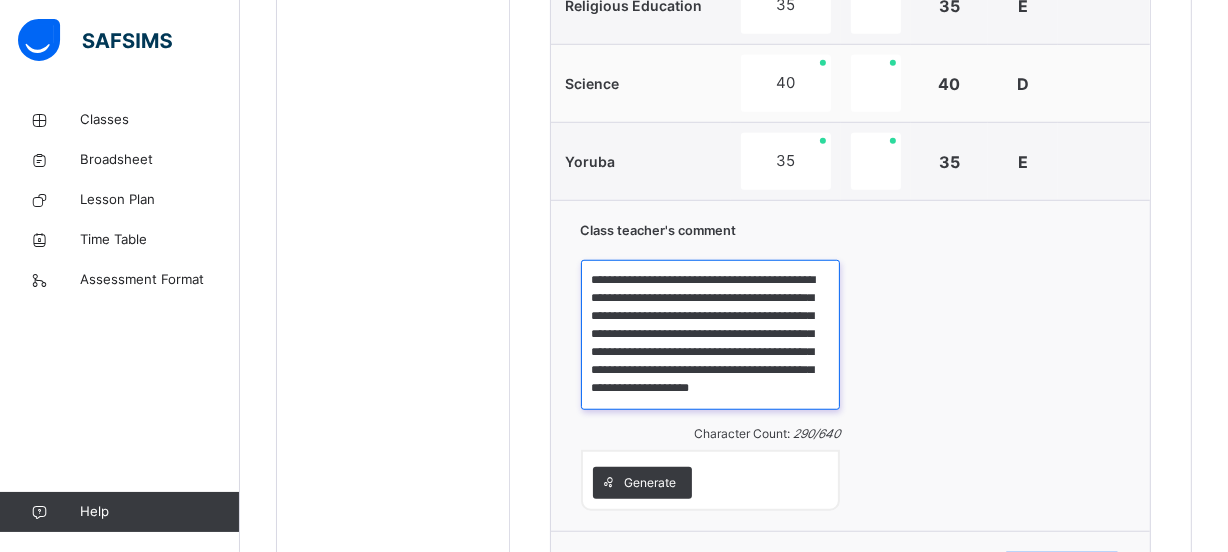 drag, startPoint x: 791, startPoint y: 400, endPoint x: 587, endPoint y: 287, distance: 233.20592 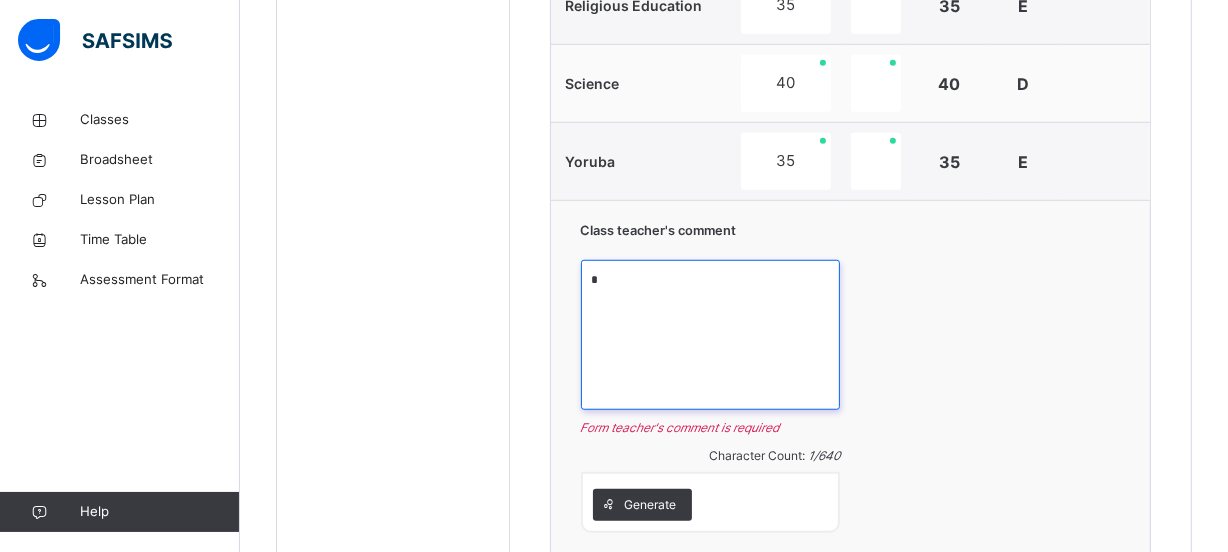 scroll, scrollTop: 0, scrollLeft: 0, axis: both 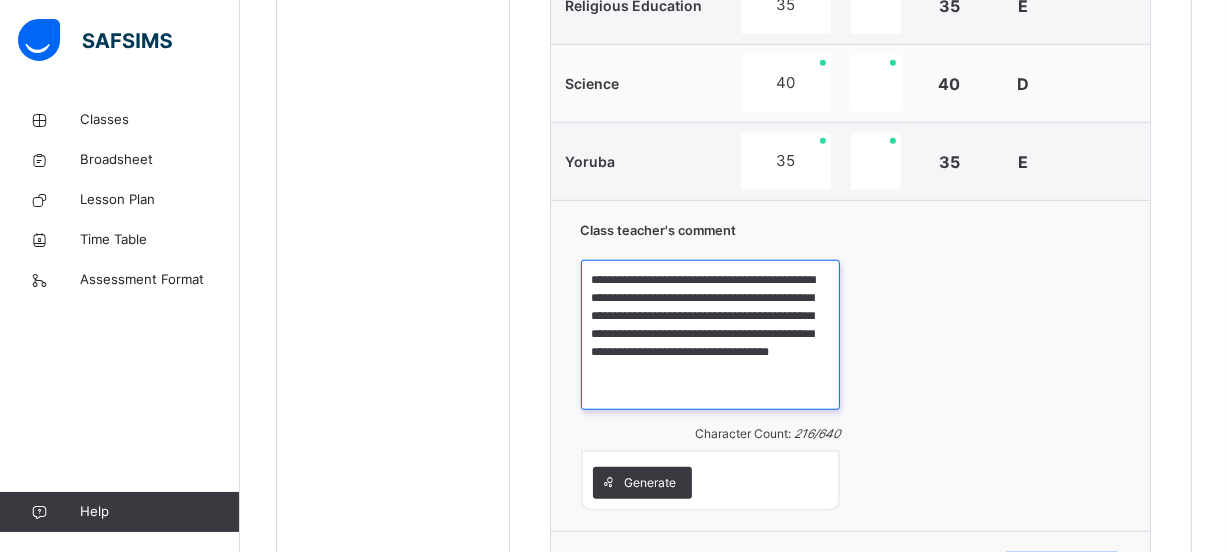 click on "**********" at bounding box center (711, 335) 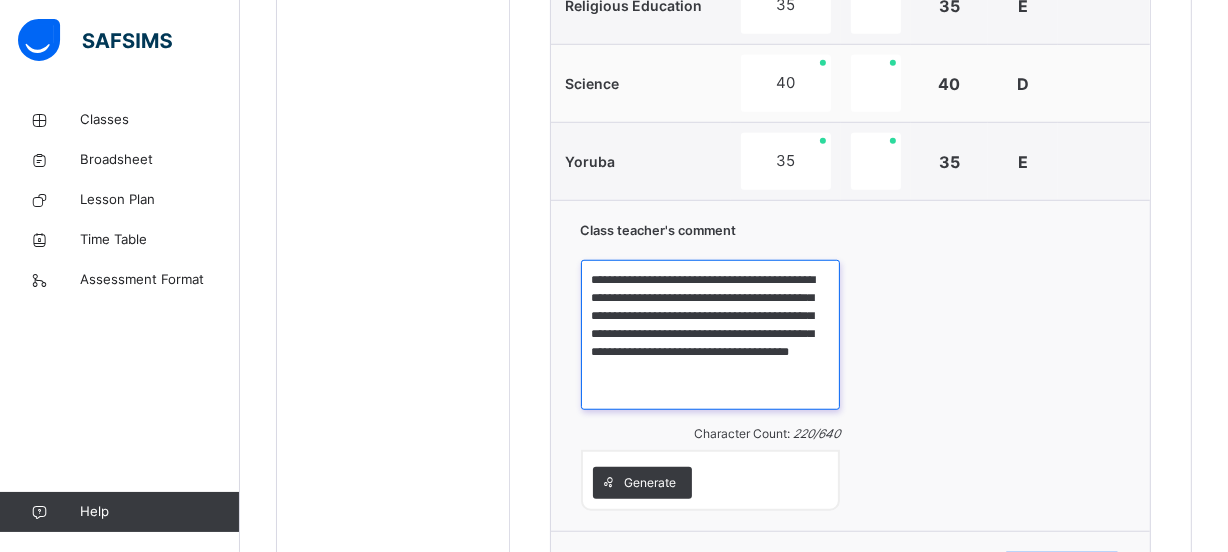 click on "**********" at bounding box center (711, 335) 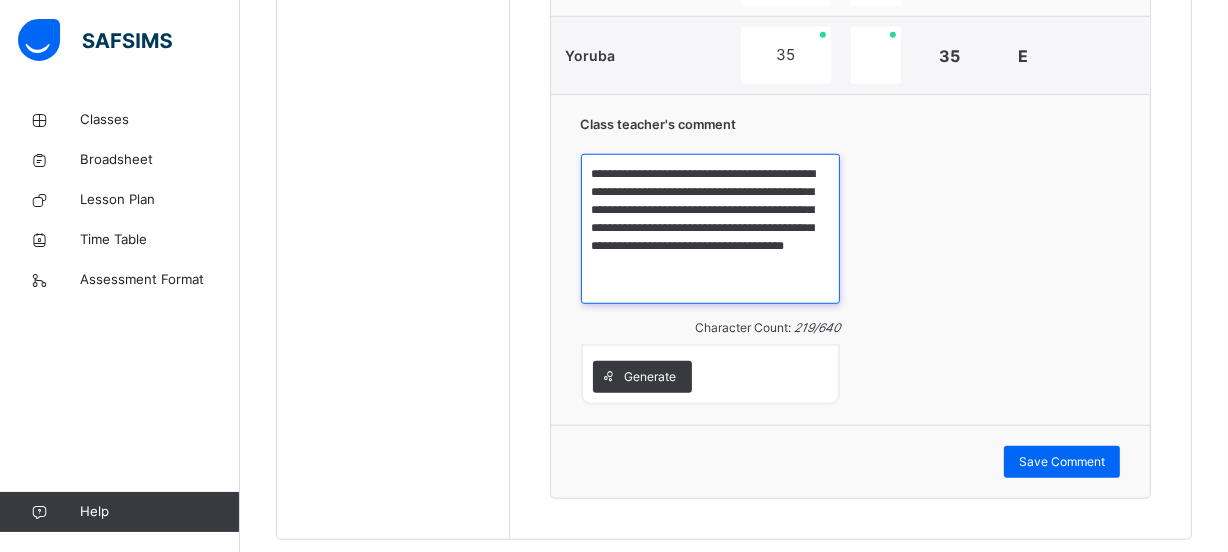 scroll, scrollTop: 1516, scrollLeft: 0, axis: vertical 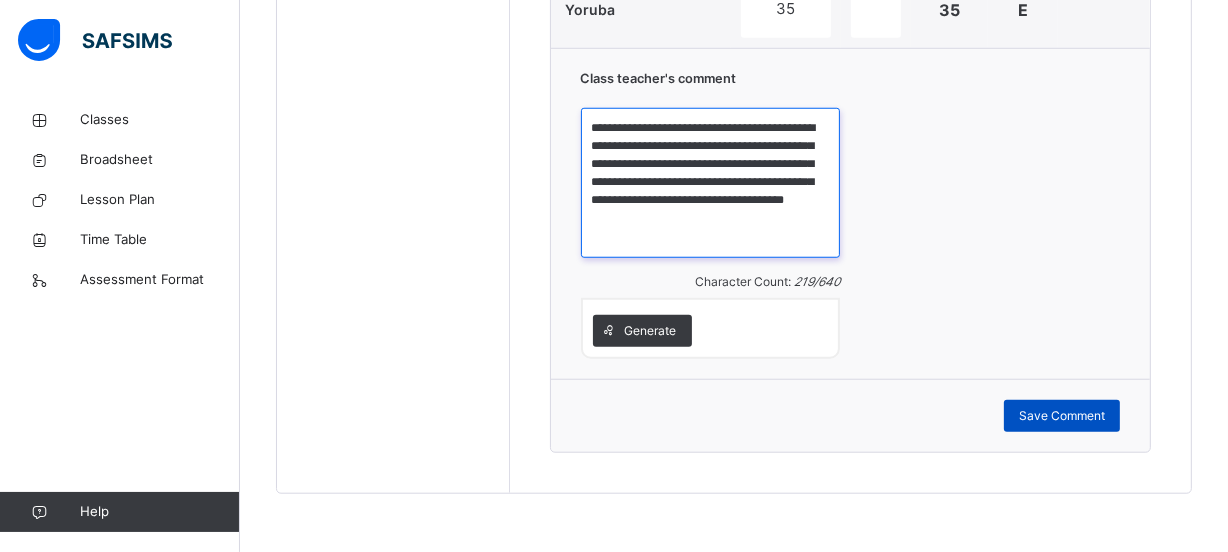 type on "**********" 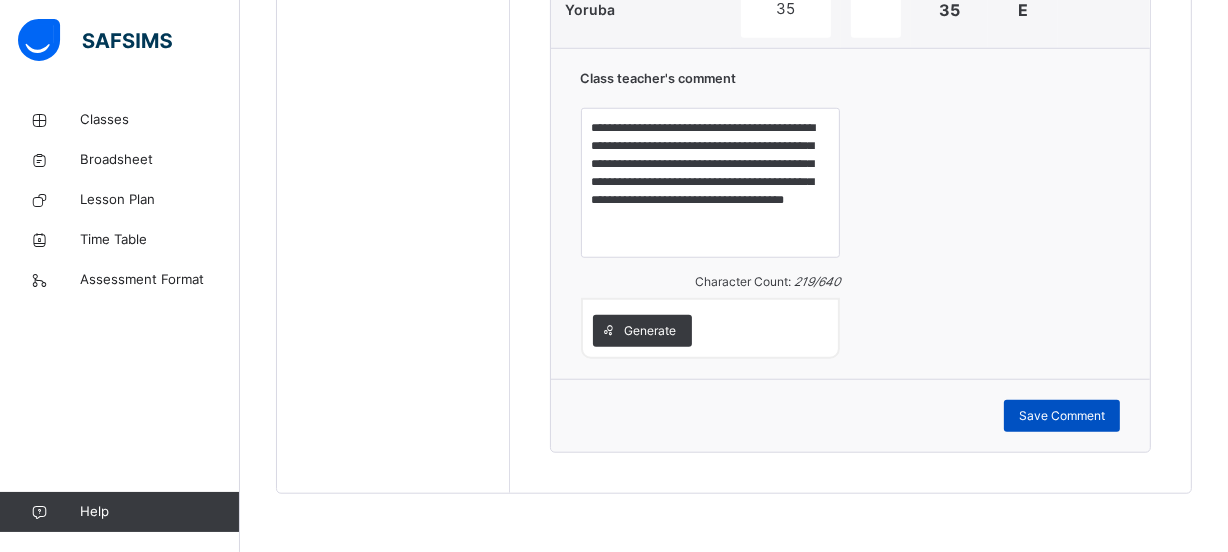 click on "Save Comment" at bounding box center [1062, 416] 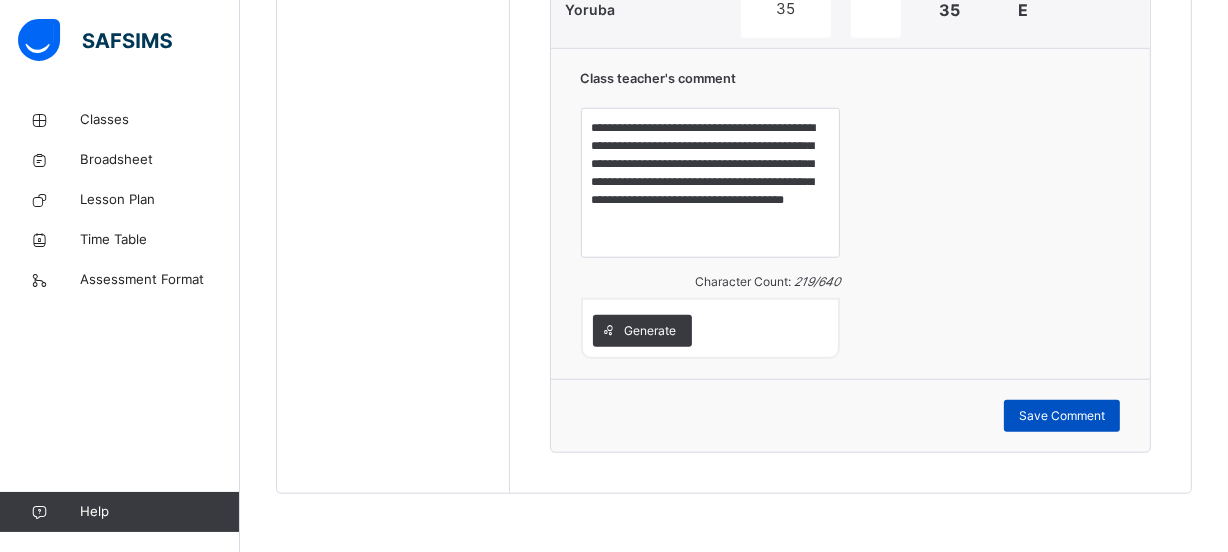 click on "Save Comment" at bounding box center (1062, 416) 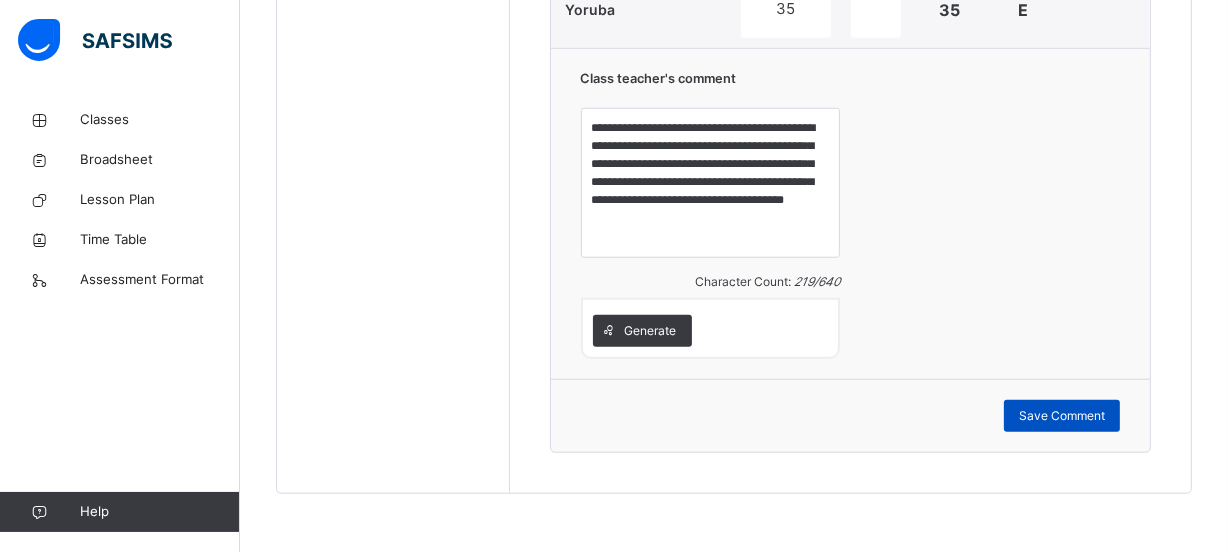 click on "Save Comment" at bounding box center (1062, 416) 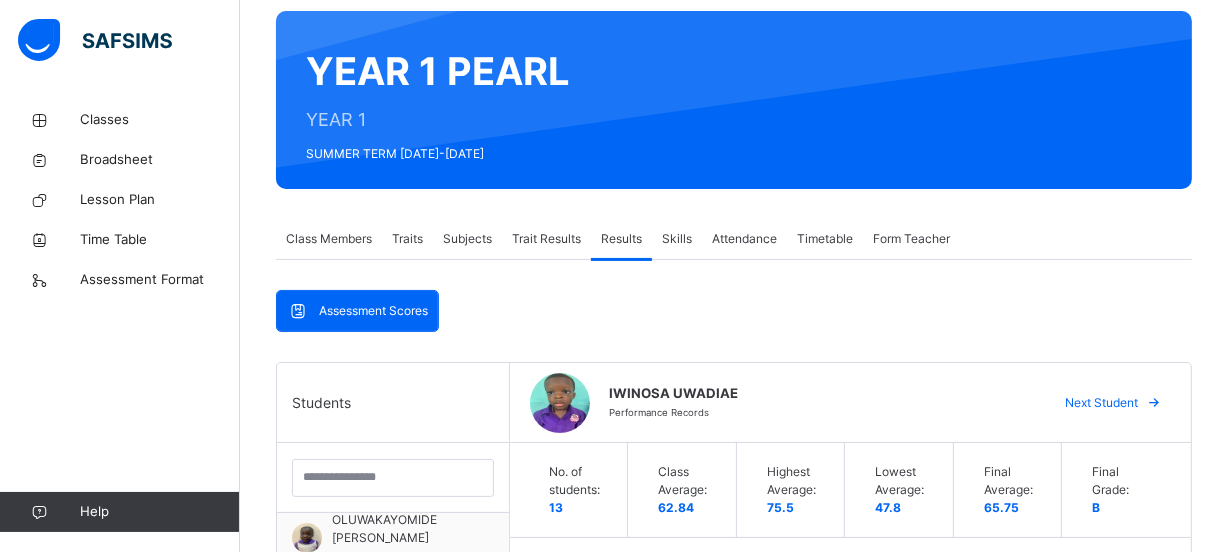 scroll, scrollTop: 152, scrollLeft: 0, axis: vertical 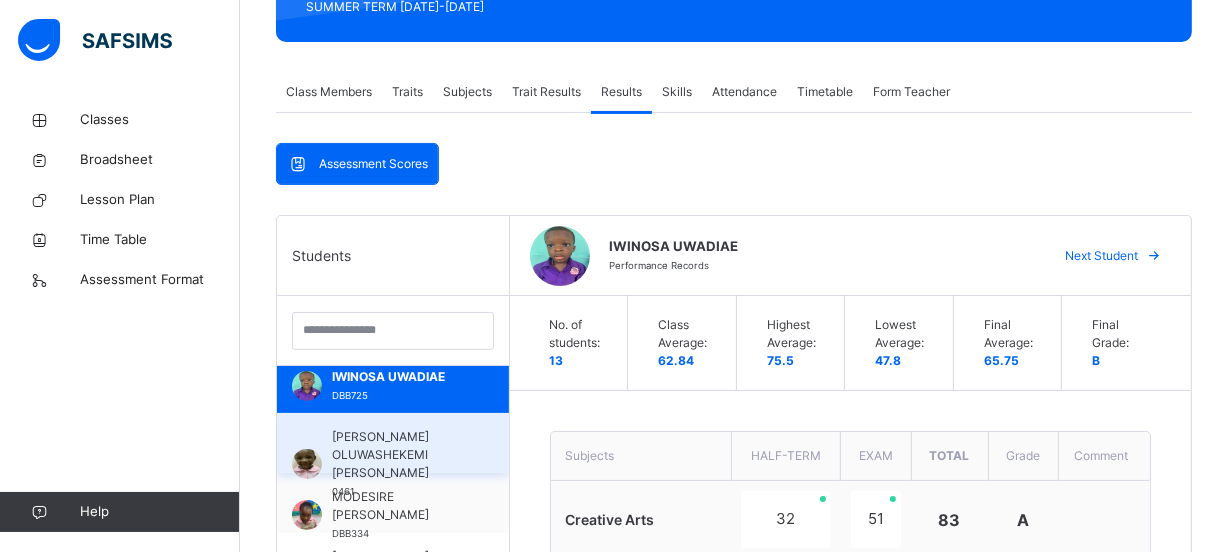 click on "[PERSON_NAME] OLUWASHEKEMI [PERSON_NAME]" at bounding box center (398, 455) 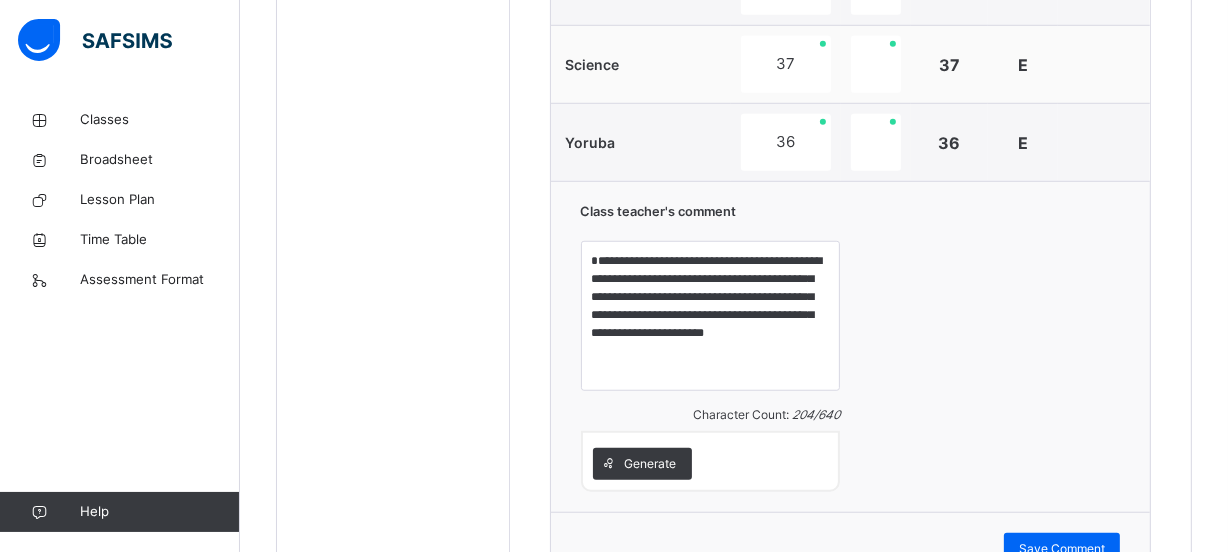 scroll, scrollTop: 1516, scrollLeft: 0, axis: vertical 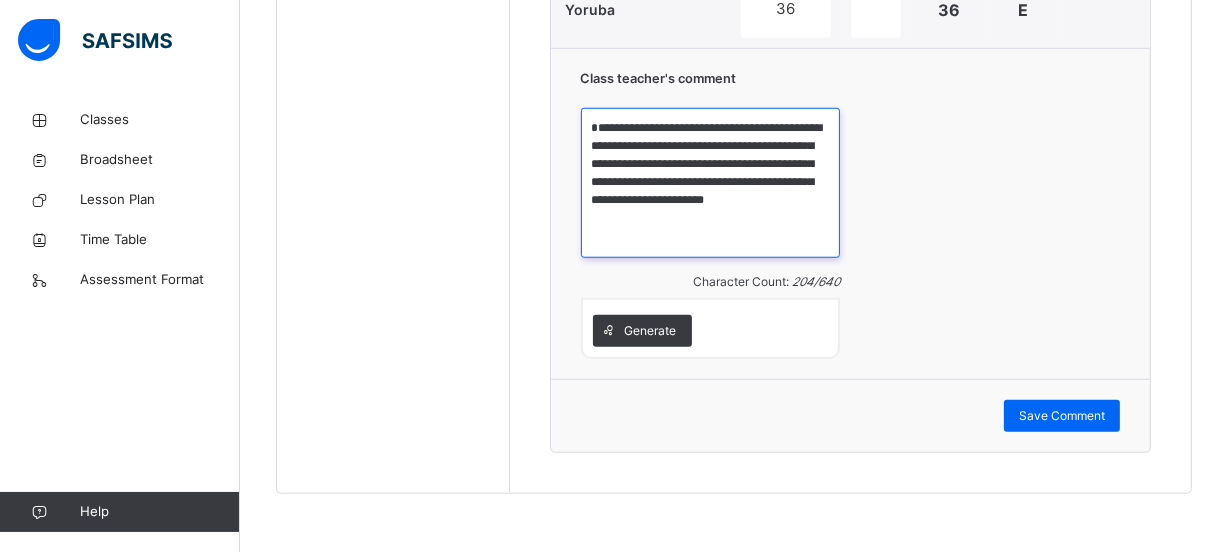 click on "**********" at bounding box center (711, 183) 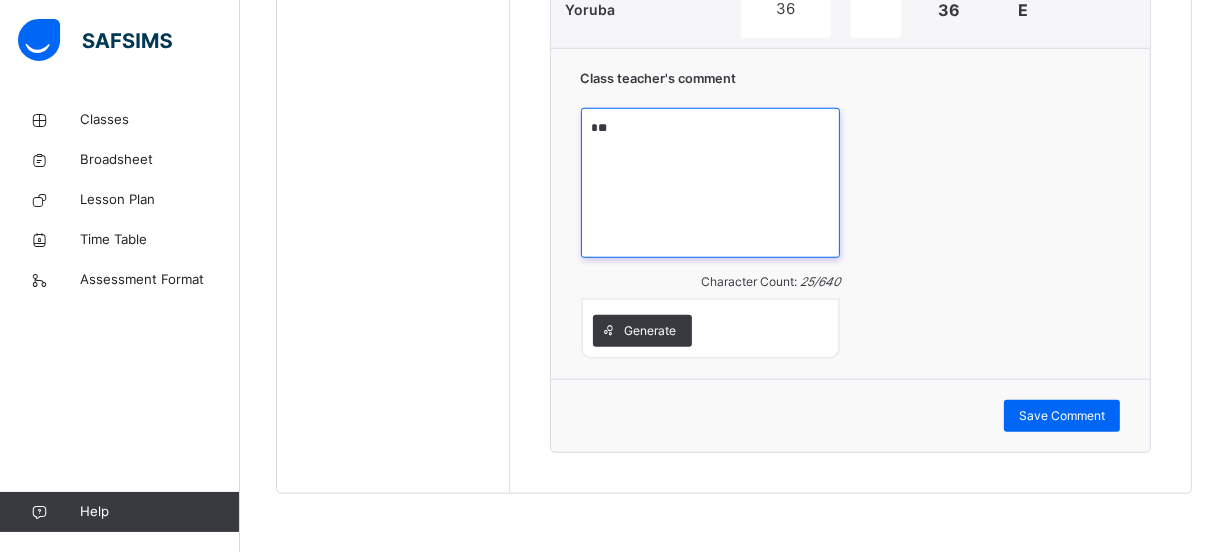 type on "*" 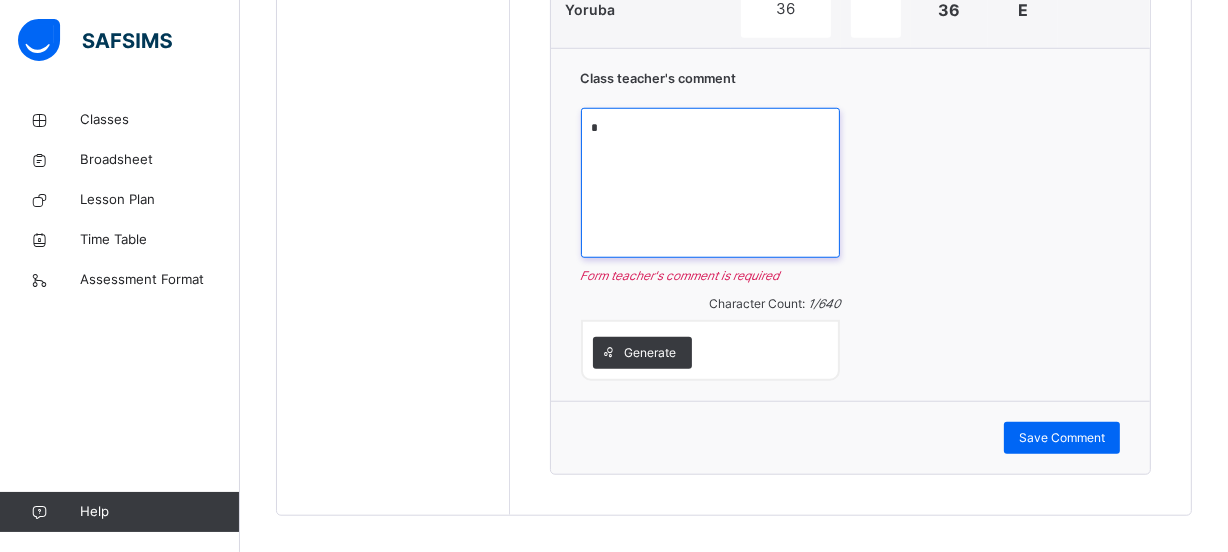 click at bounding box center [711, 183] 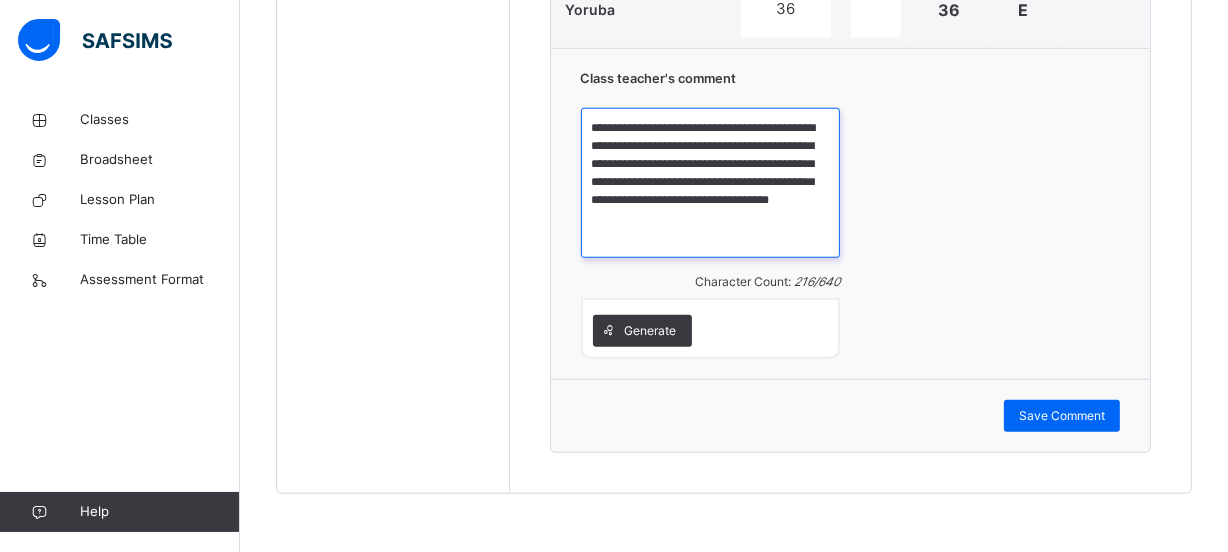 click on "**********" at bounding box center [711, 183] 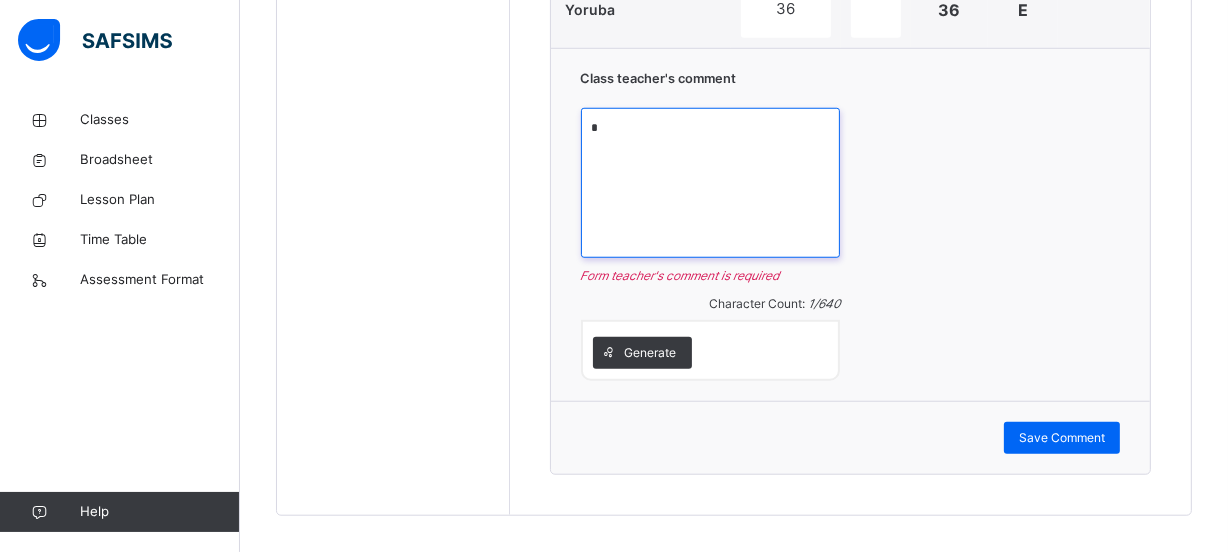 click on "*" at bounding box center (711, 183) 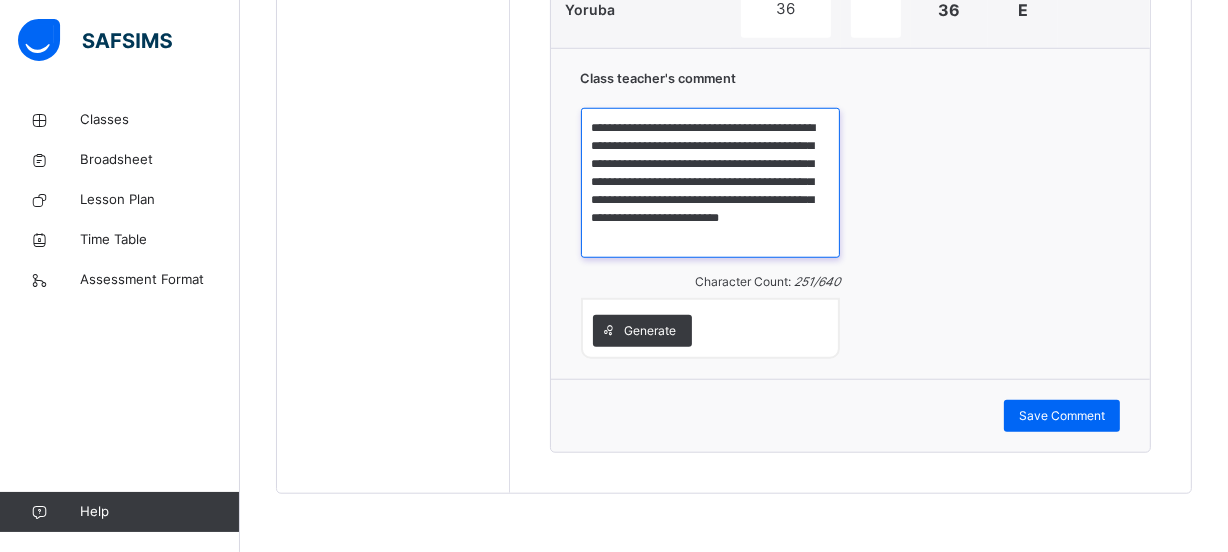click on "**********" at bounding box center [711, 183] 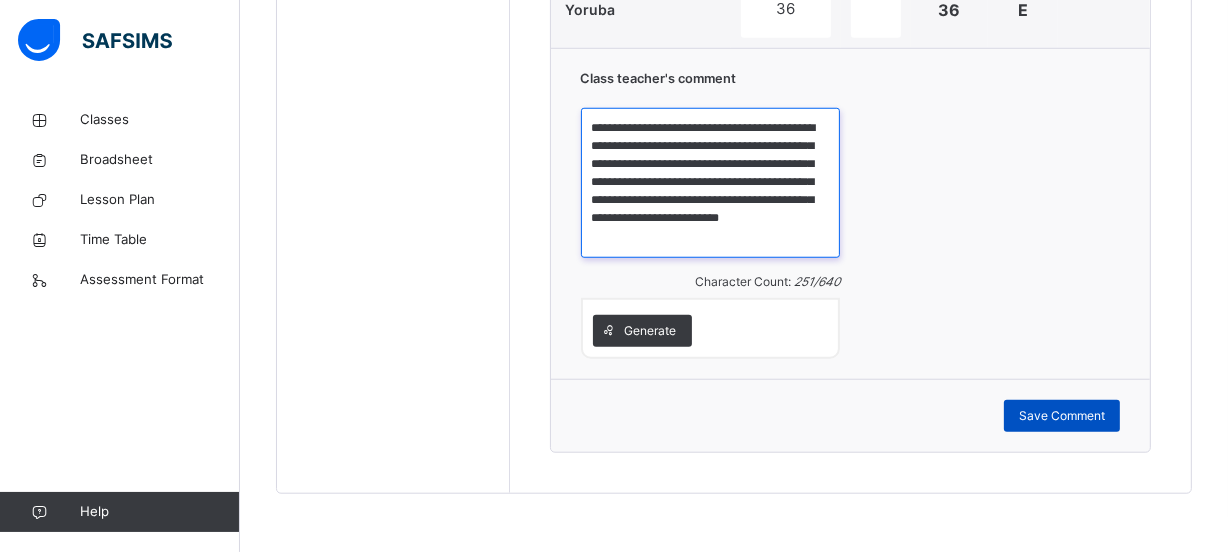 type on "**********" 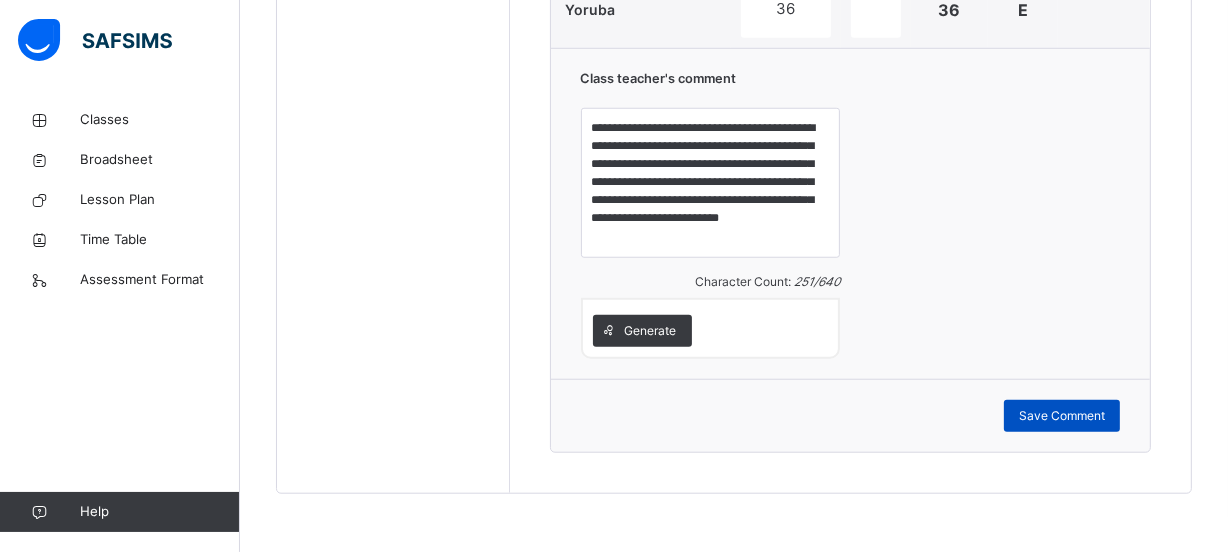 click on "Save Comment" at bounding box center (1062, 416) 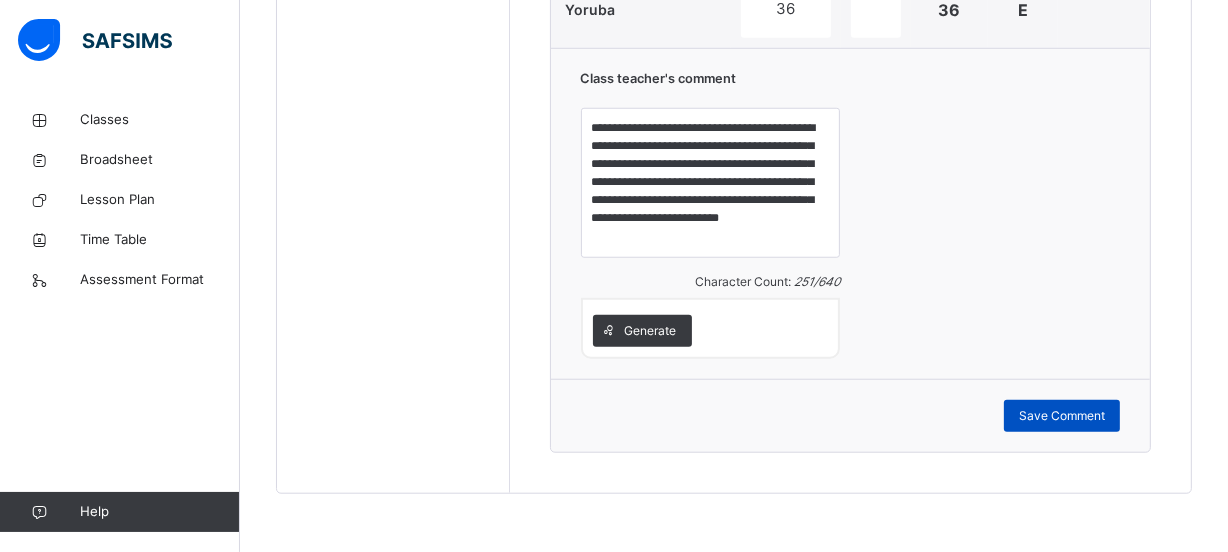 click on "Save Comment" at bounding box center [1062, 416] 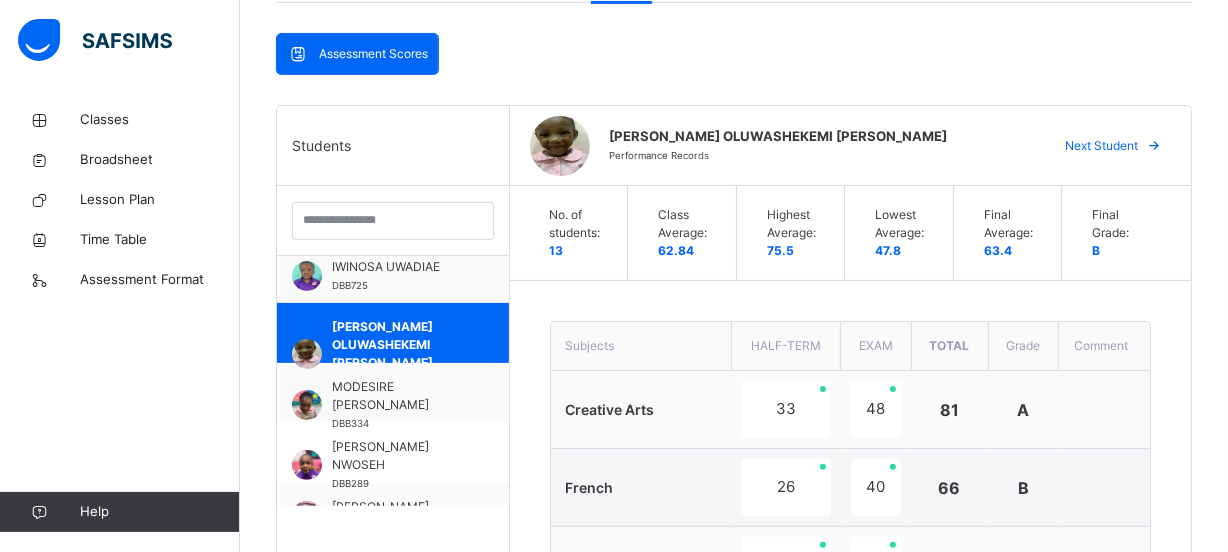 scroll, scrollTop: 607, scrollLeft: 0, axis: vertical 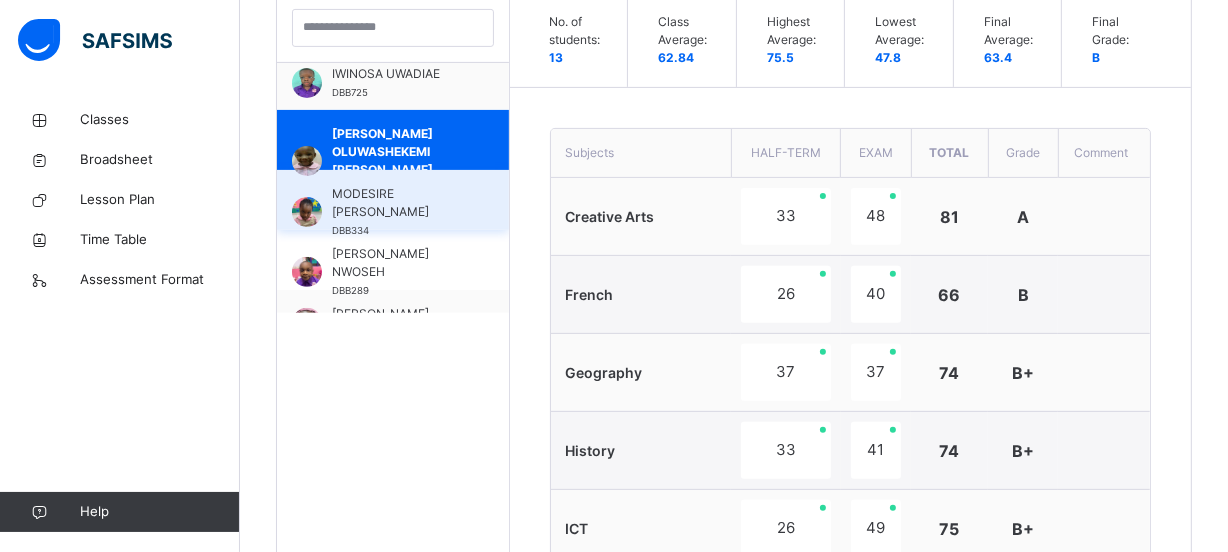 click on "MODESIRE [PERSON_NAME]" at bounding box center [398, 203] 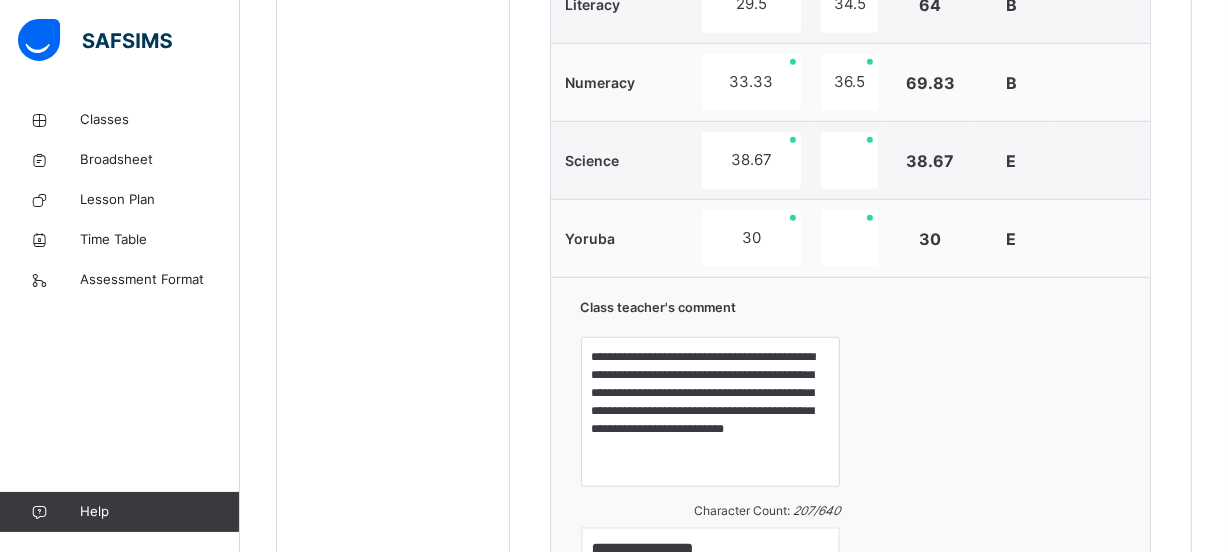 scroll, scrollTop: 1213, scrollLeft: 0, axis: vertical 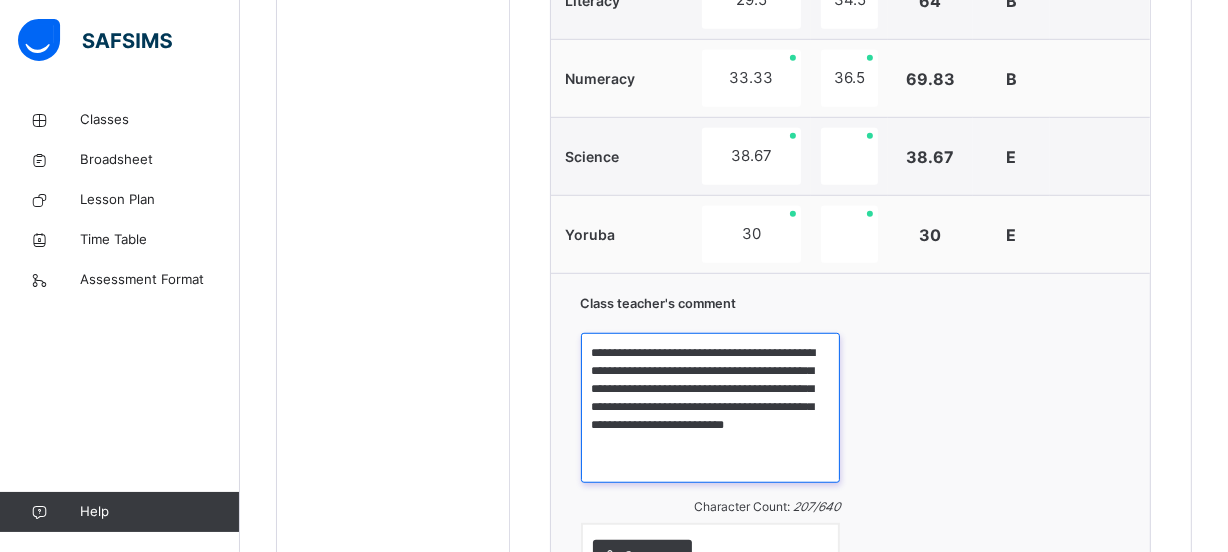 click on "**********" at bounding box center (711, 408) 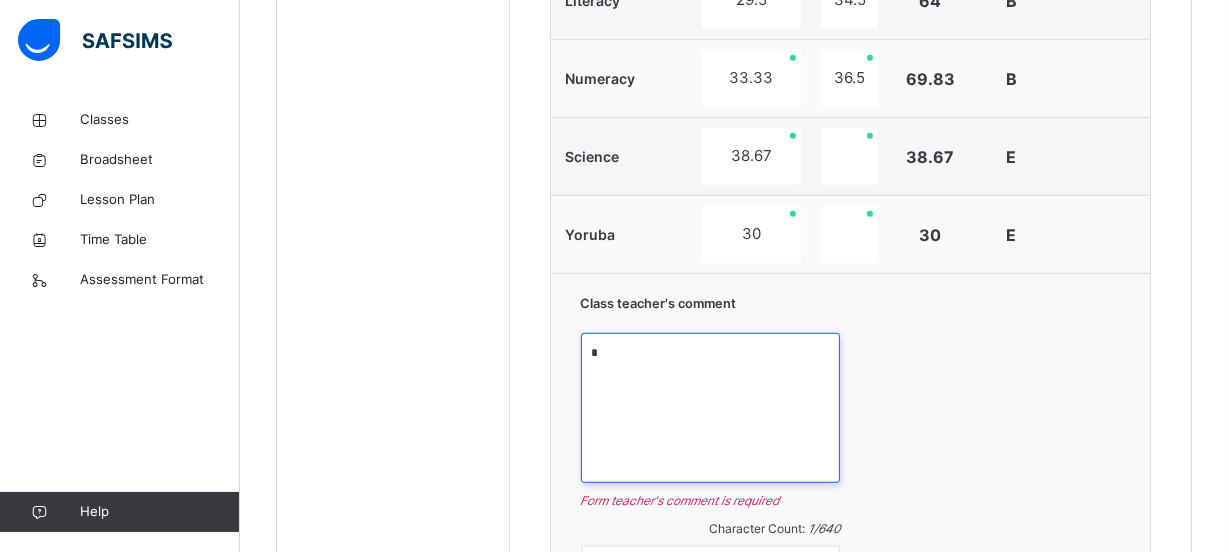 click on "*" at bounding box center (711, 408) 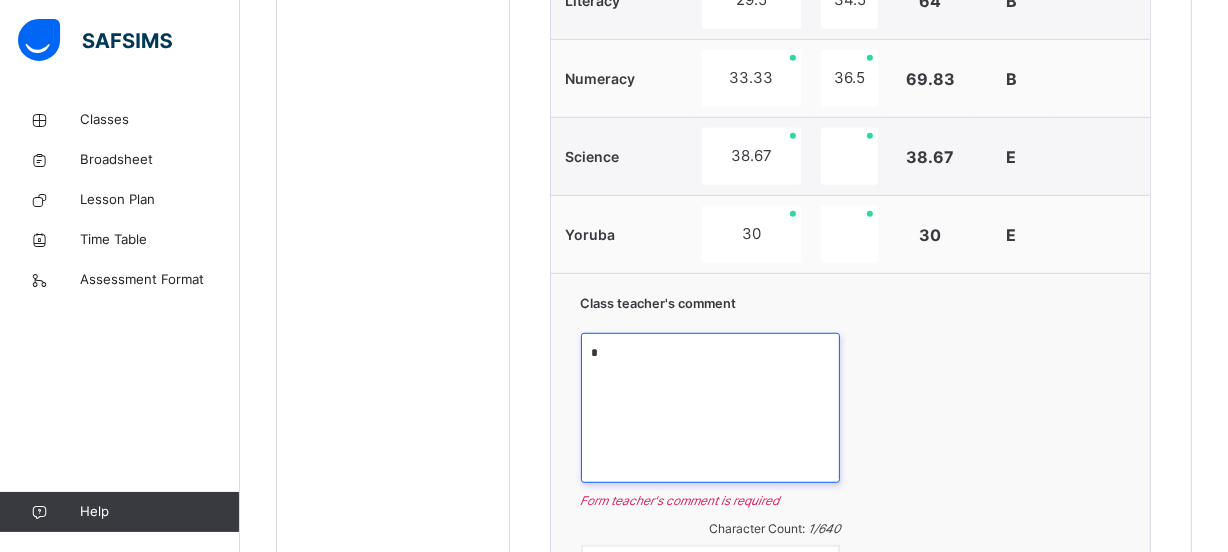 paste on "**********" 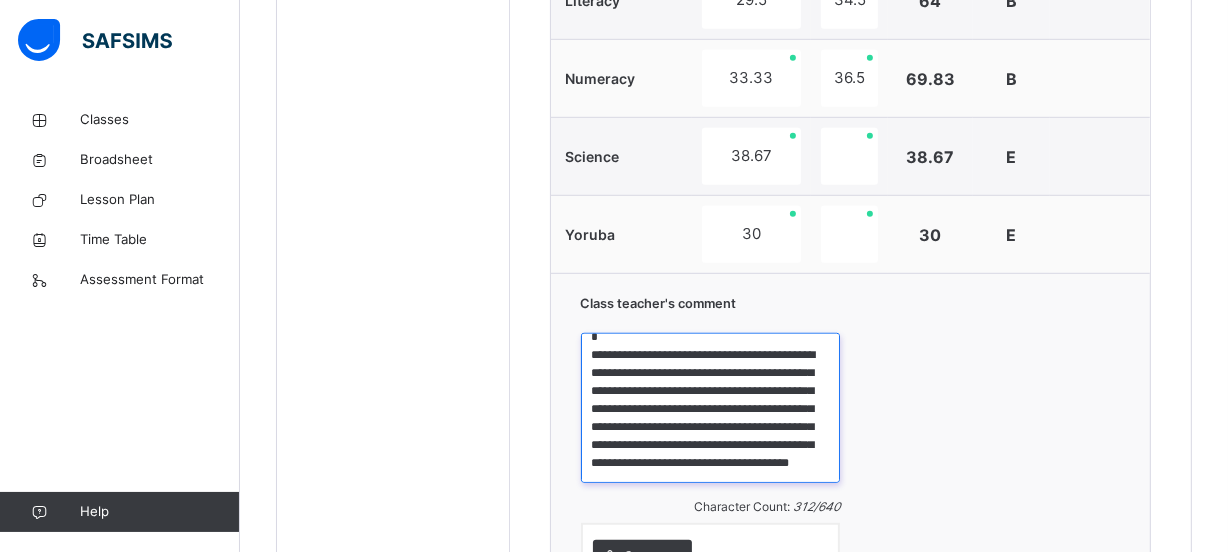 scroll, scrollTop: 0, scrollLeft: 0, axis: both 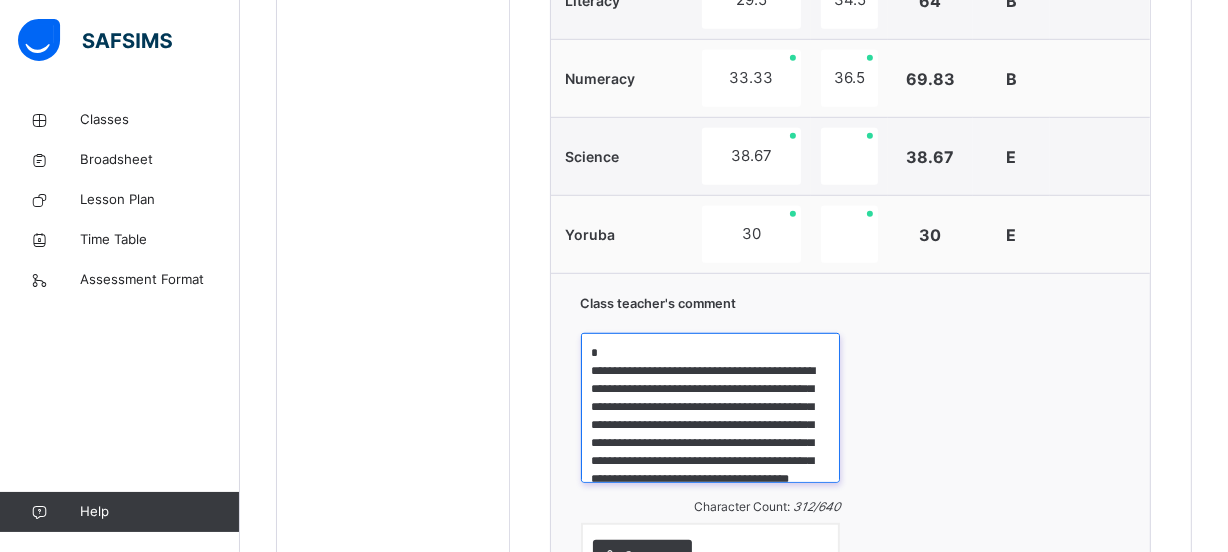 click on "**********" at bounding box center [711, 408] 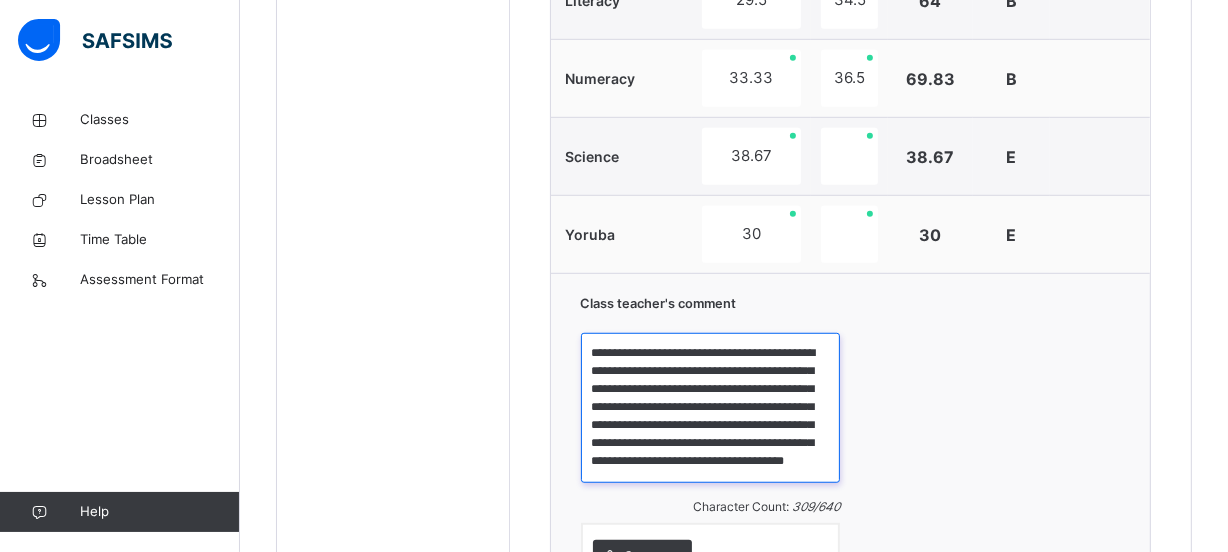 scroll, scrollTop: 51, scrollLeft: 0, axis: vertical 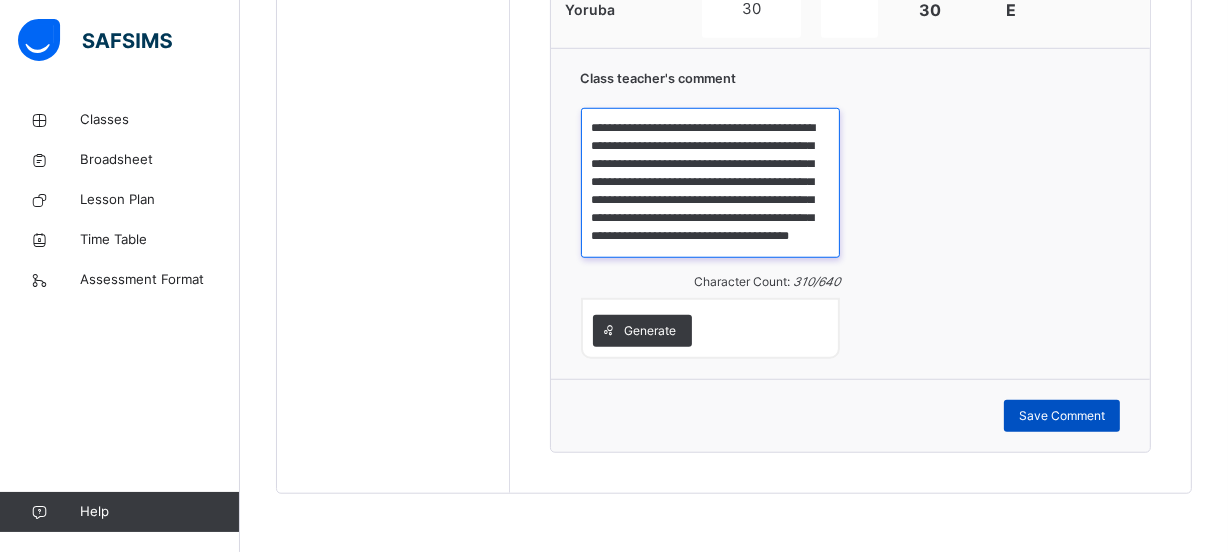 type on "**********" 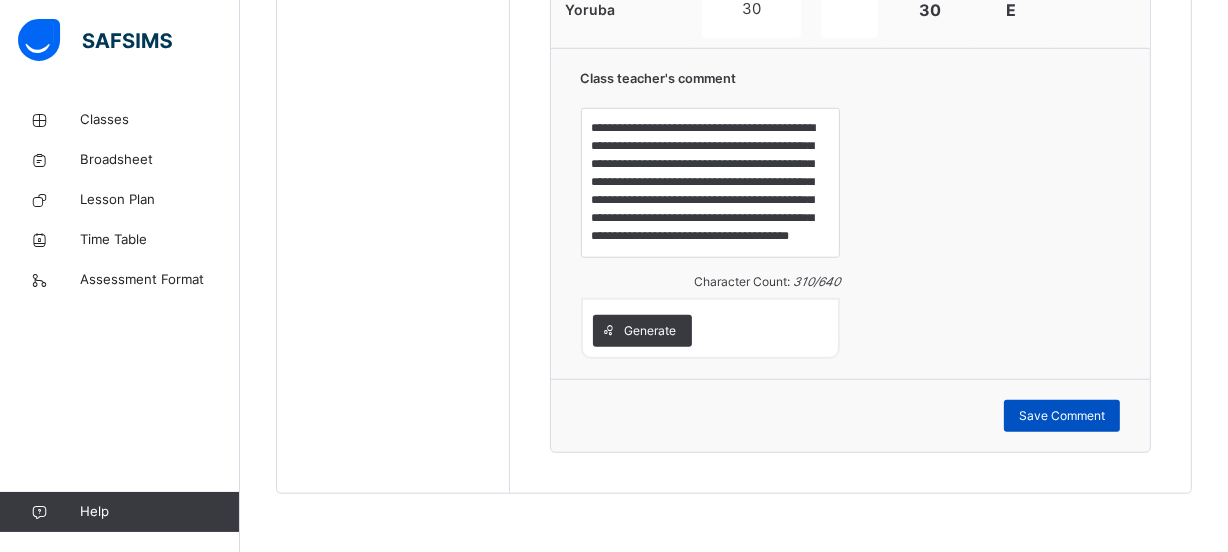 click on "Save Comment" at bounding box center [1062, 416] 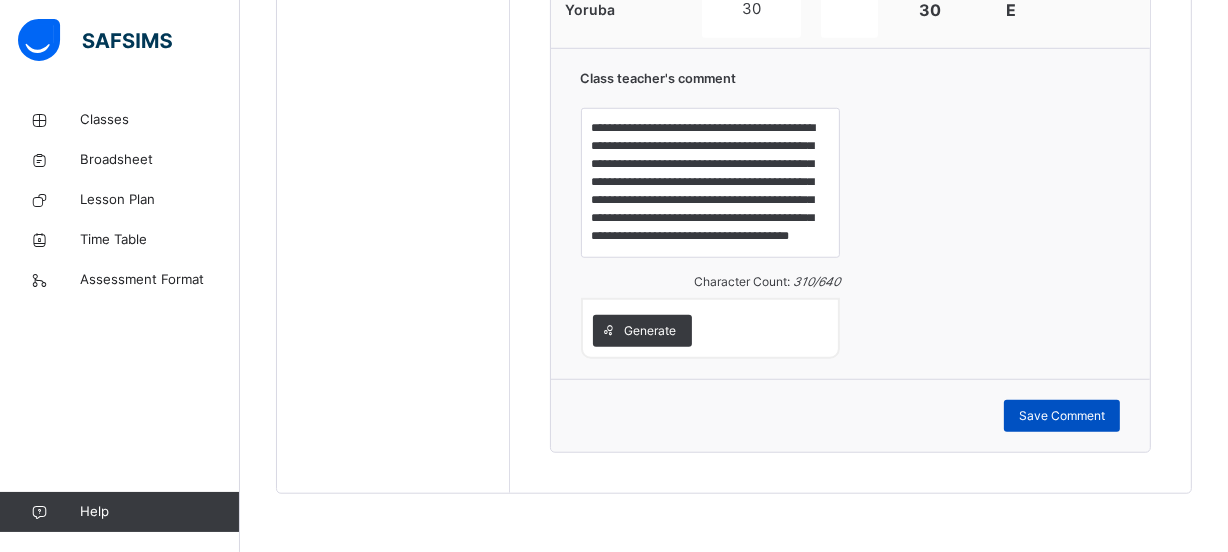 click on "Save Comment" at bounding box center [1062, 416] 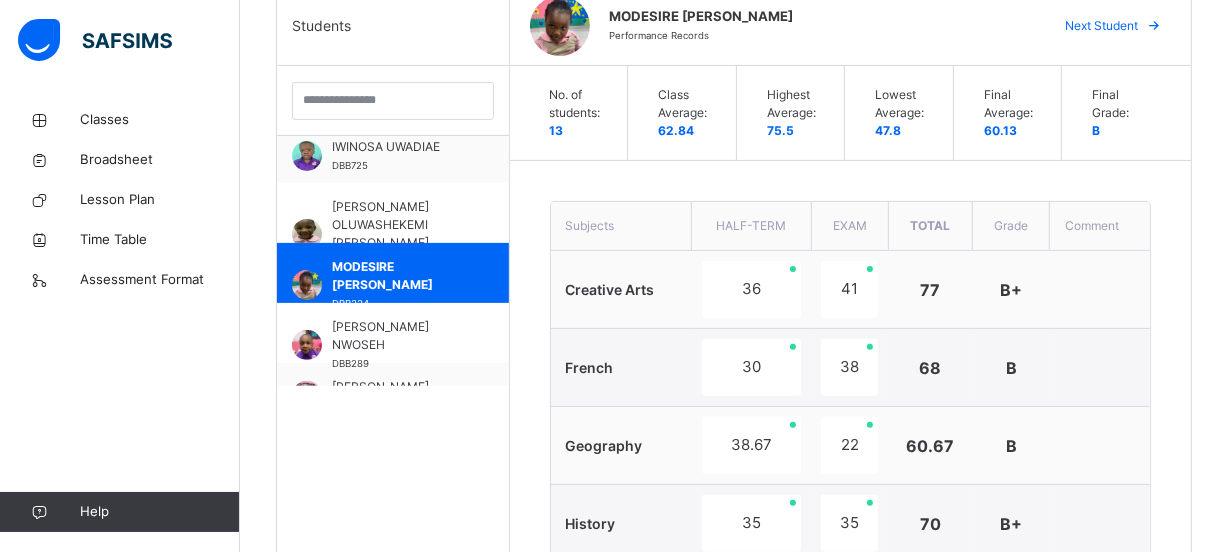 scroll, scrollTop: 529, scrollLeft: 0, axis: vertical 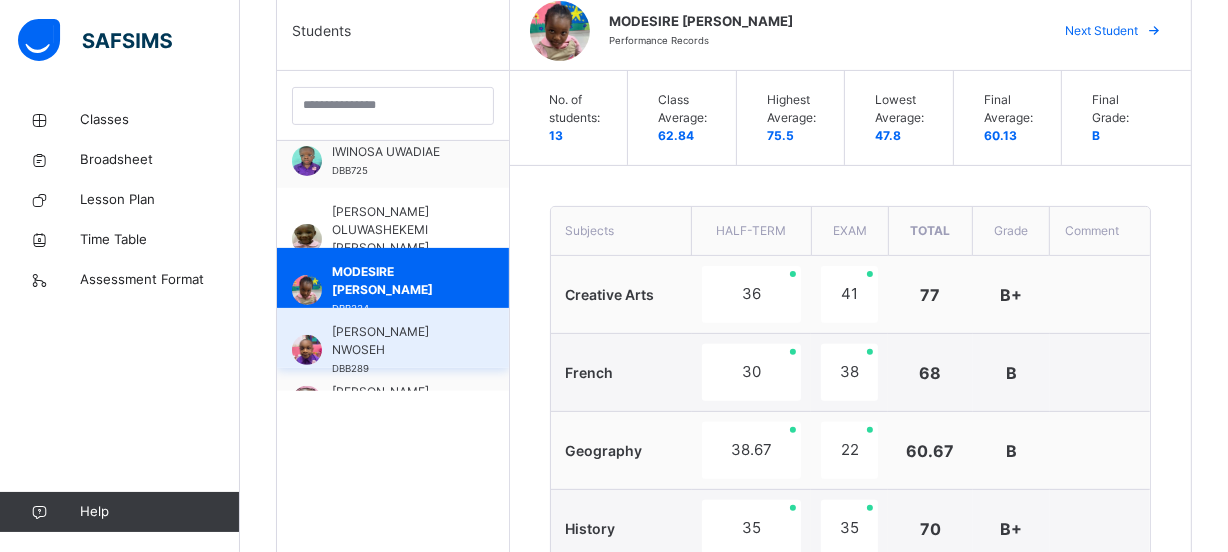 click on "[PERSON_NAME] NWOSEH" at bounding box center [398, 341] 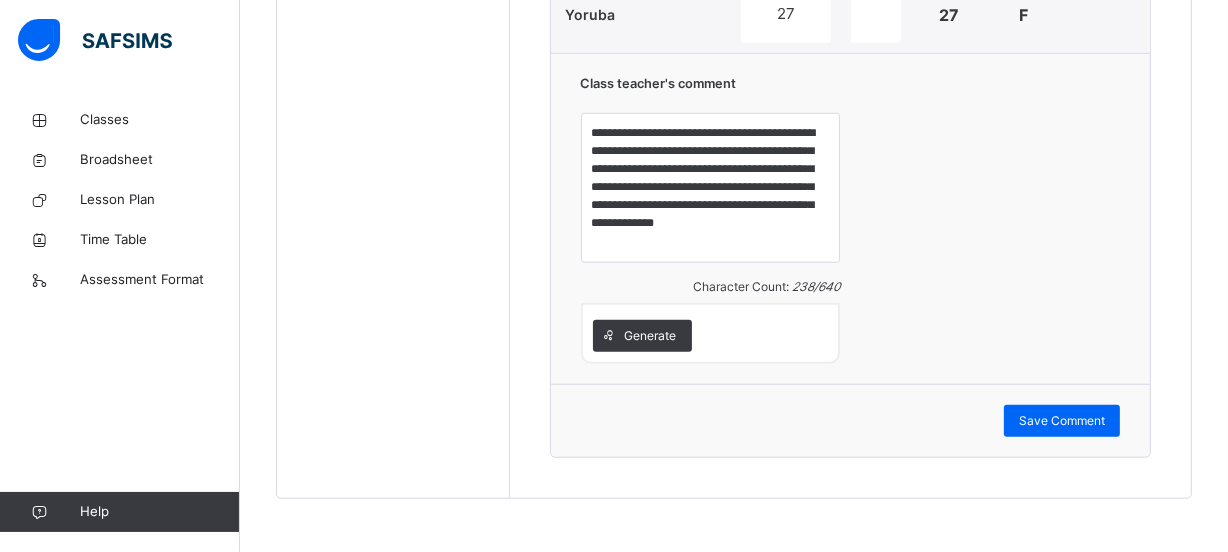 scroll, scrollTop: 1516, scrollLeft: 0, axis: vertical 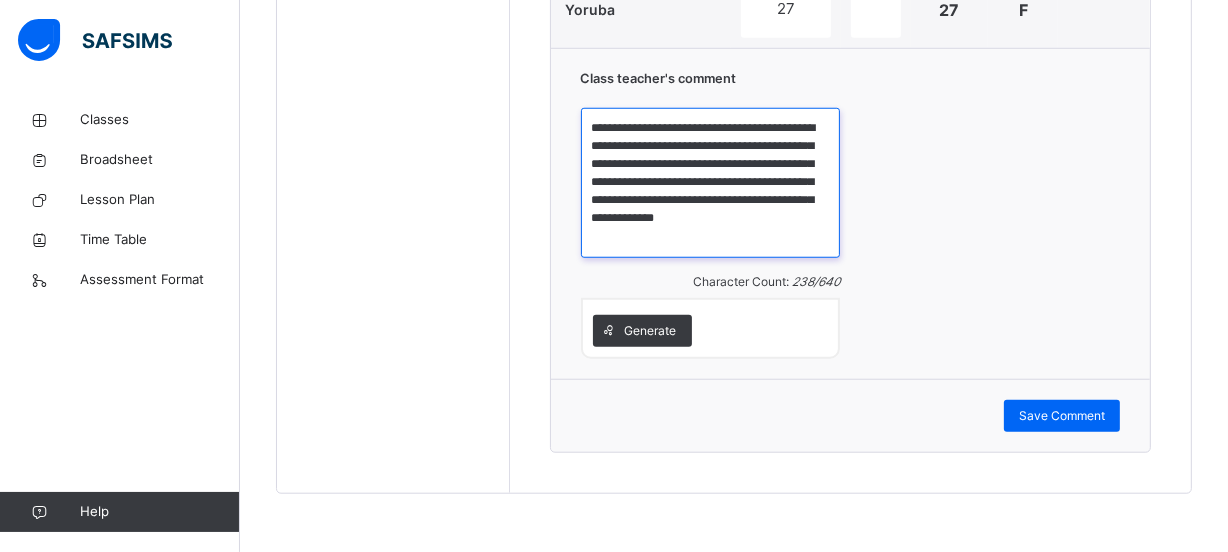click on "**********" at bounding box center (711, 183) 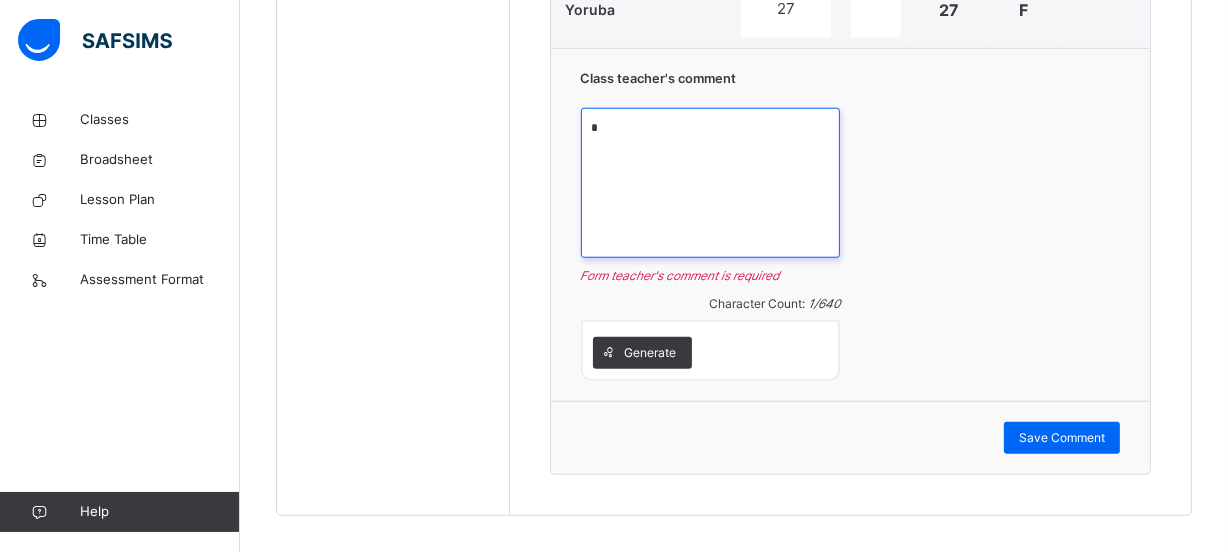 paste on "**********" 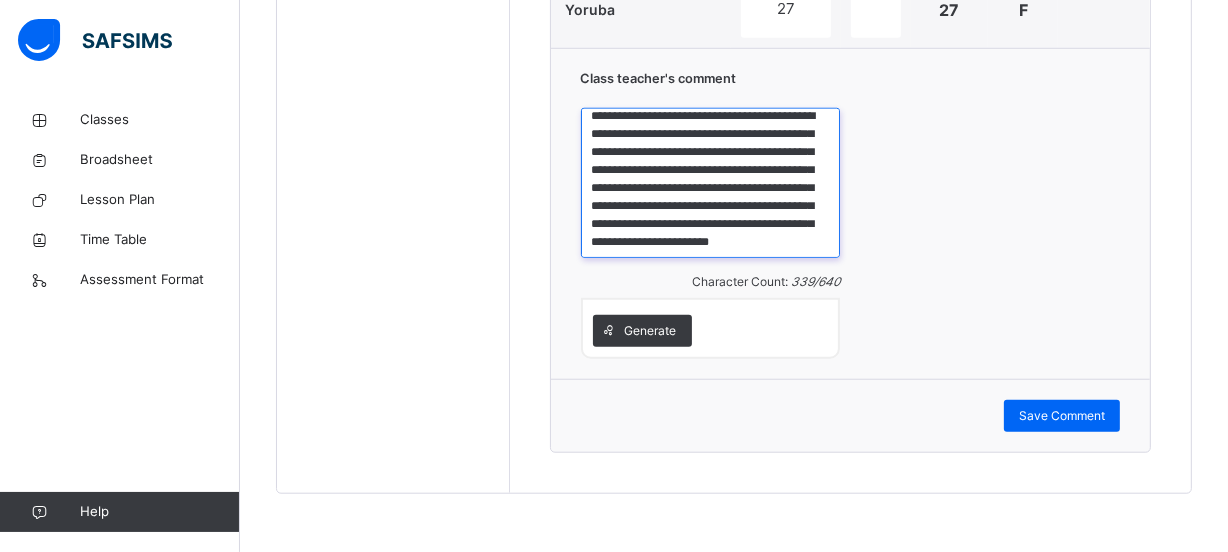 scroll, scrollTop: 0, scrollLeft: 0, axis: both 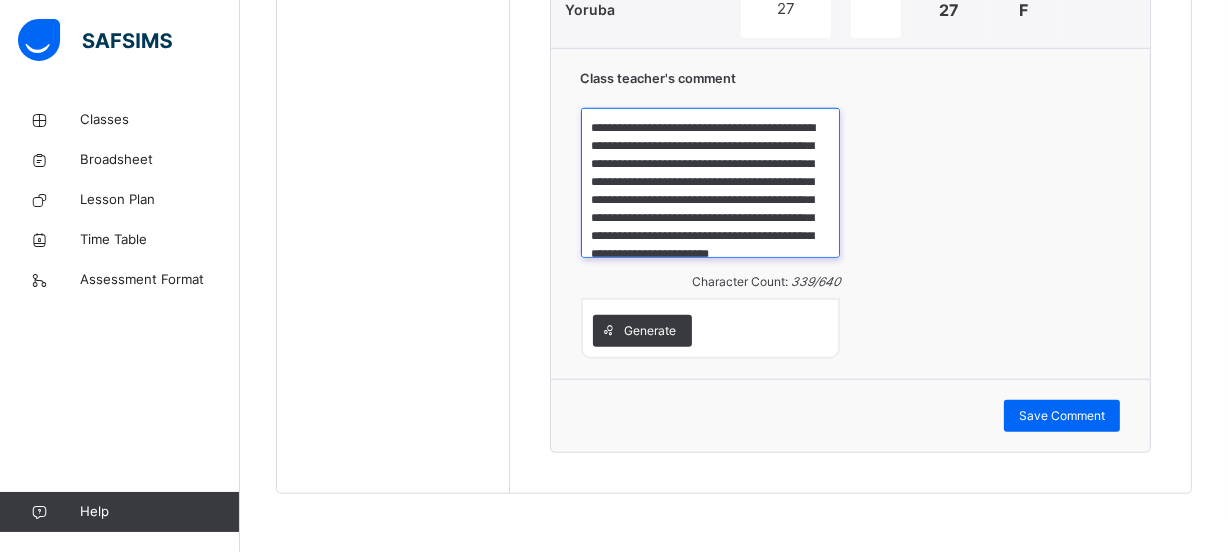 click on "**********" at bounding box center [711, 183] 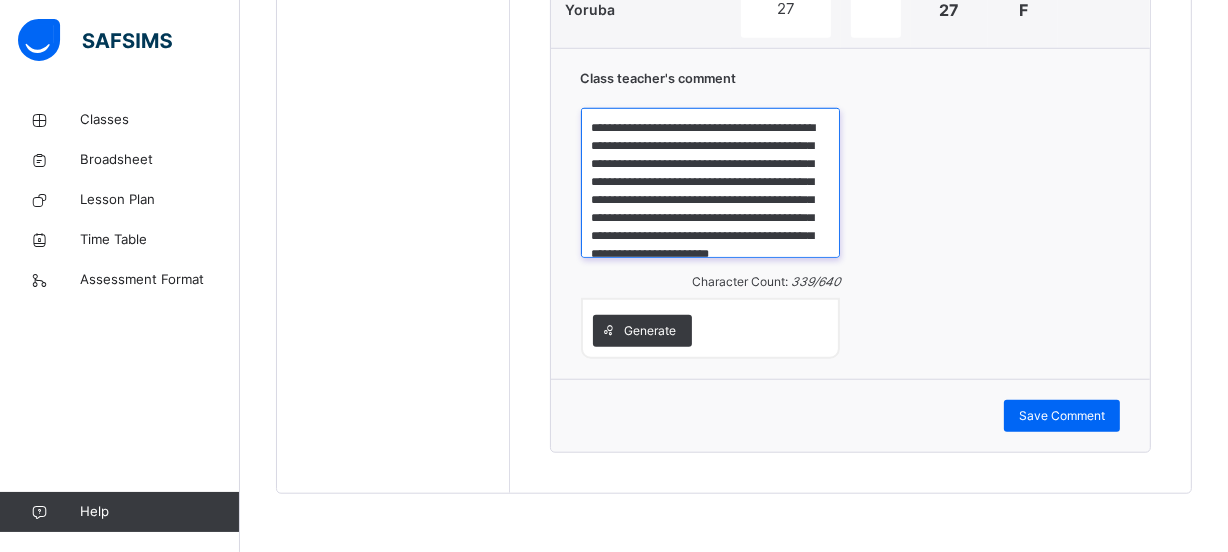 click on "**********" at bounding box center [711, 183] 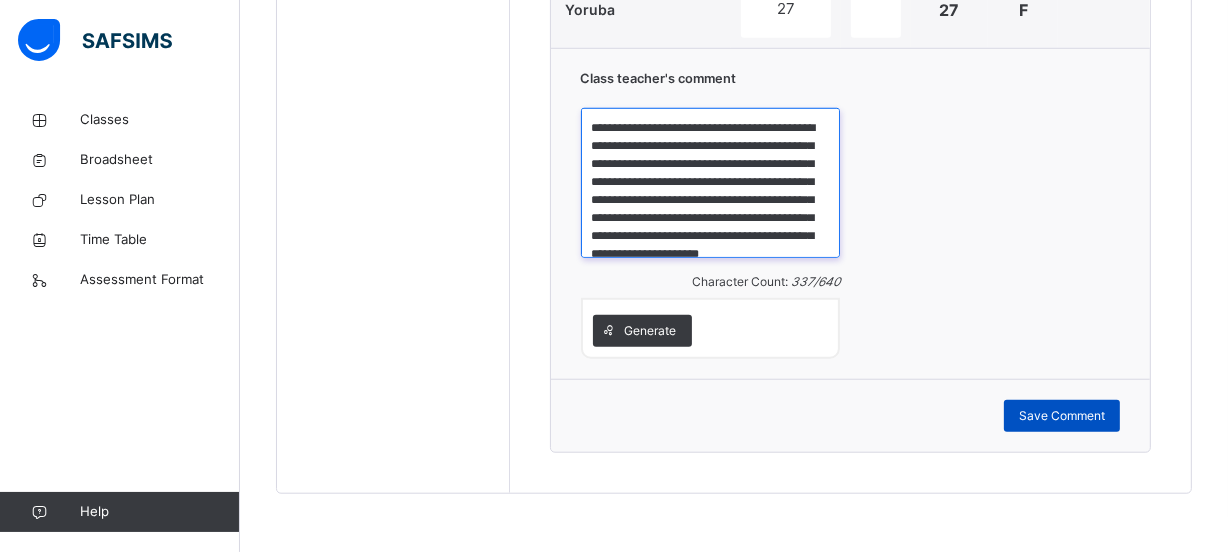 type on "**********" 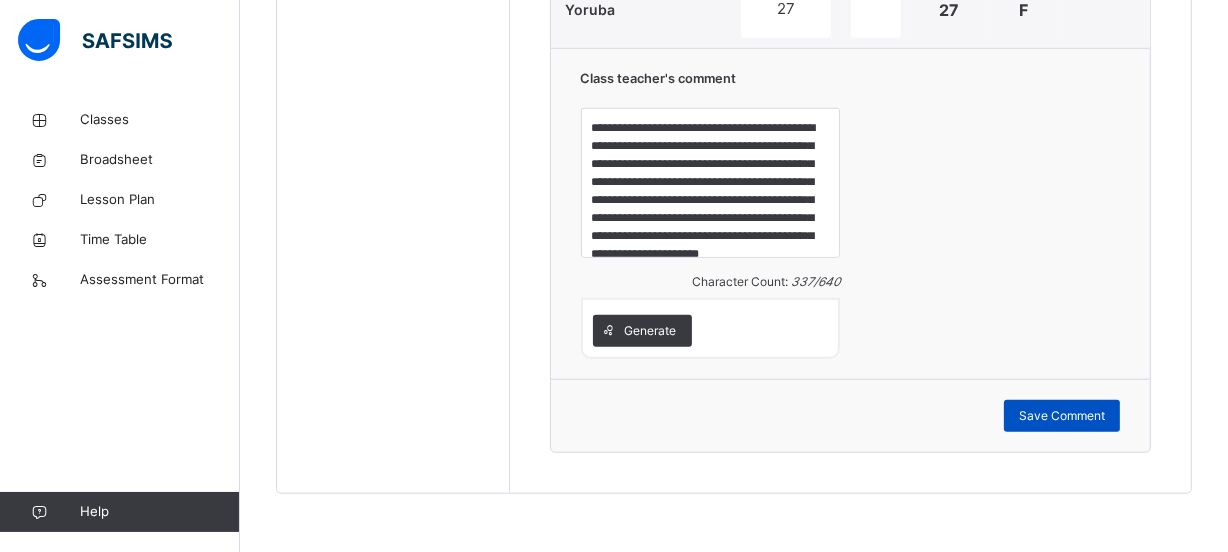 click on "Save Comment" at bounding box center [1062, 416] 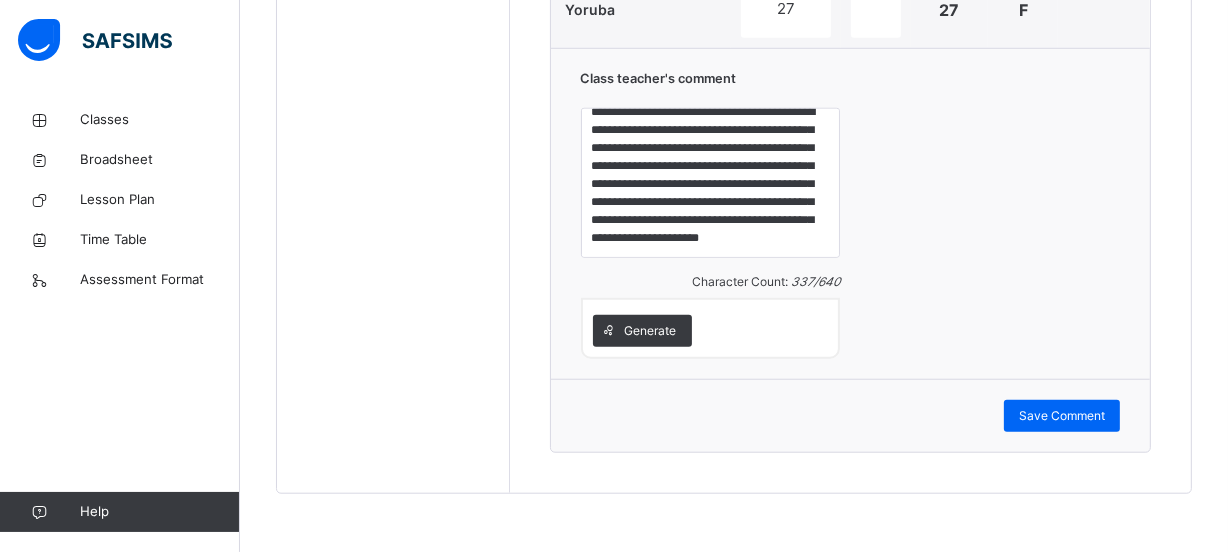 scroll, scrollTop: 51, scrollLeft: 0, axis: vertical 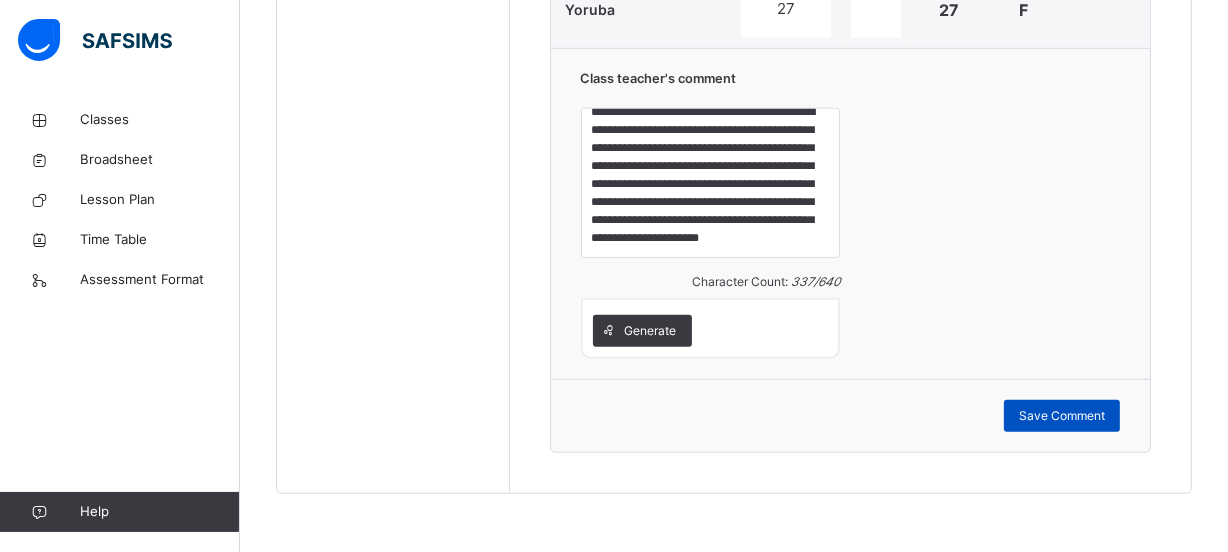 click on "Save Comment" at bounding box center [1062, 416] 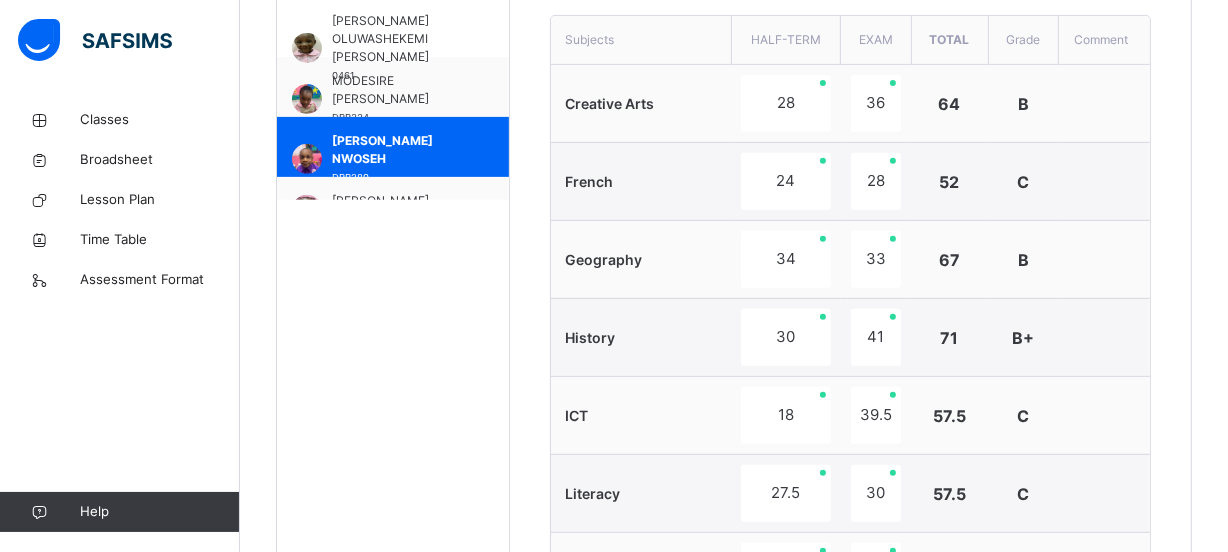 scroll, scrollTop: 455, scrollLeft: 0, axis: vertical 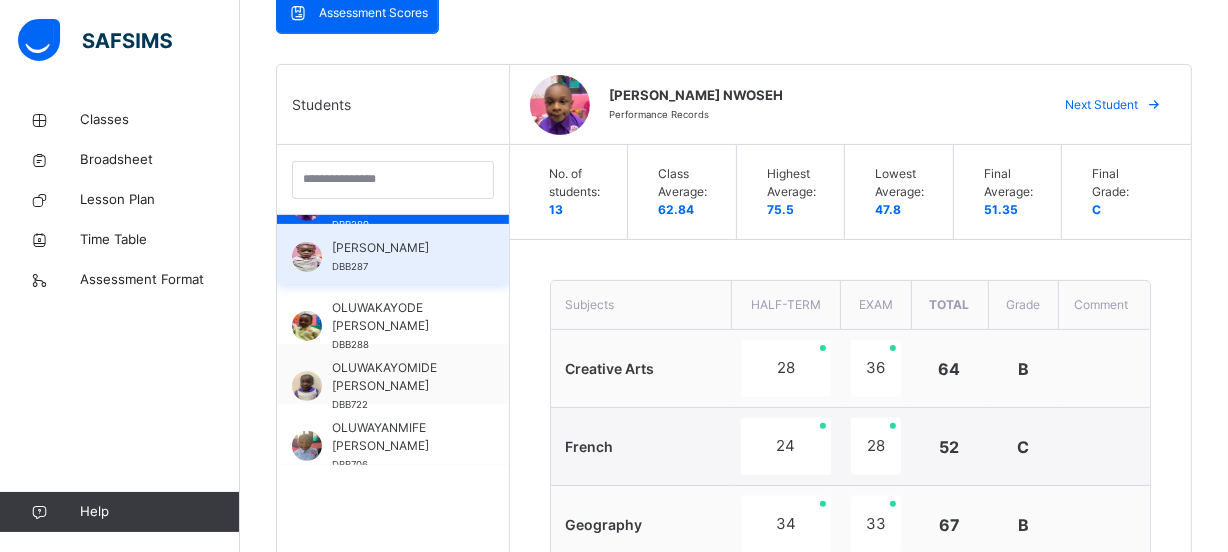 click on "[PERSON_NAME]" at bounding box center (398, 248) 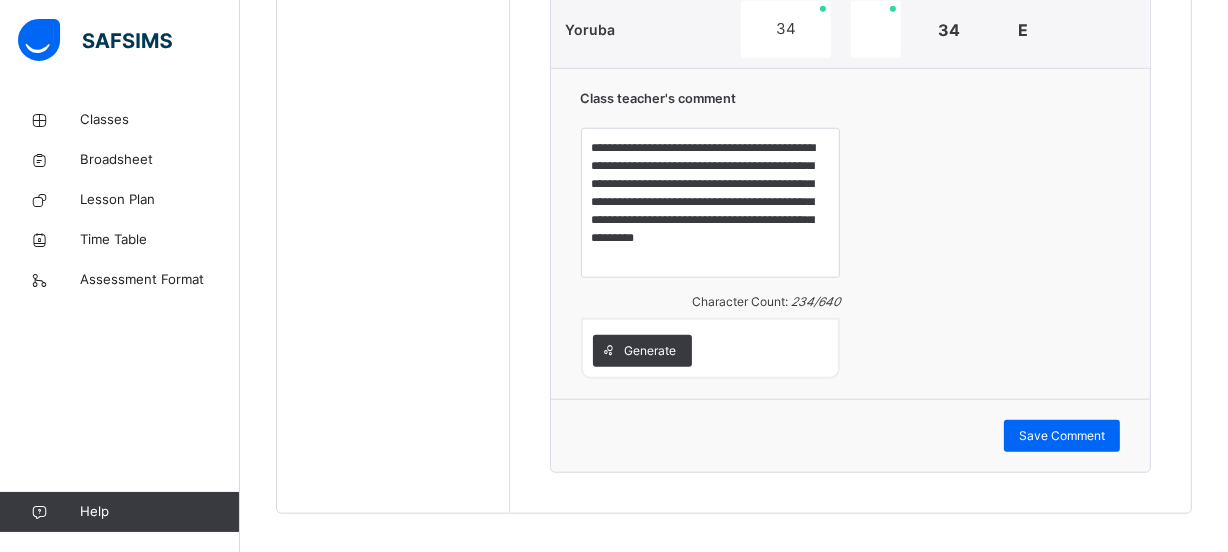 scroll, scrollTop: 1516, scrollLeft: 0, axis: vertical 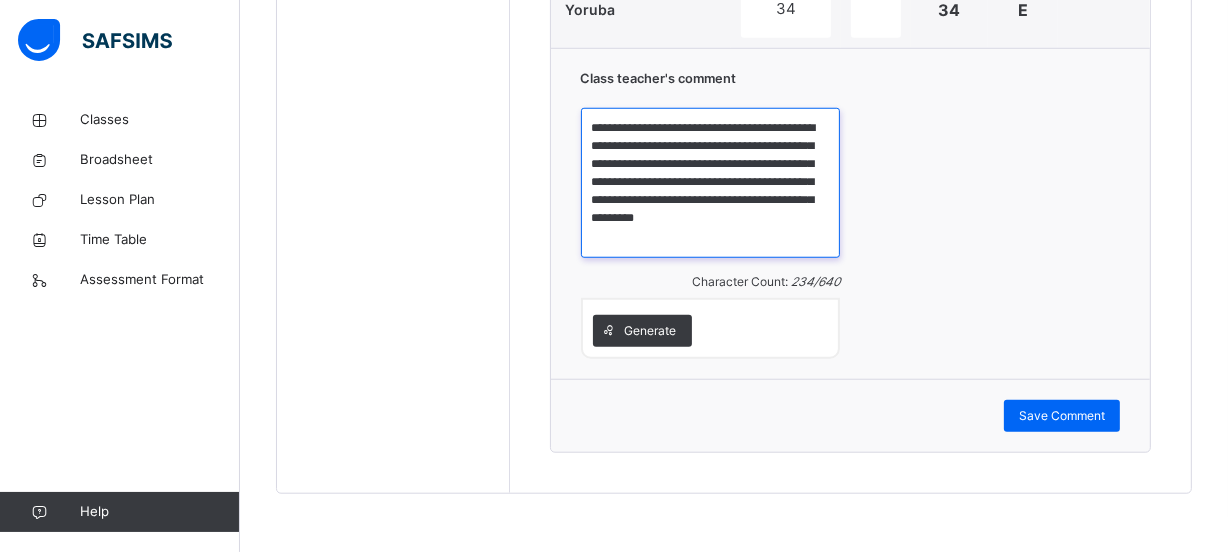 click on "**********" at bounding box center (711, 183) 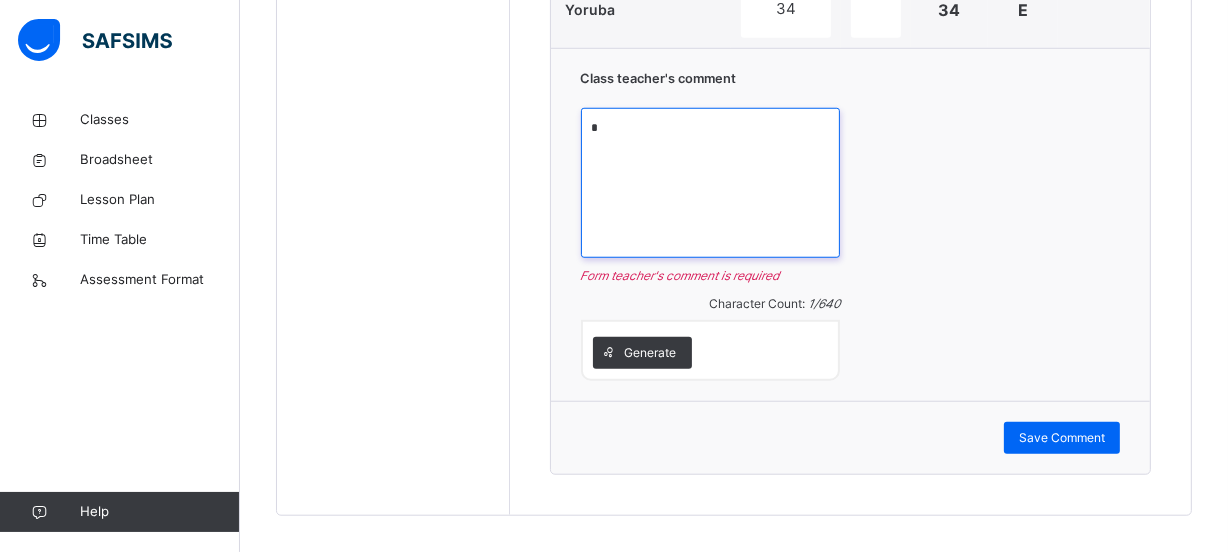 paste on "**********" 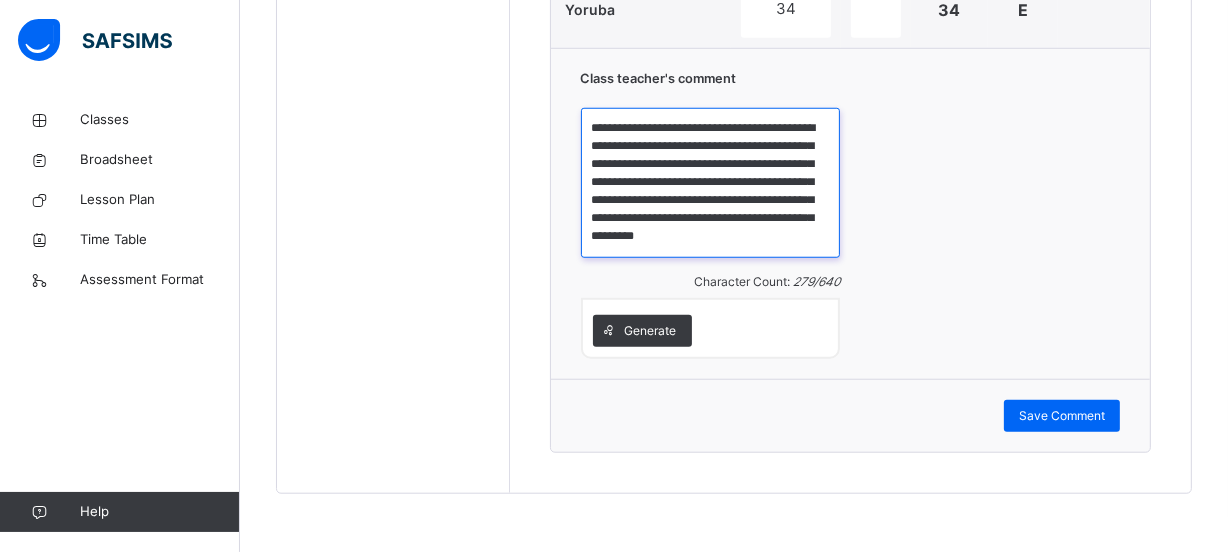 click on "**********" at bounding box center (711, 183) 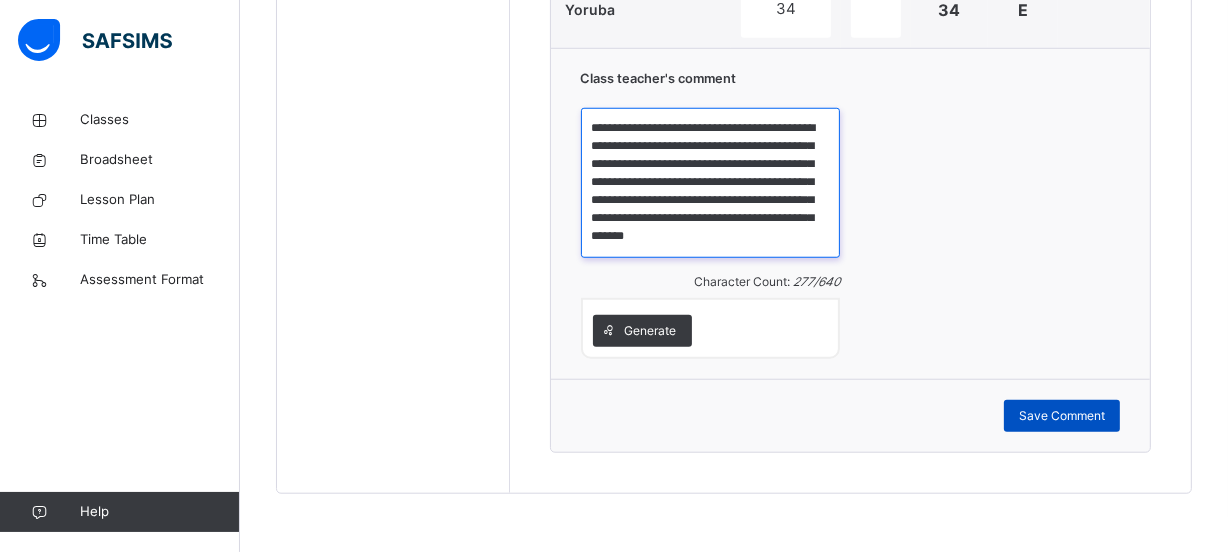 type on "**********" 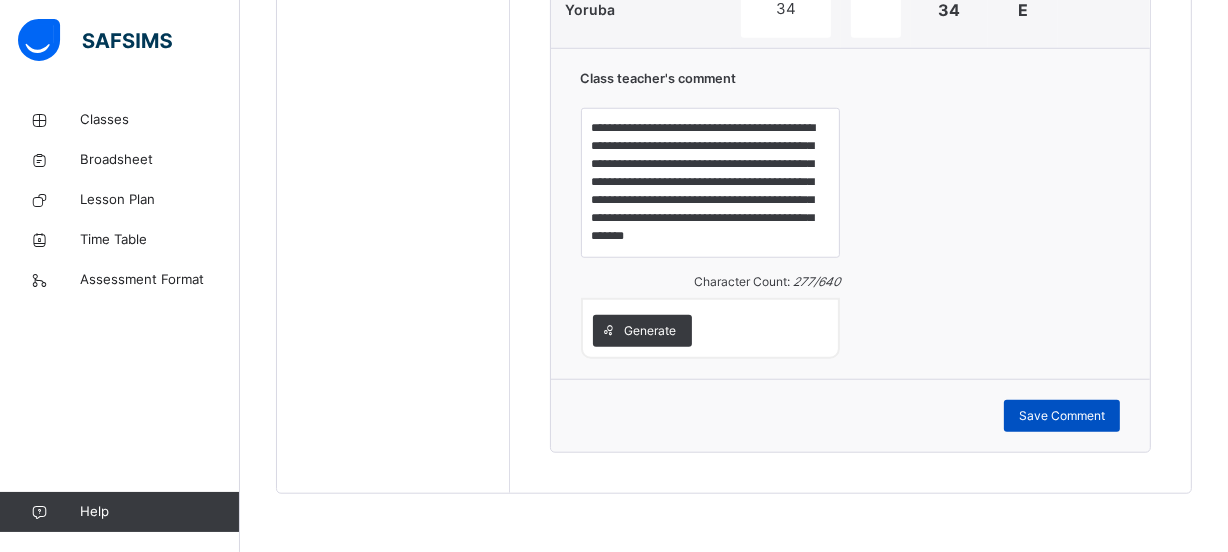 click on "Save Comment" at bounding box center [1062, 416] 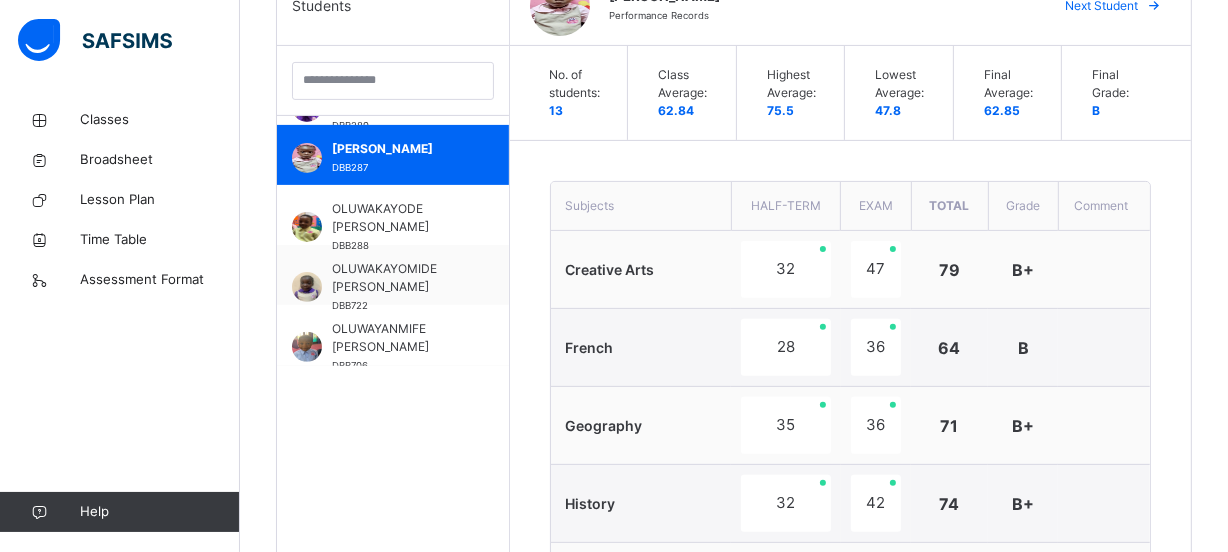 scroll, scrollTop: 304, scrollLeft: 0, axis: vertical 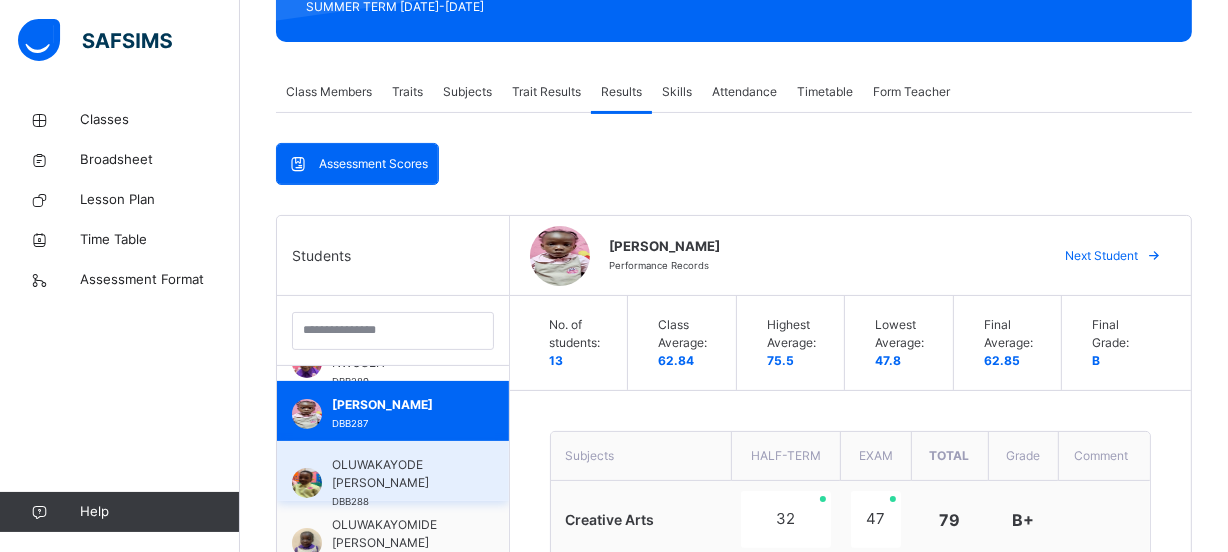 click on "OLUWAKAYODE [PERSON_NAME]" at bounding box center (398, 474) 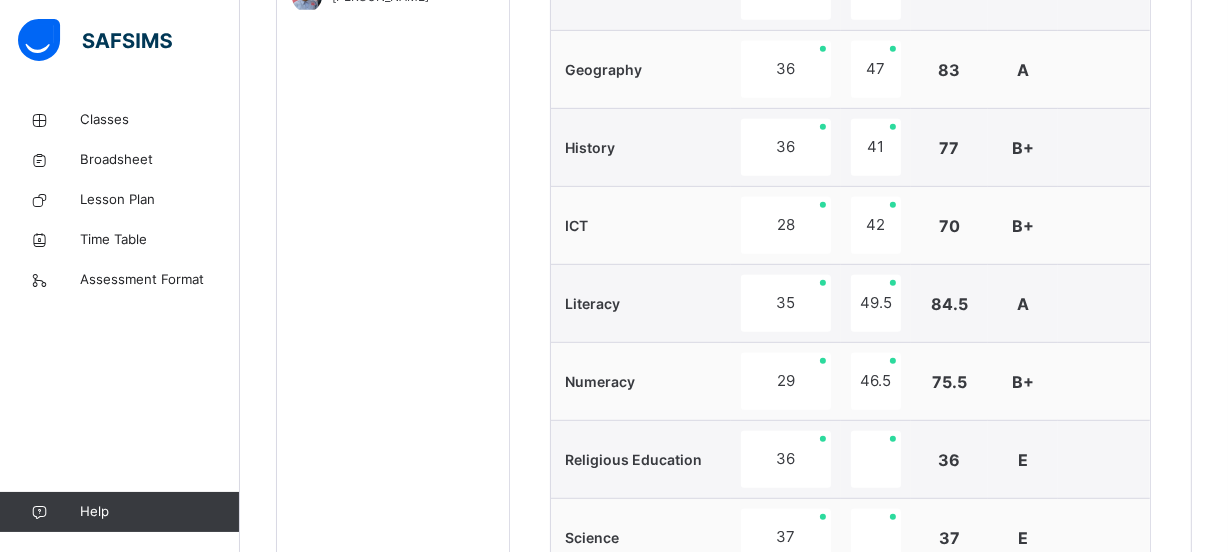 scroll, scrollTop: 1516, scrollLeft: 0, axis: vertical 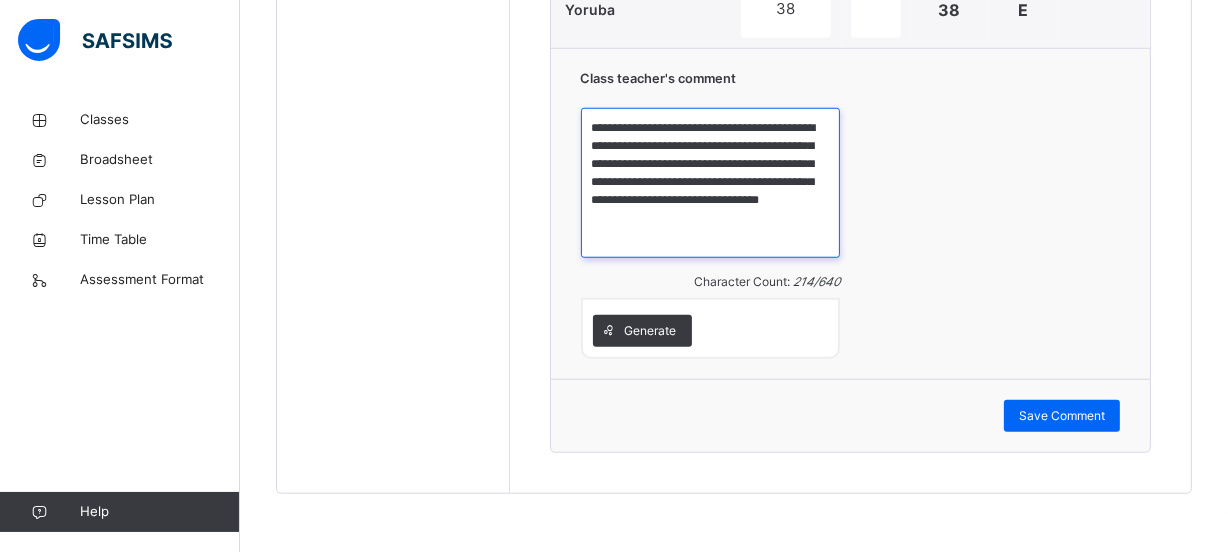 drag, startPoint x: 682, startPoint y: 216, endPoint x: 628, endPoint y: 168, distance: 72.249565 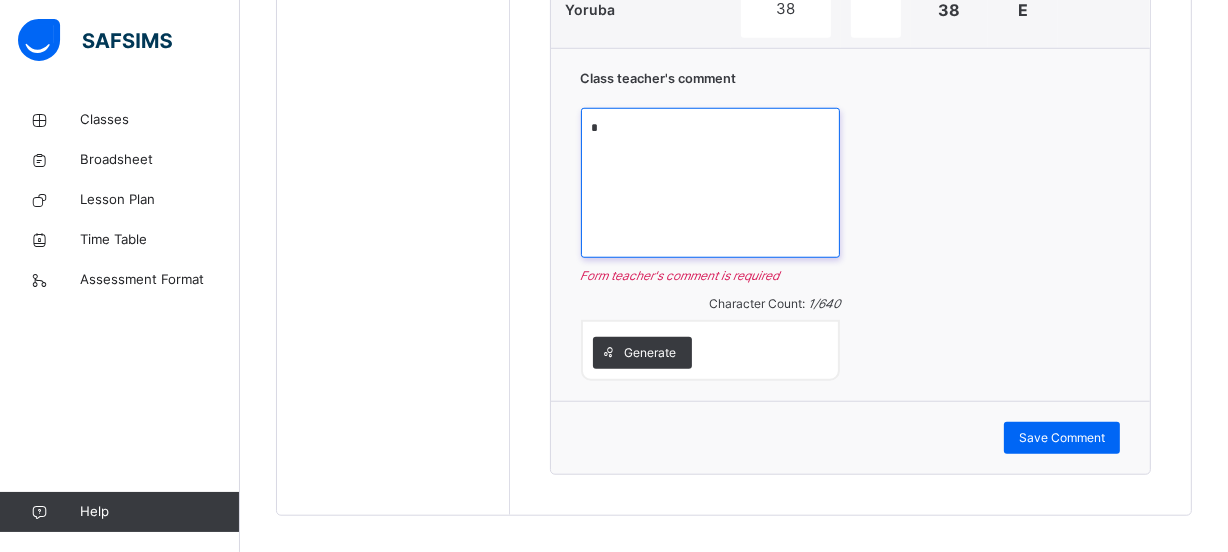 paste on "**********" 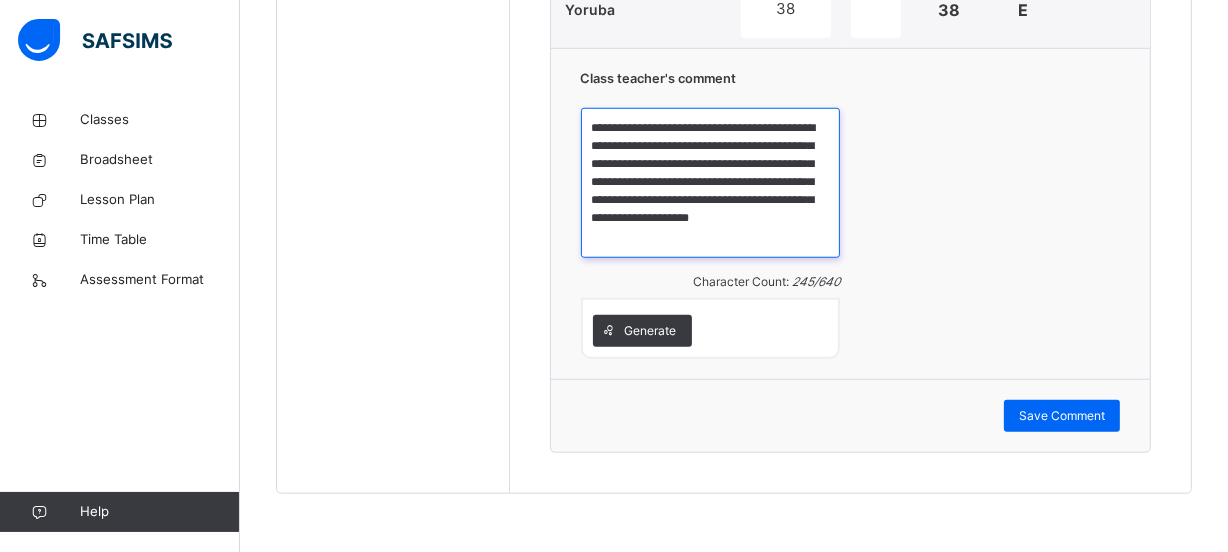 click on "**********" at bounding box center (711, 183) 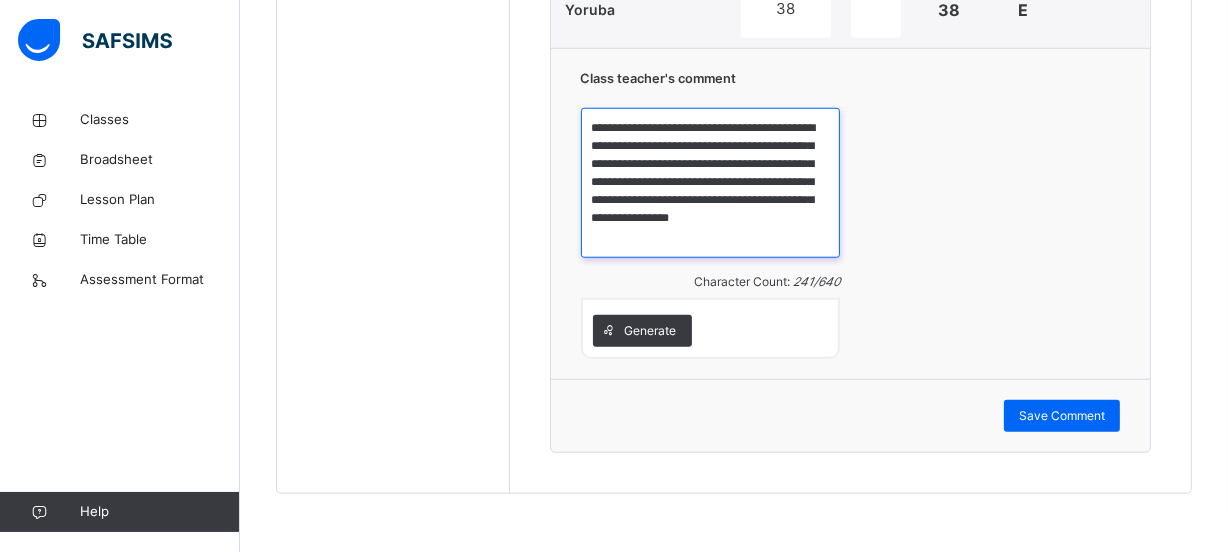 click on "**********" at bounding box center (711, 183) 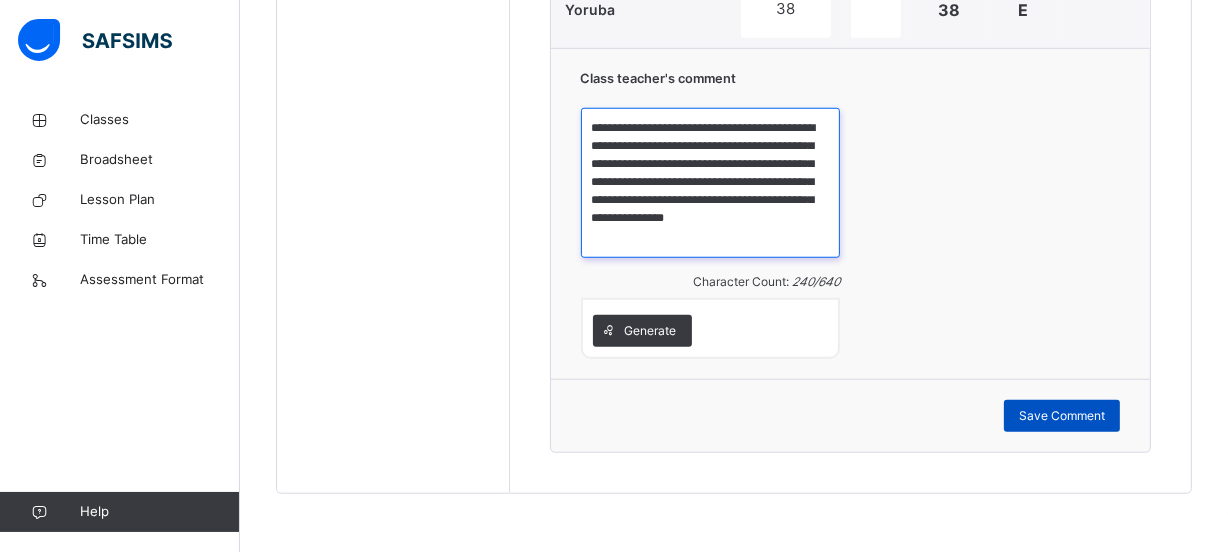 type on "**********" 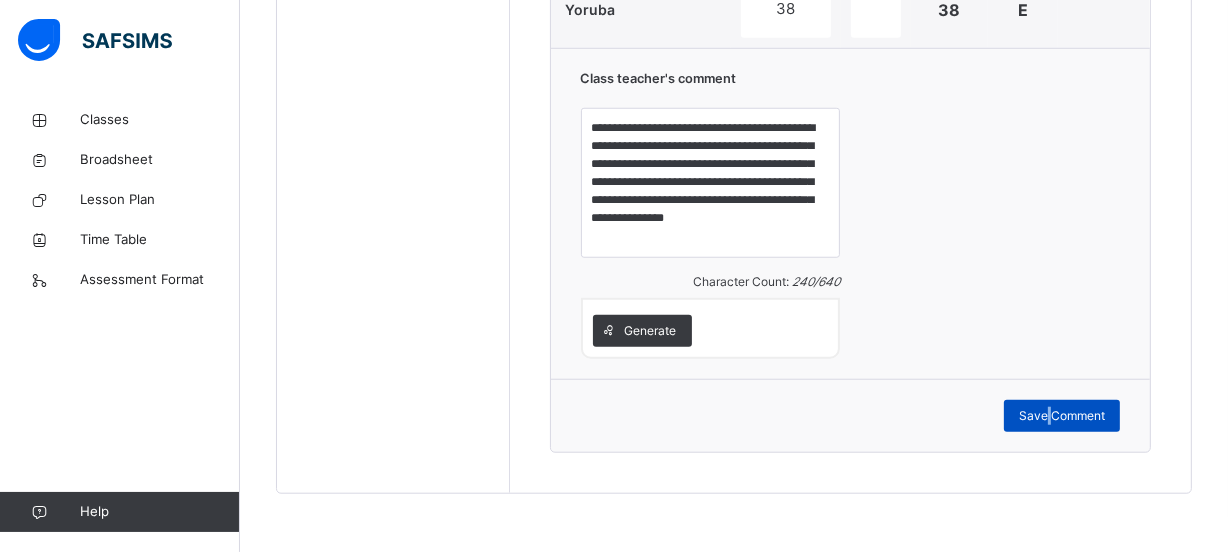 click on "Save Comment" at bounding box center [1062, 416] 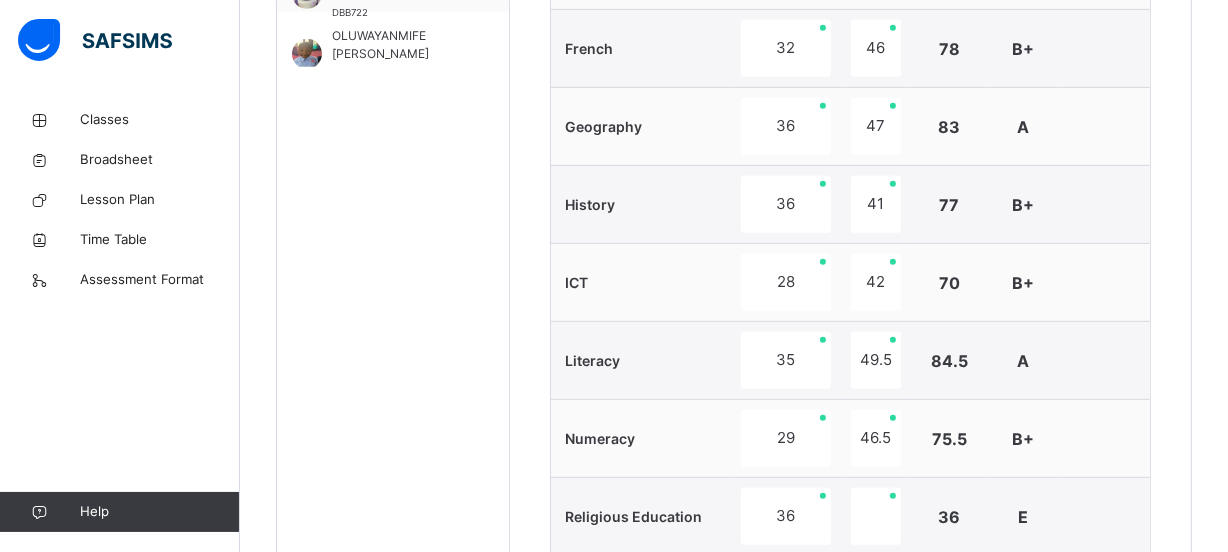 scroll, scrollTop: 455, scrollLeft: 0, axis: vertical 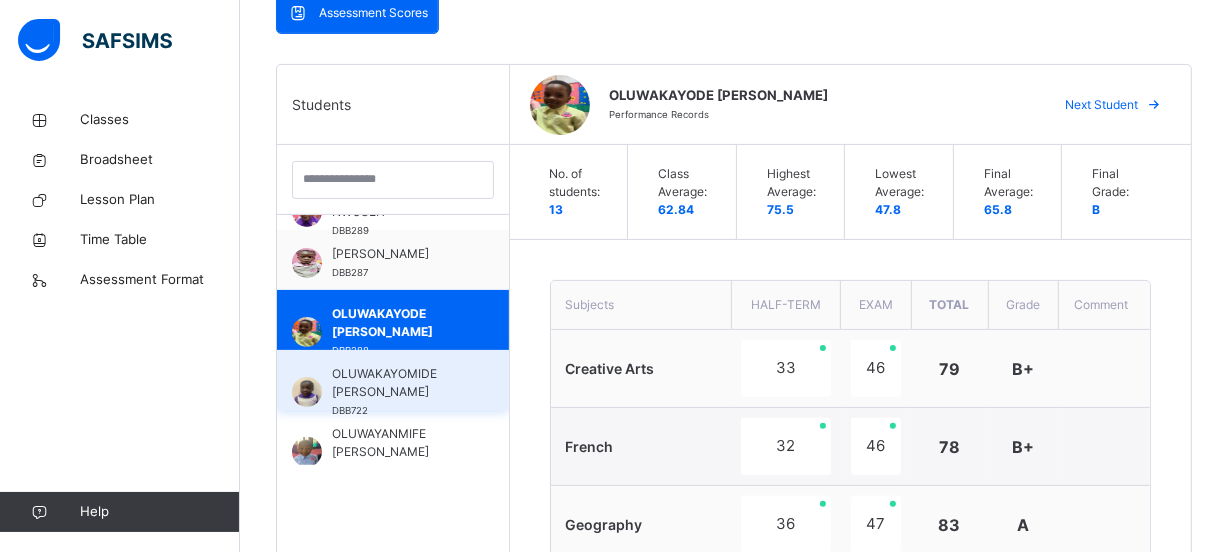 click on "OLUWAKAYOMIDE  [PERSON_NAME]" at bounding box center [398, 383] 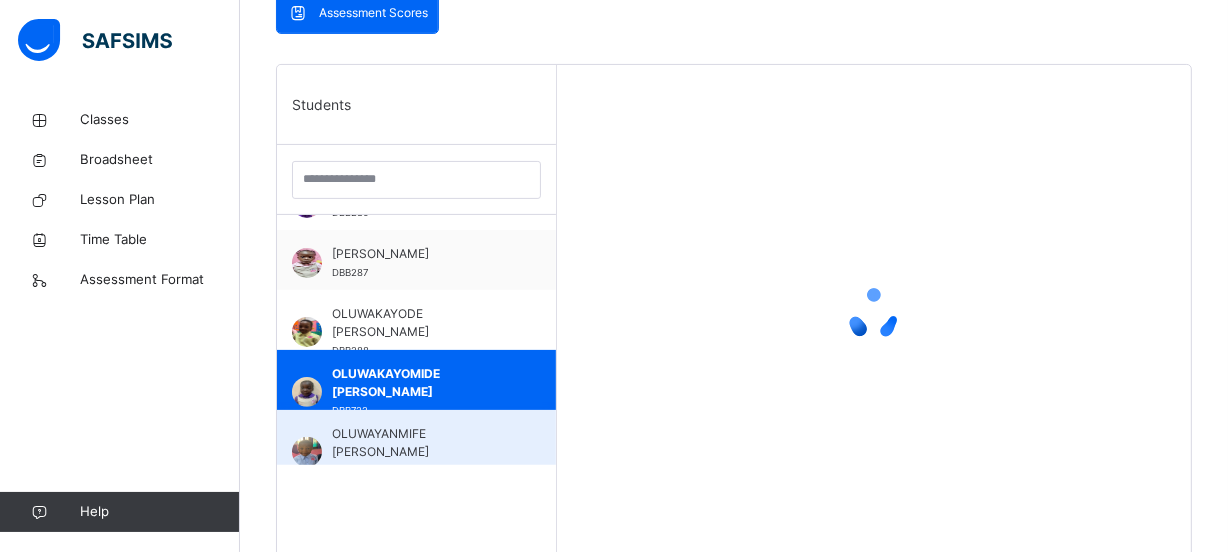 scroll, scrollTop: 539, scrollLeft: 0, axis: vertical 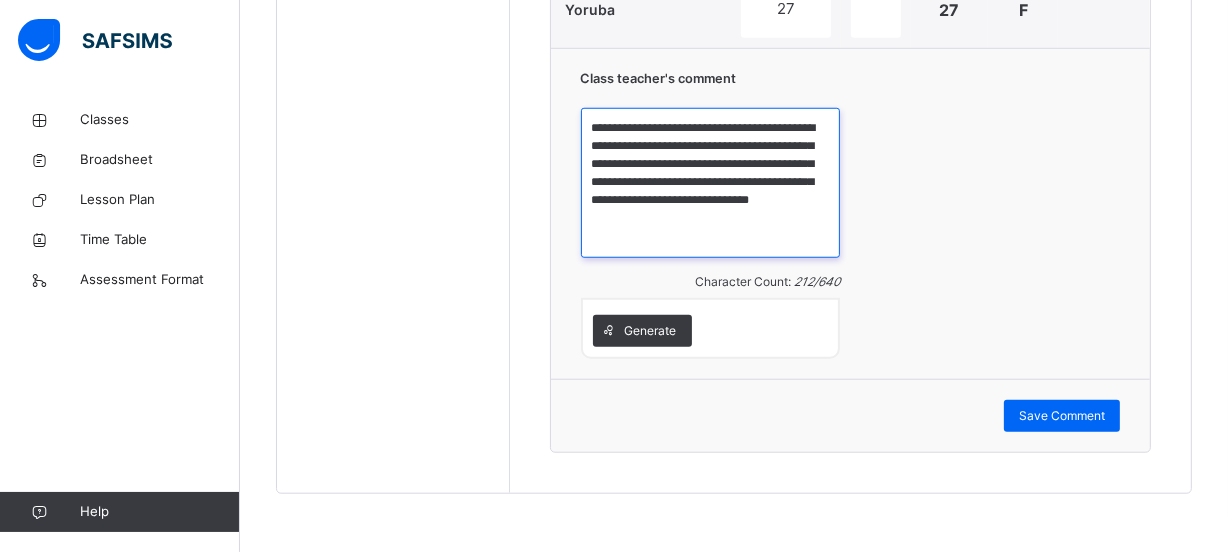 drag, startPoint x: 660, startPoint y: 210, endPoint x: 600, endPoint y: 151, distance: 84.14868 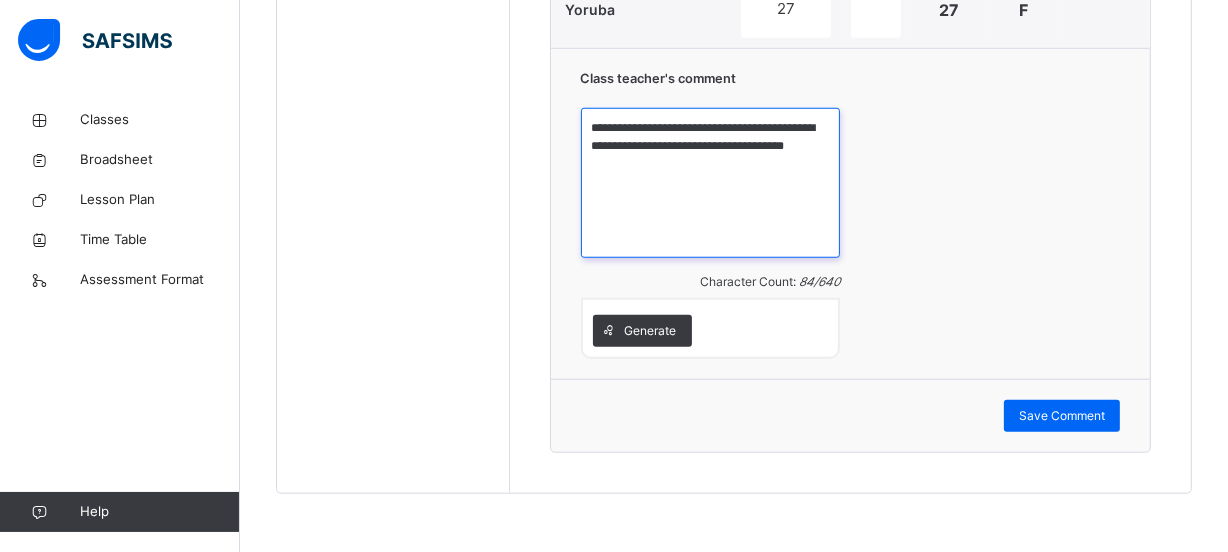 drag, startPoint x: 601, startPoint y: 158, endPoint x: 590, endPoint y: 119, distance: 40.5216 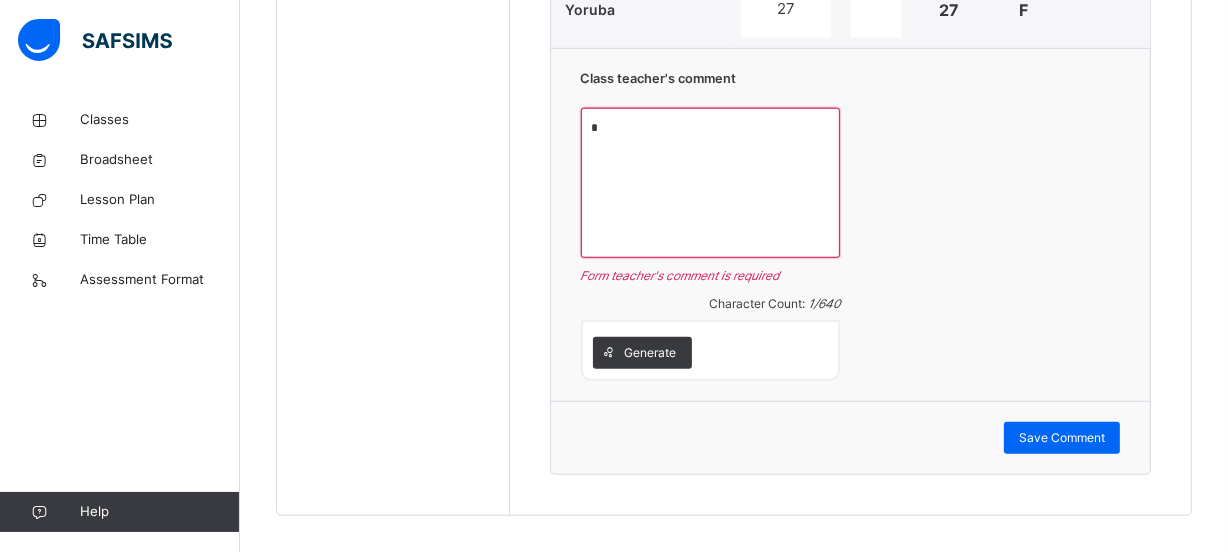 drag, startPoint x: 575, startPoint y: 121, endPoint x: 528, endPoint y: 213, distance: 103.31021 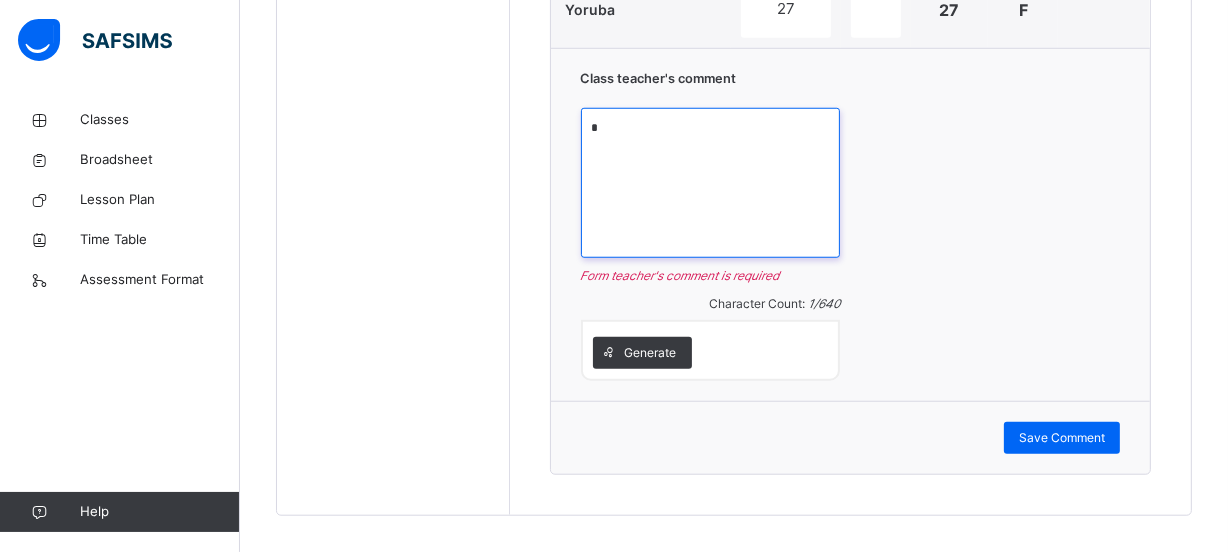 click on "*" at bounding box center (711, 183) 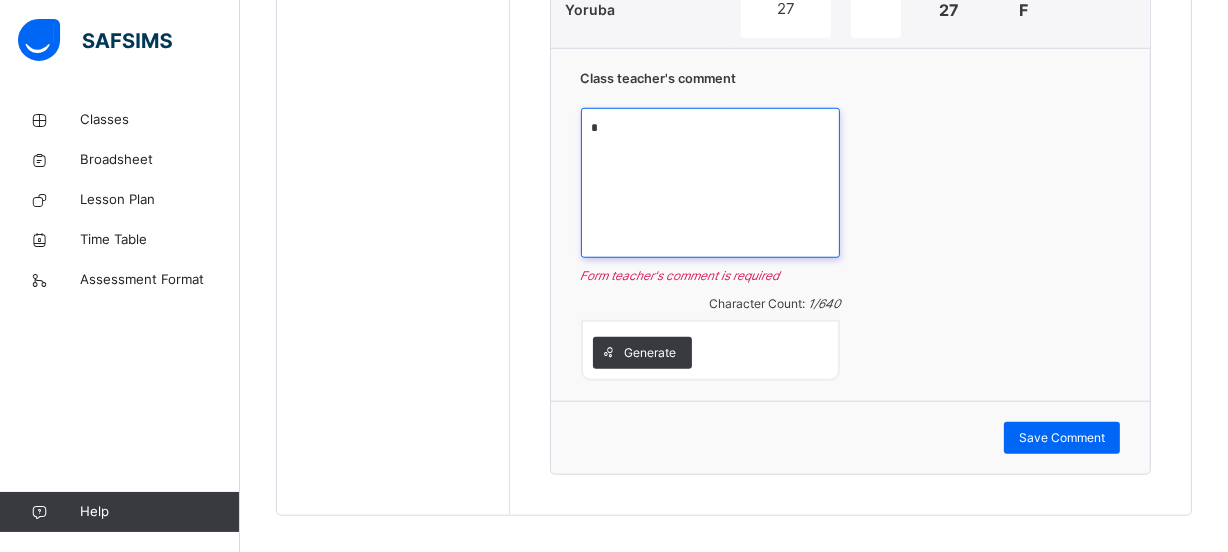 paste on "**********" 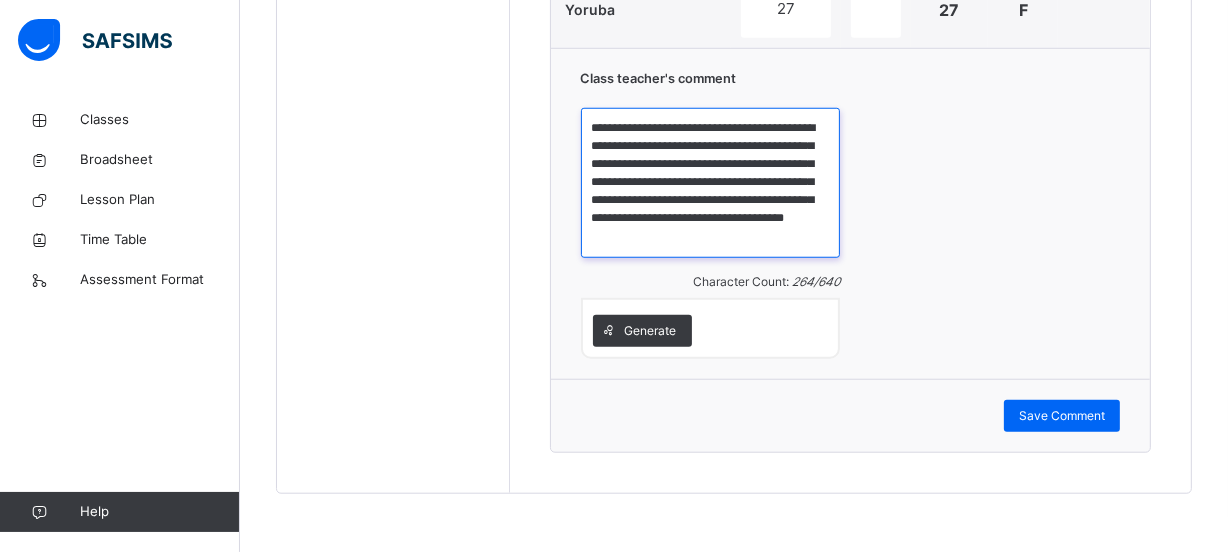 click on "**********" at bounding box center [711, 183] 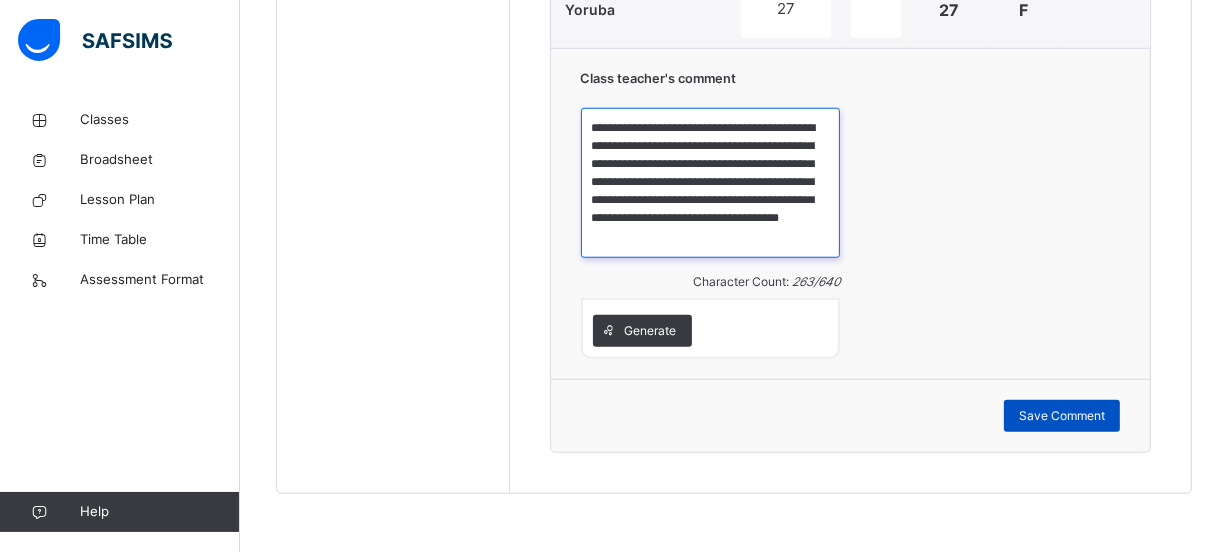 type on "**********" 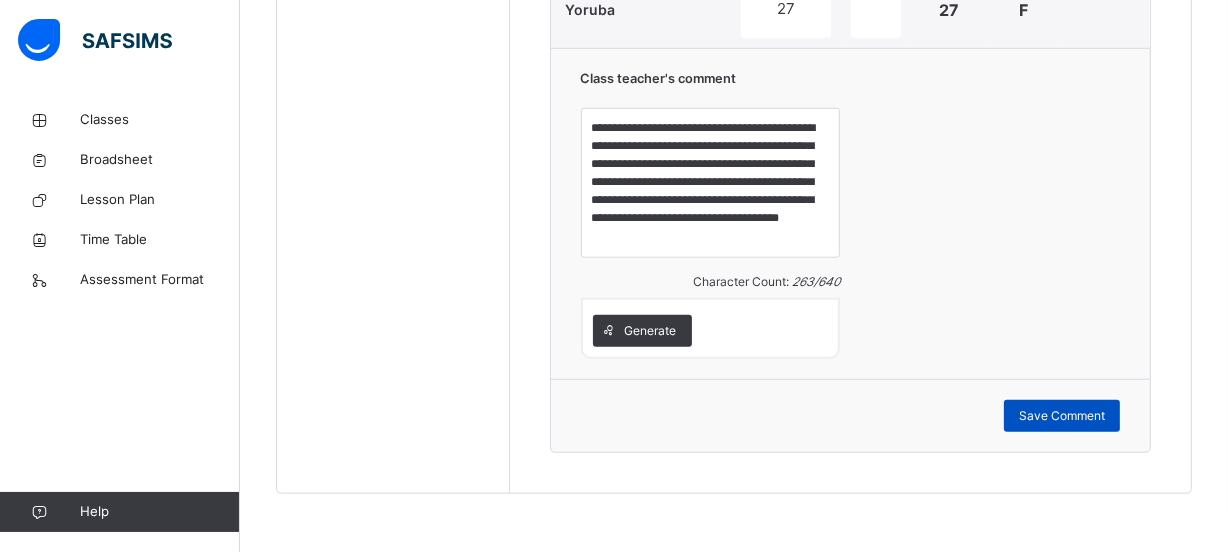 click on "Save Comment" at bounding box center [1062, 416] 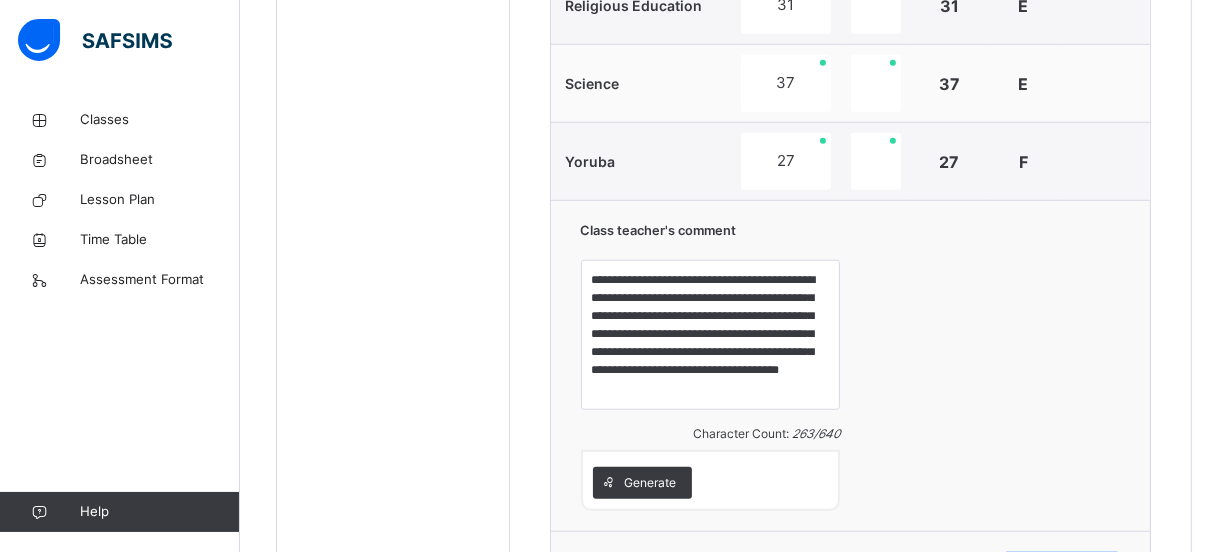 scroll, scrollTop: 1516, scrollLeft: 0, axis: vertical 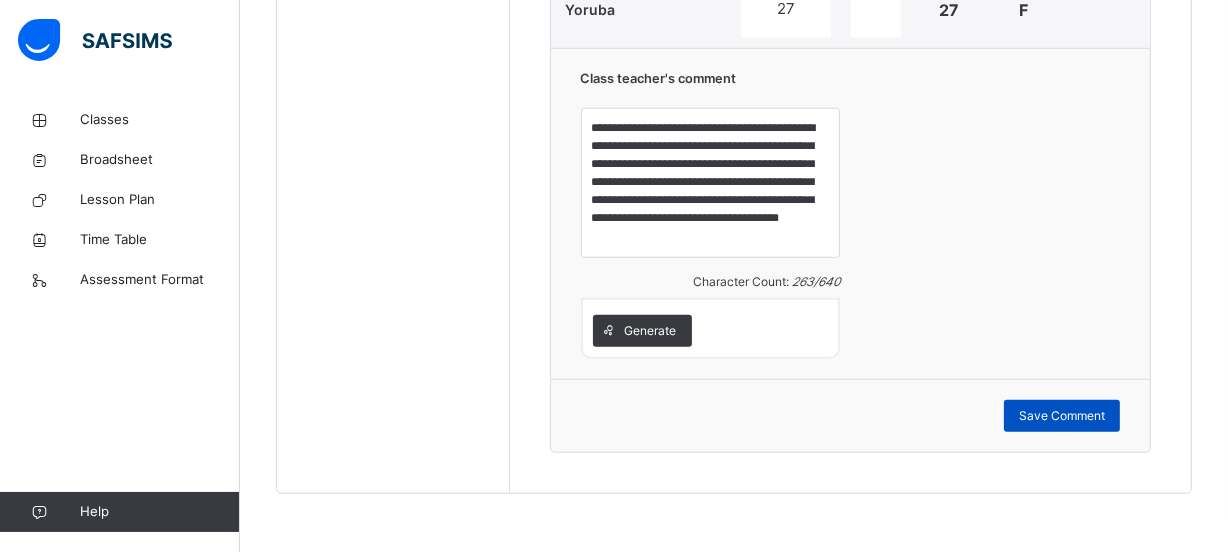 click on "Save Comment" at bounding box center (1062, 416) 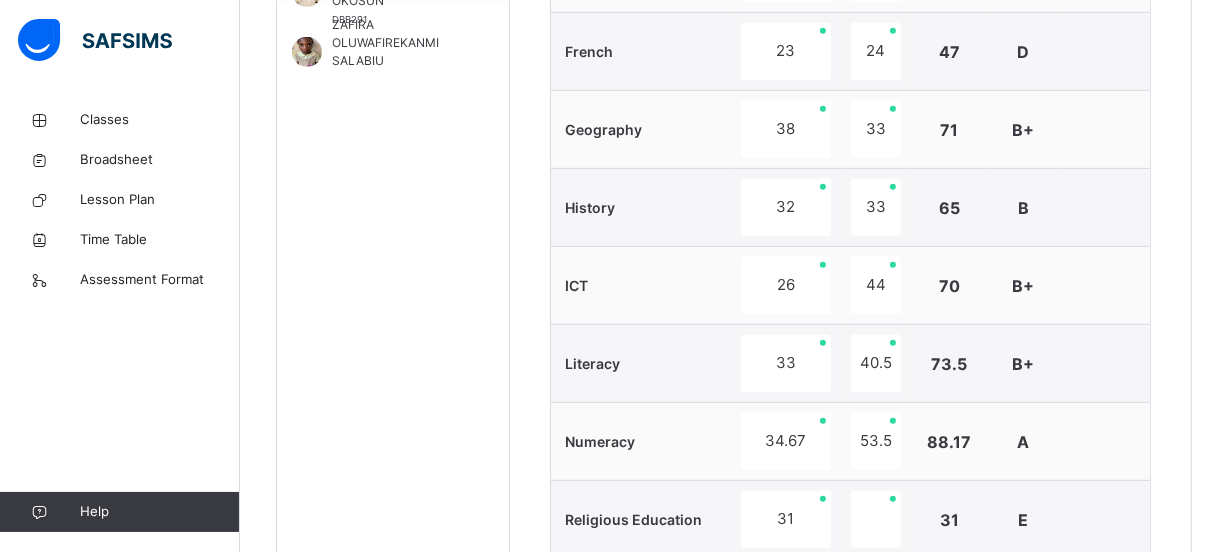 scroll, scrollTop: 607, scrollLeft: 0, axis: vertical 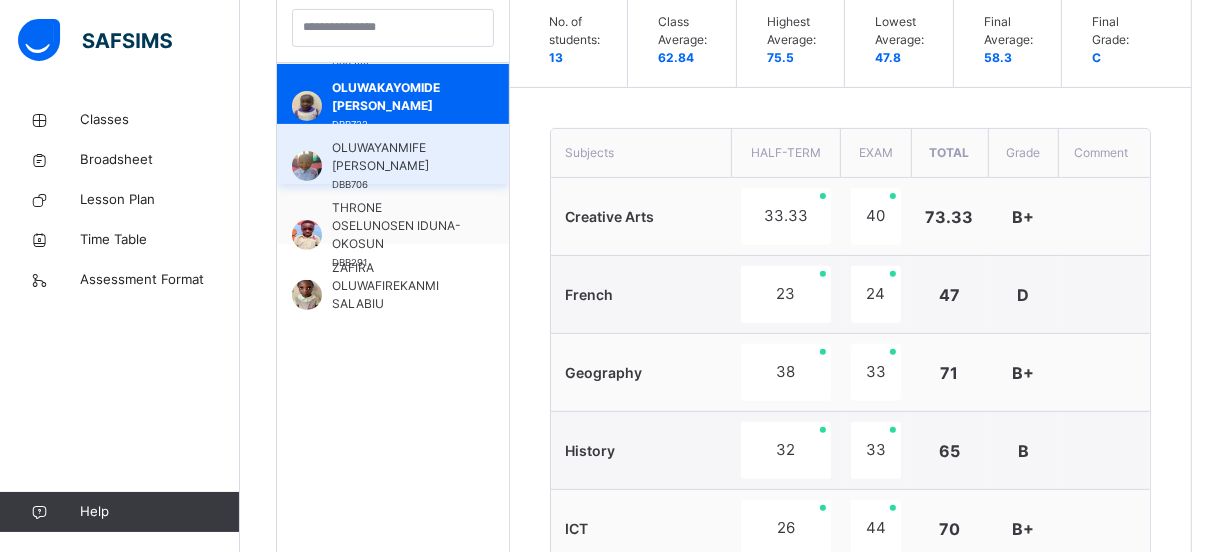 click on "OLUWAYANMIFE  [PERSON_NAME]" at bounding box center (398, 157) 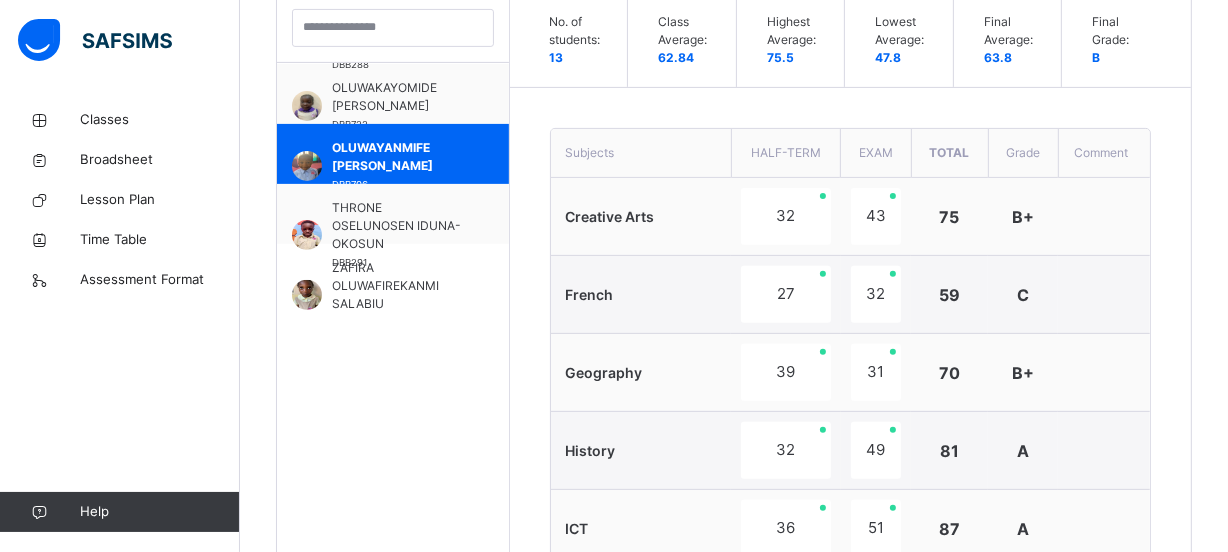 scroll, scrollTop: 1213, scrollLeft: 0, axis: vertical 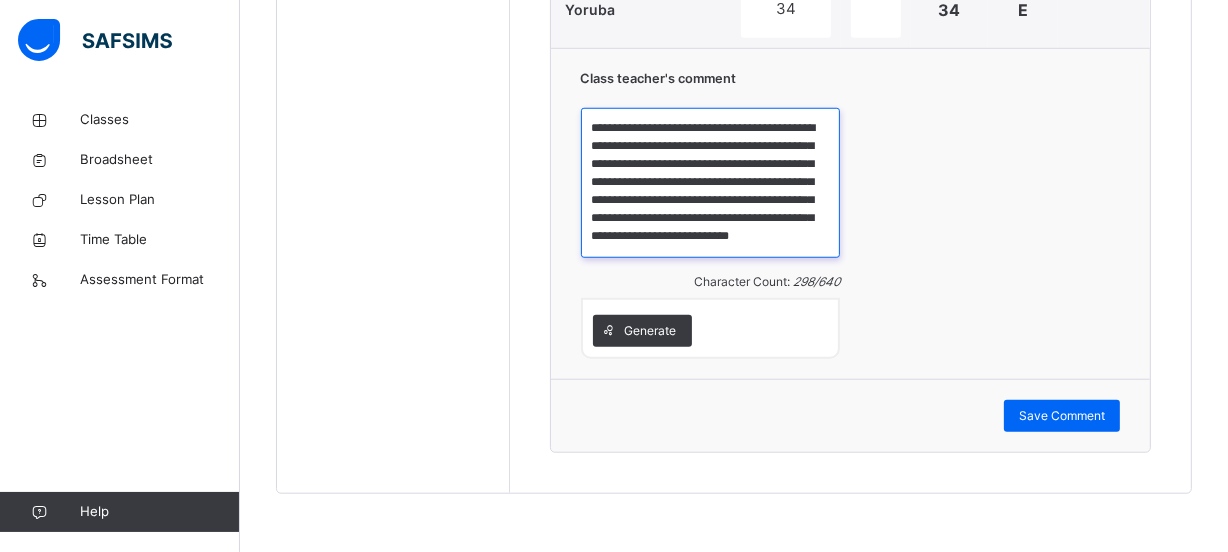 drag, startPoint x: 700, startPoint y: 210, endPoint x: 579, endPoint y: 89, distance: 171.11984 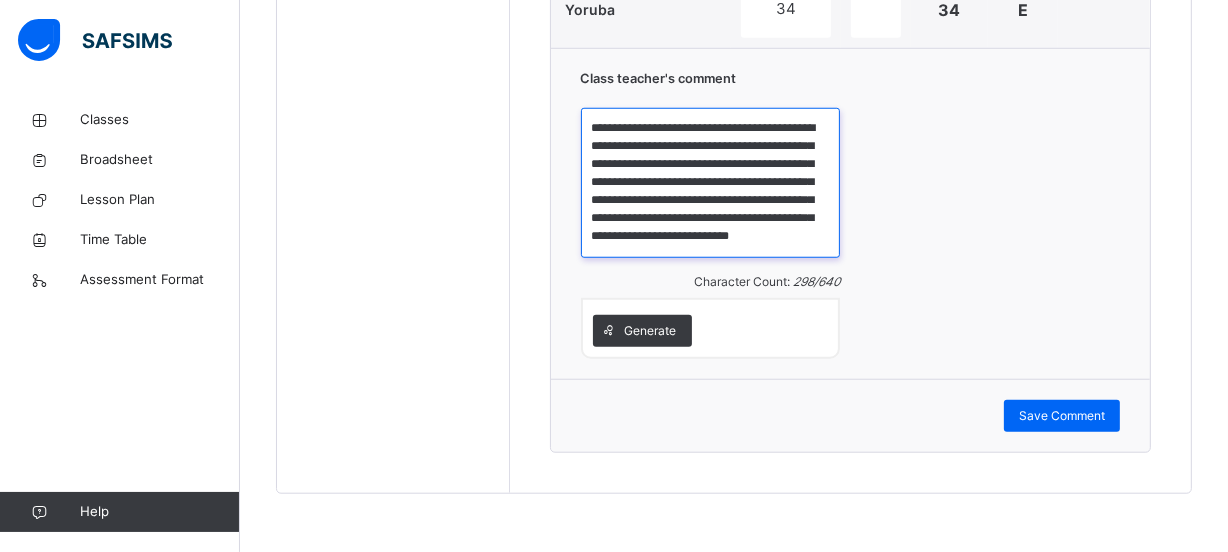 click on "**********" at bounding box center (711, 183) 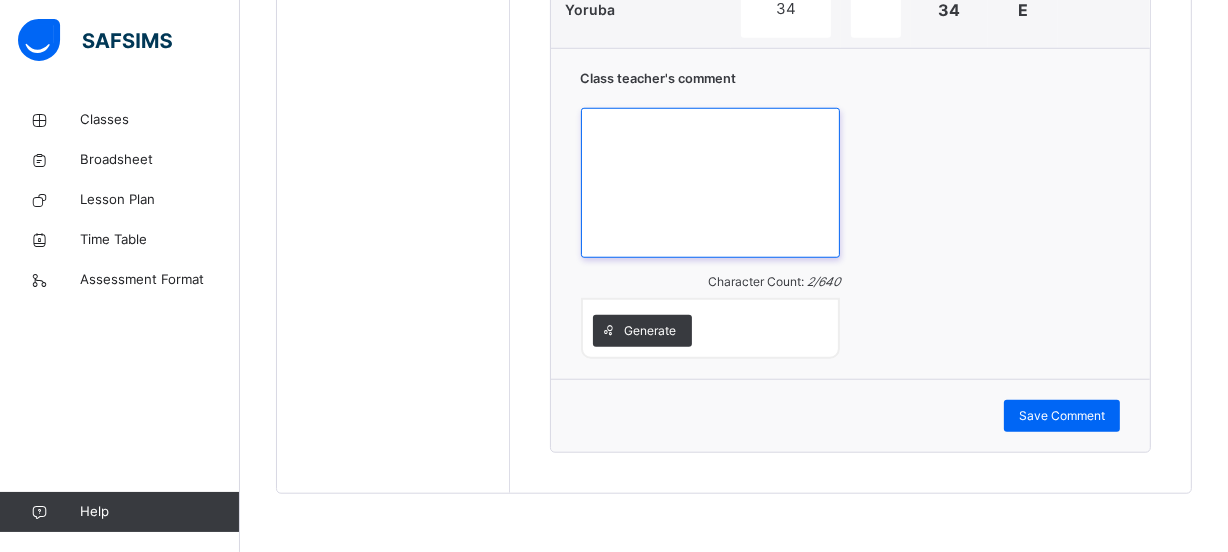 paste on "**********" 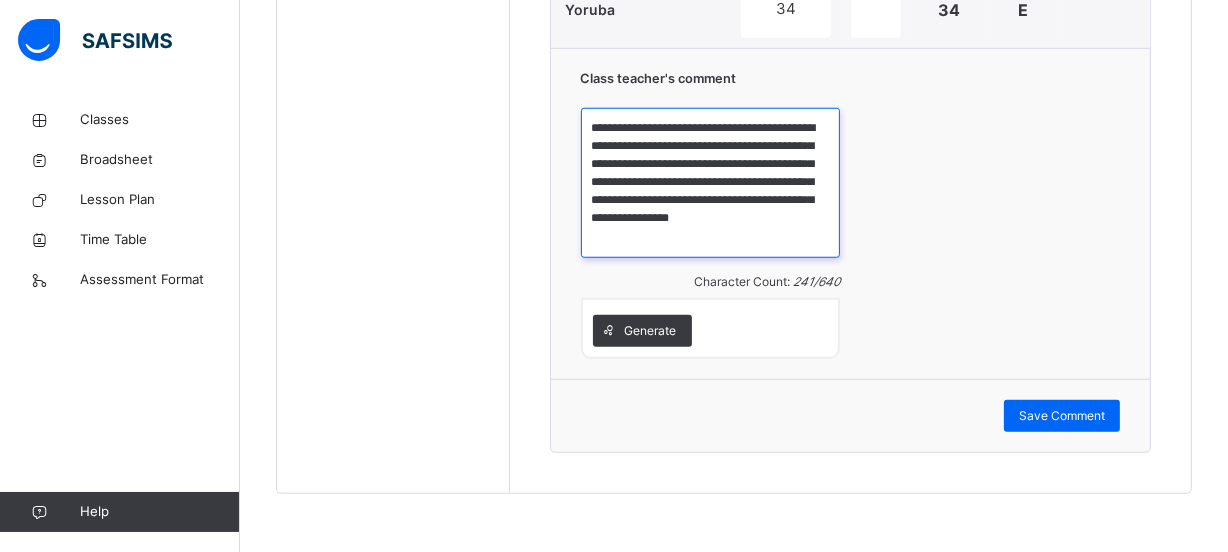 click on "**********" at bounding box center (711, 183) 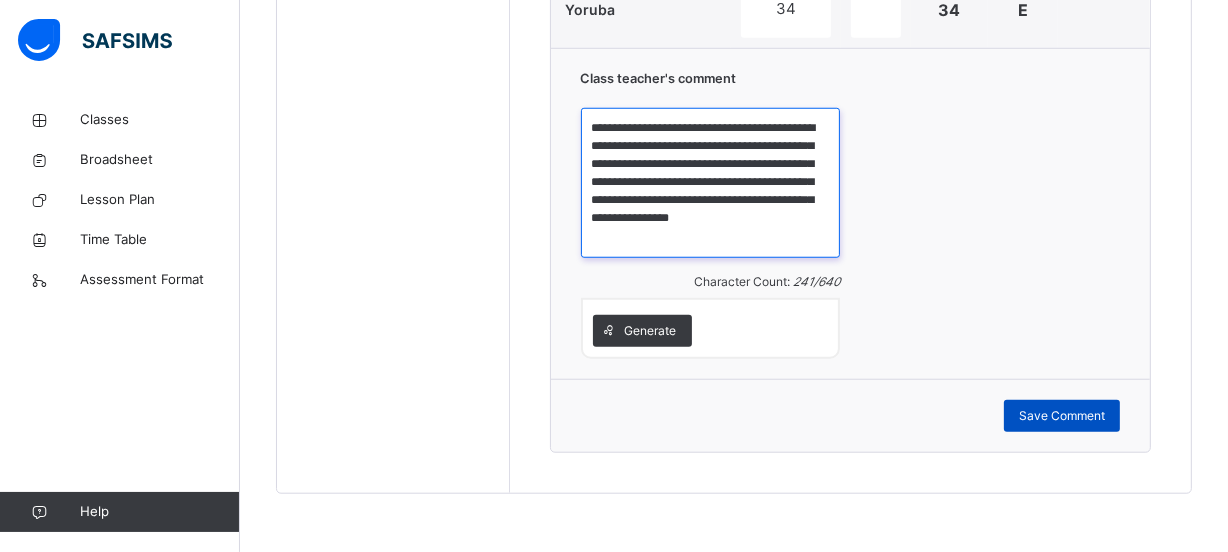 type on "**********" 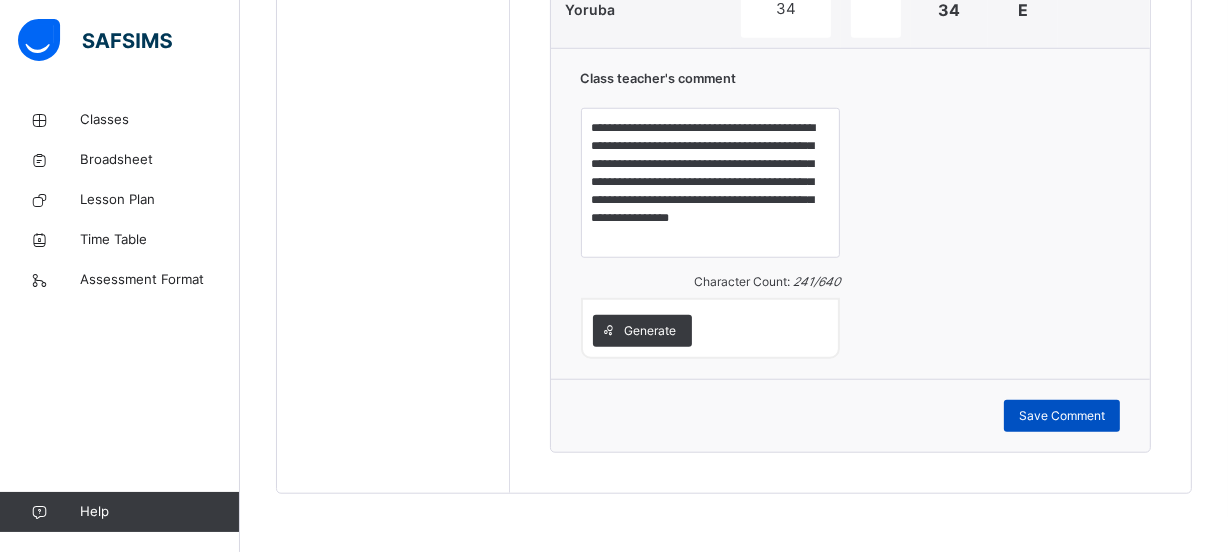 click on "Save Comment" at bounding box center [1062, 416] 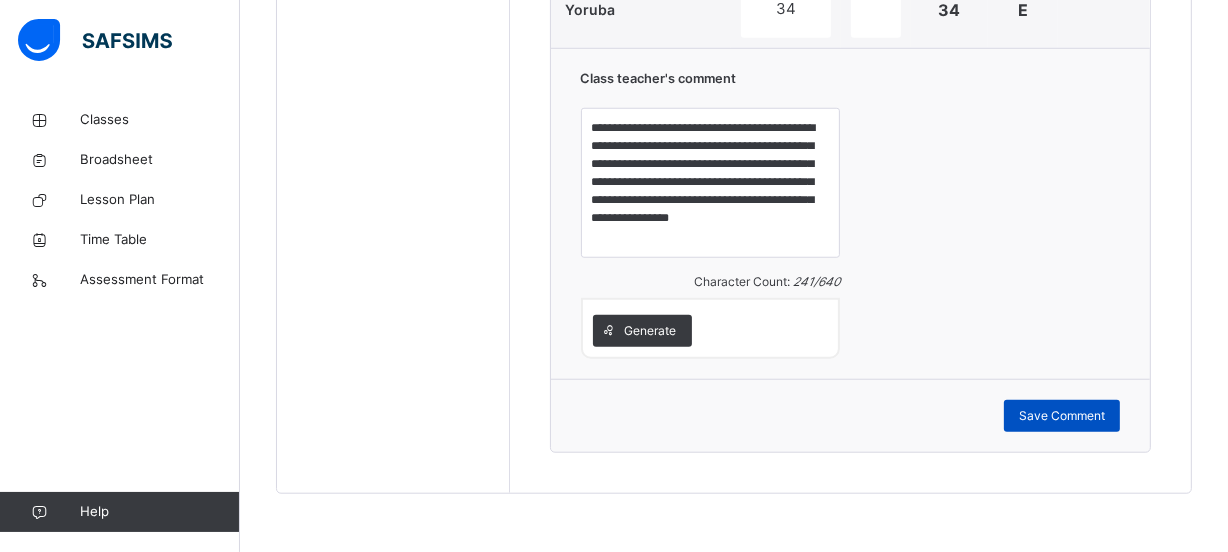 click on "Save Comment" at bounding box center (1062, 416) 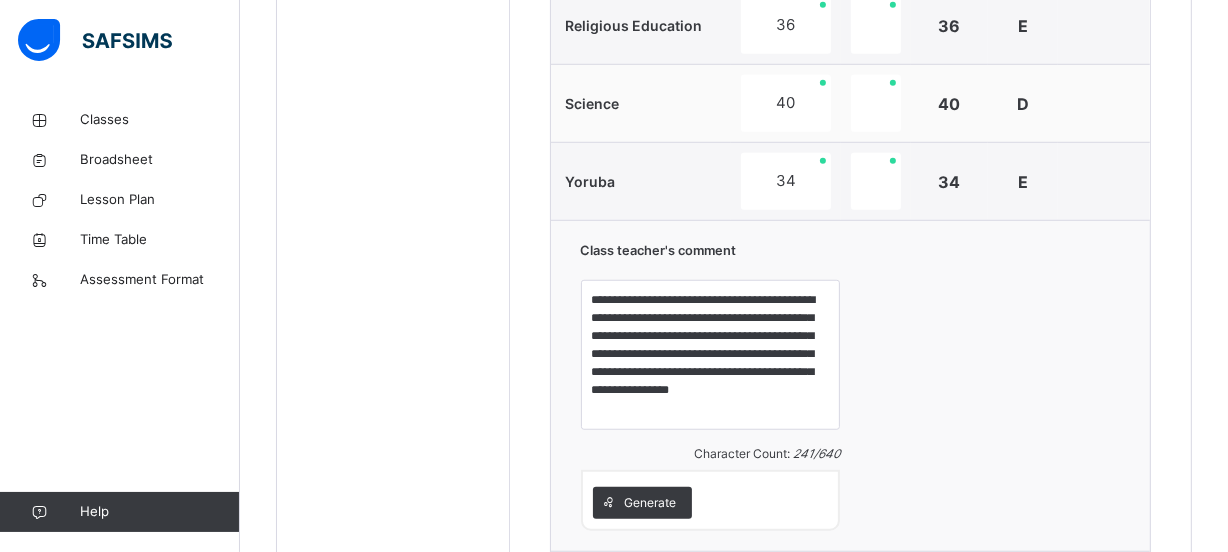scroll, scrollTop: 607, scrollLeft: 0, axis: vertical 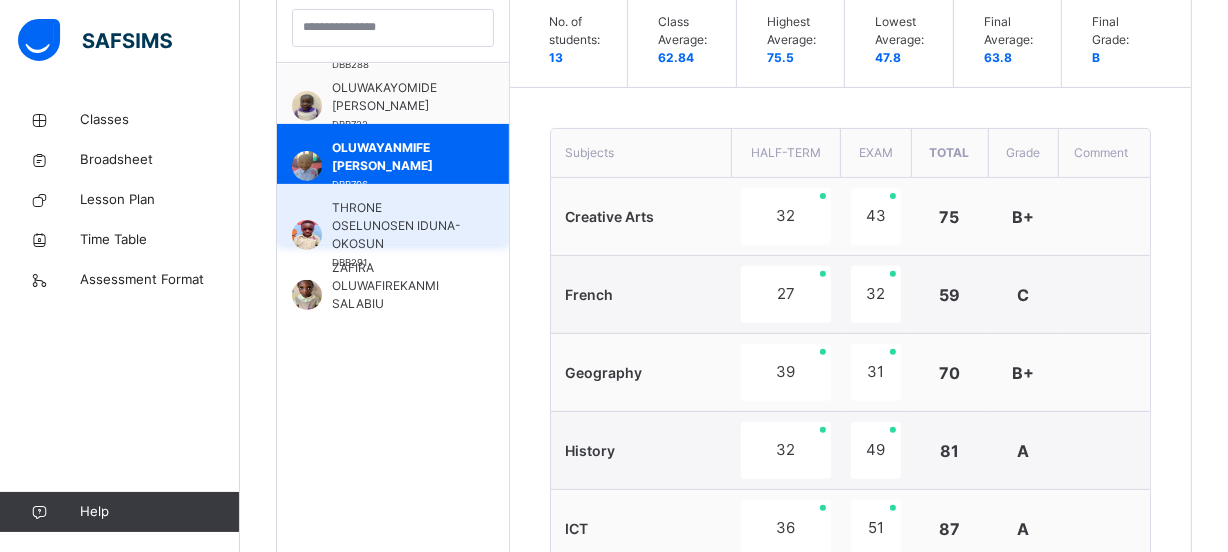 click on "THRONE OSELUNOSEN IDUNA-OKOSUN" at bounding box center [398, 226] 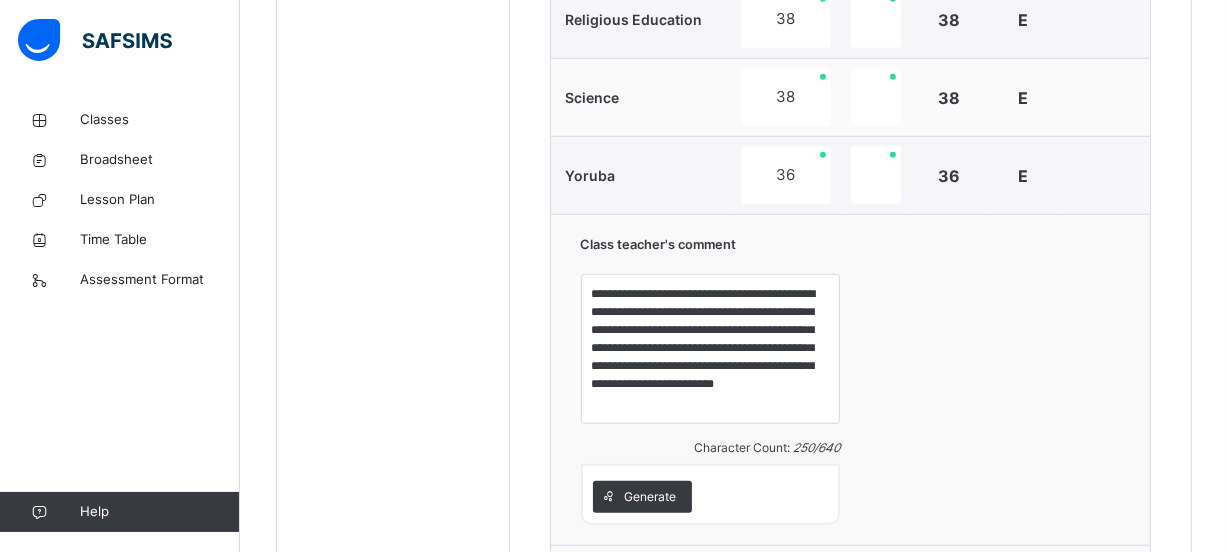 scroll, scrollTop: 1516, scrollLeft: 0, axis: vertical 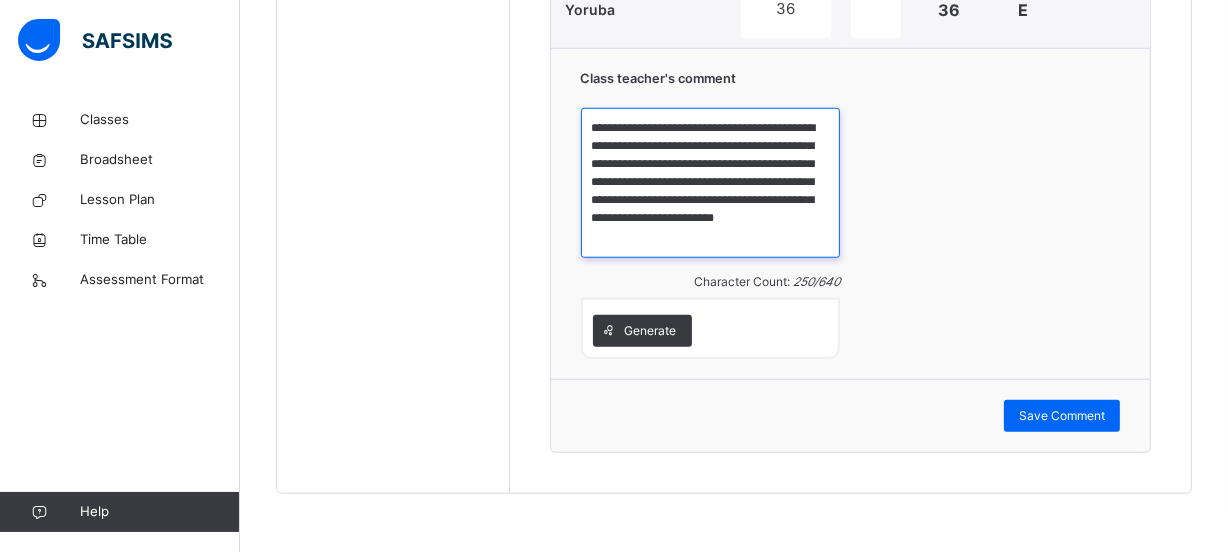 drag, startPoint x: 728, startPoint y: 235, endPoint x: 602, endPoint y: 145, distance: 154.84186 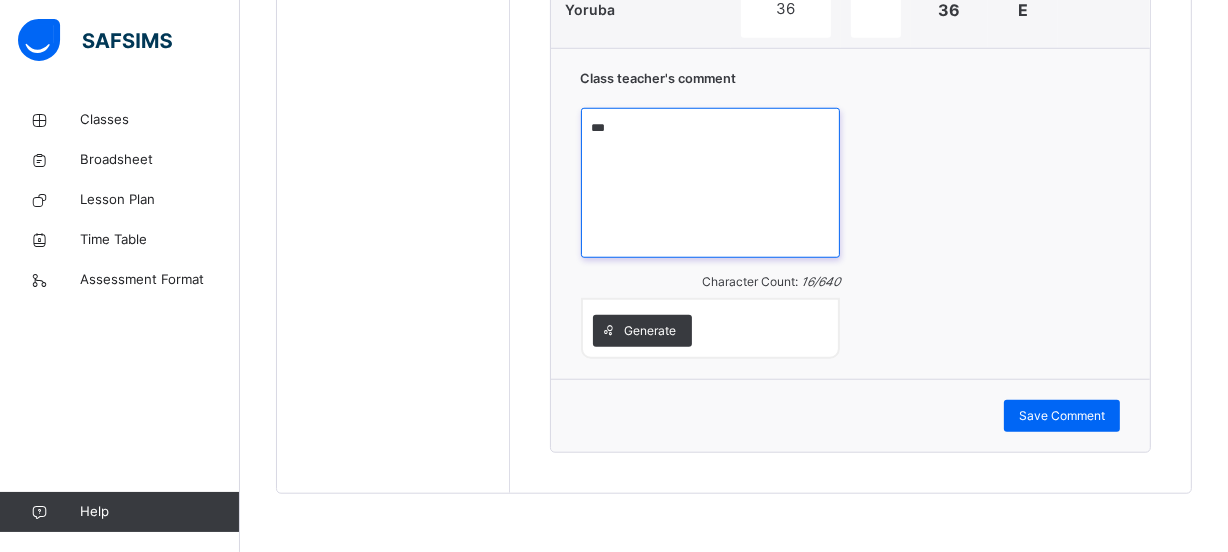type on "*" 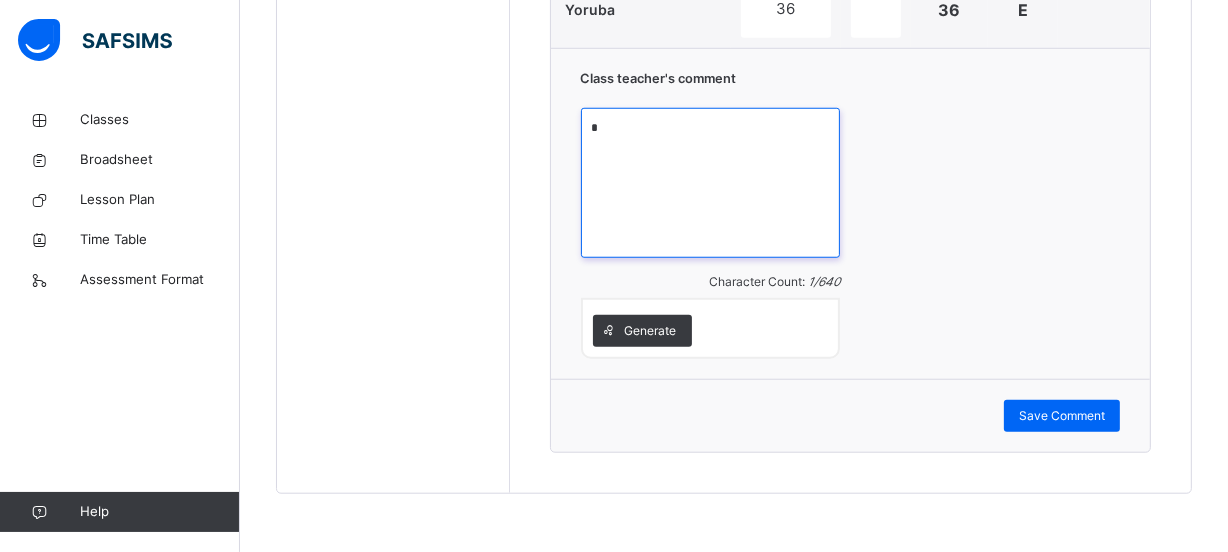 click at bounding box center (711, 183) 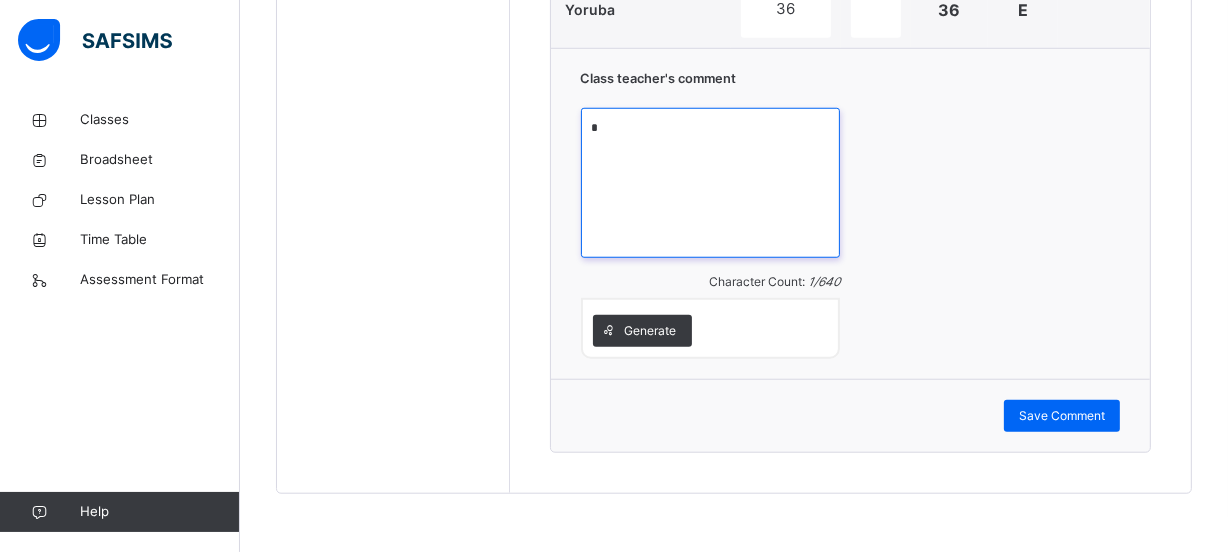 paste on "**********" 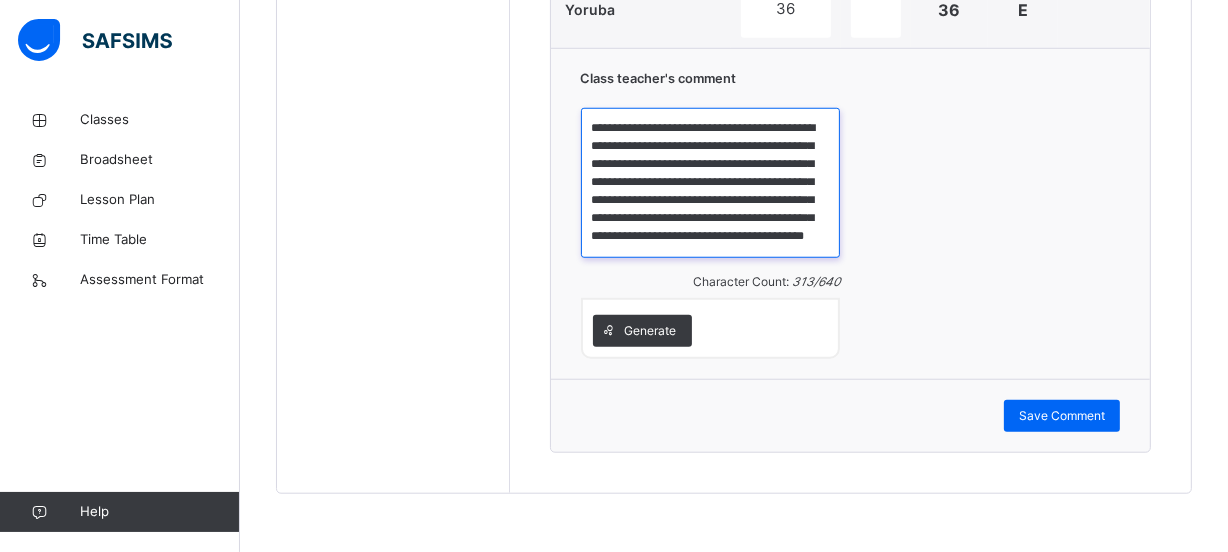 scroll, scrollTop: 0, scrollLeft: 0, axis: both 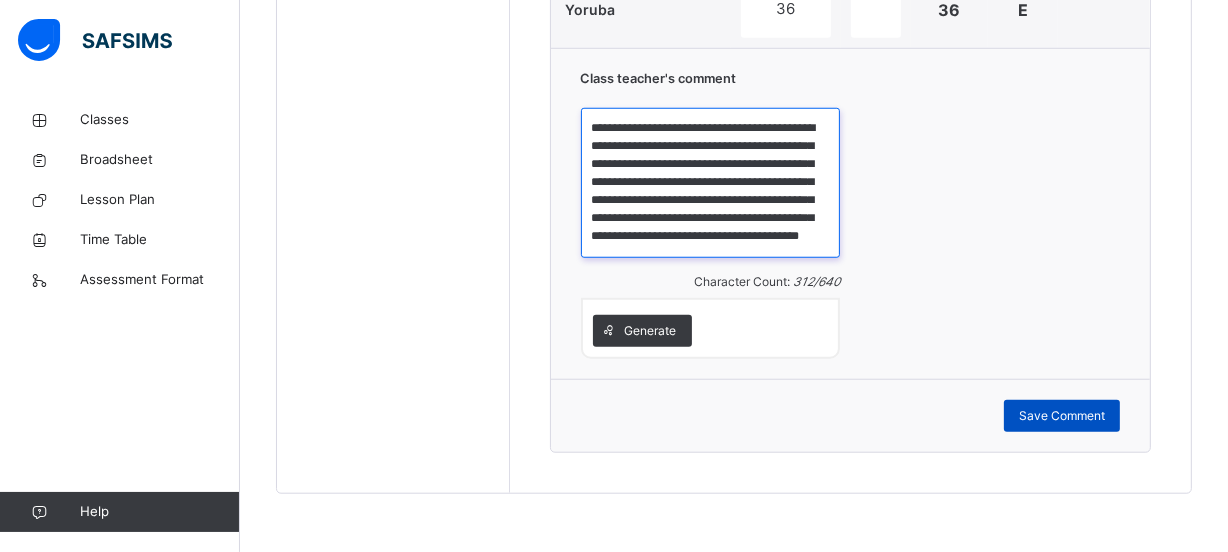 type on "**********" 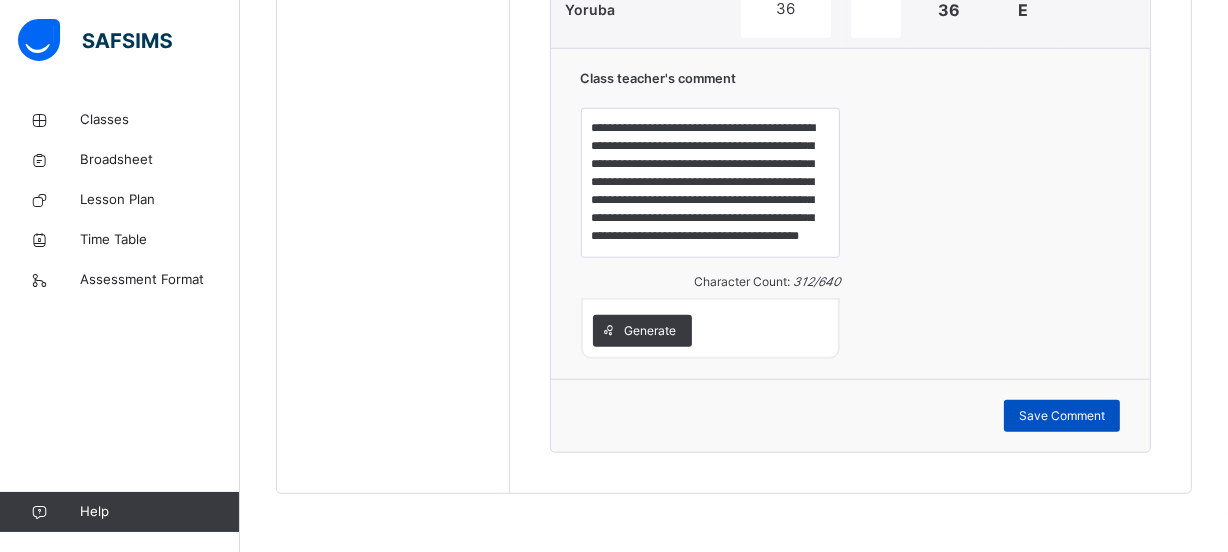 click on "Save Comment" at bounding box center [1062, 416] 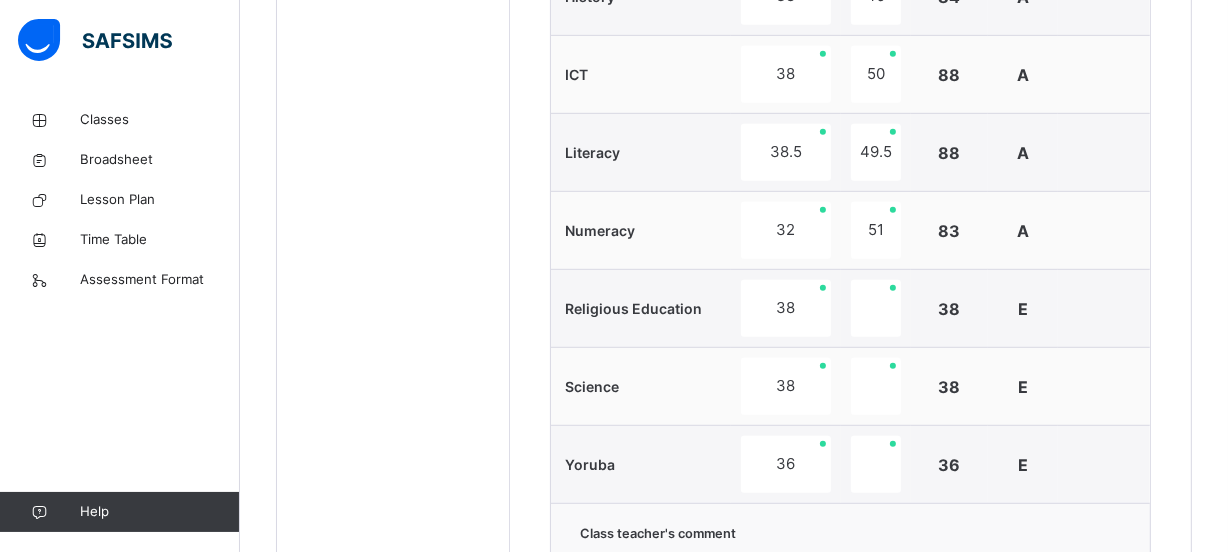 scroll, scrollTop: 607, scrollLeft: 0, axis: vertical 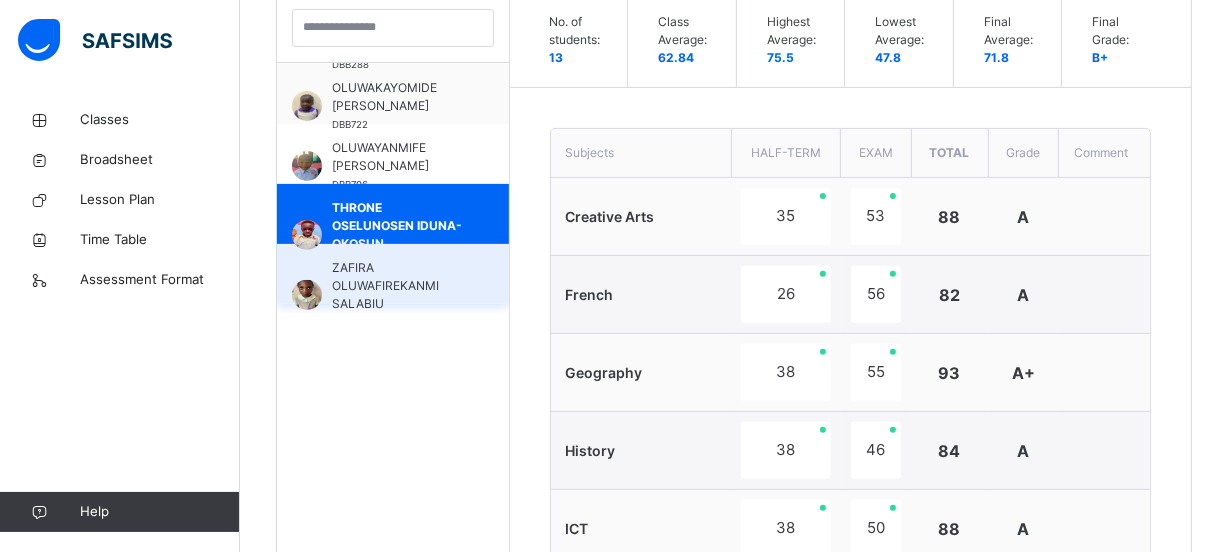 click on "ZAFIRA OLUWAFIREKANMI SALABIU" at bounding box center [398, 286] 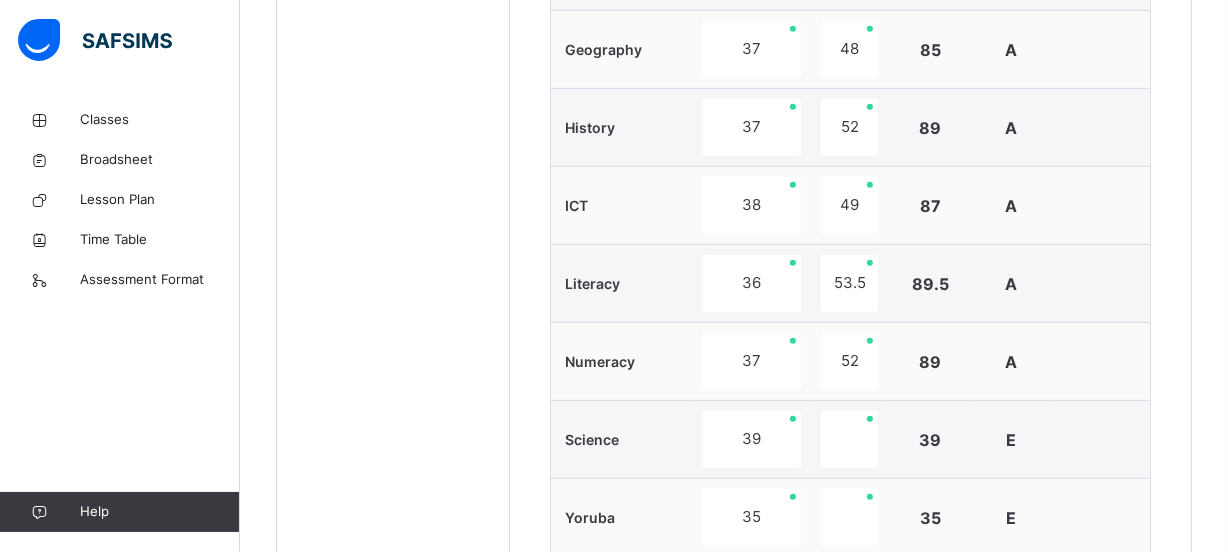 scroll, scrollTop: 1364, scrollLeft: 0, axis: vertical 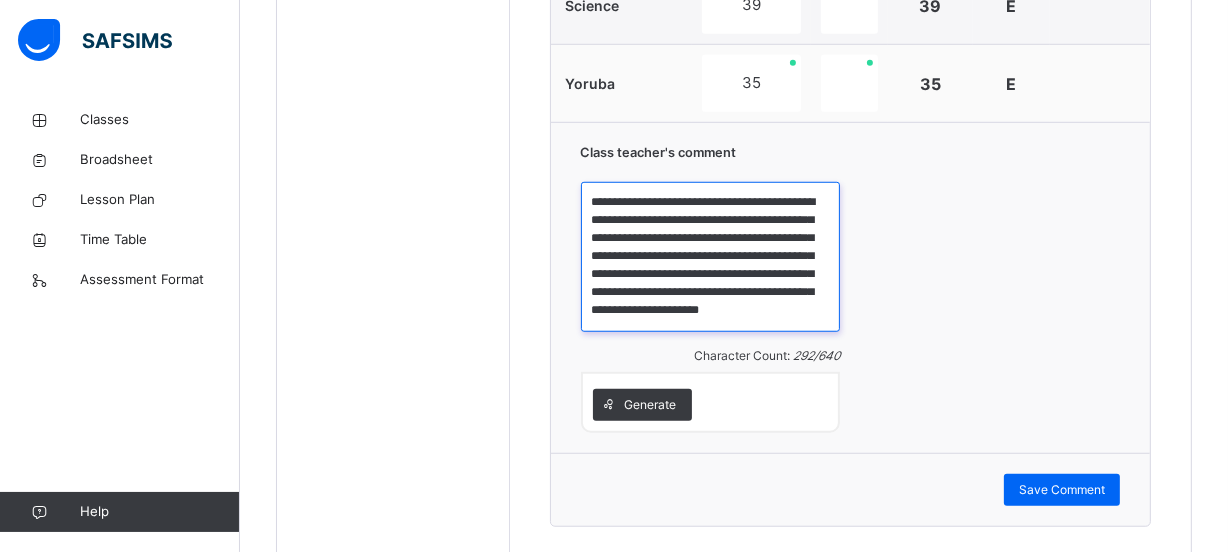 click on "**********" at bounding box center (711, 257) 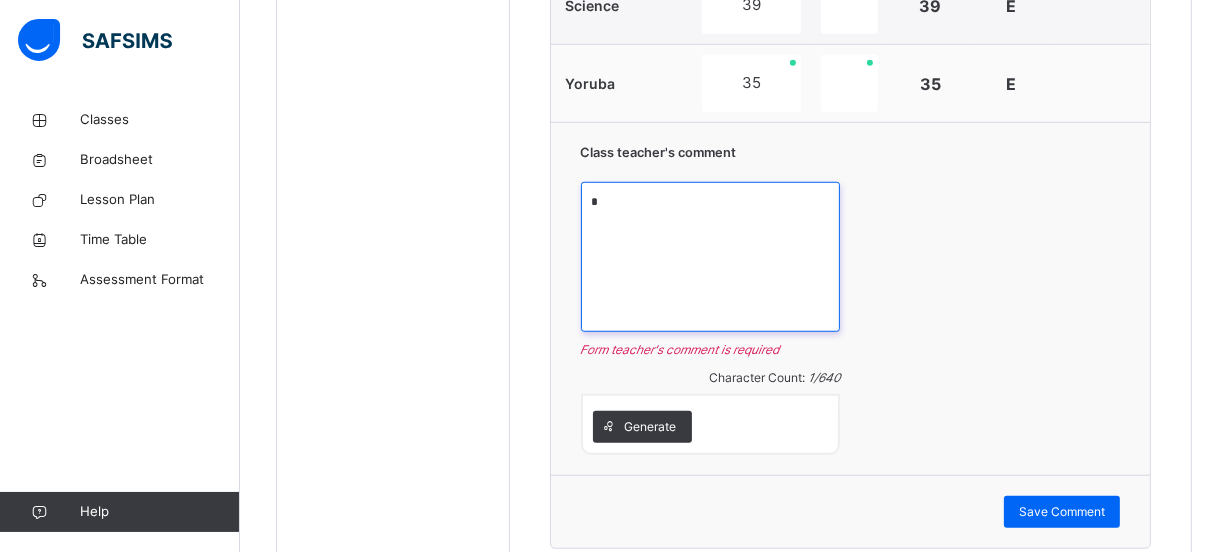 scroll, scrollTop: 0, scrollLeft: 0, axis: both 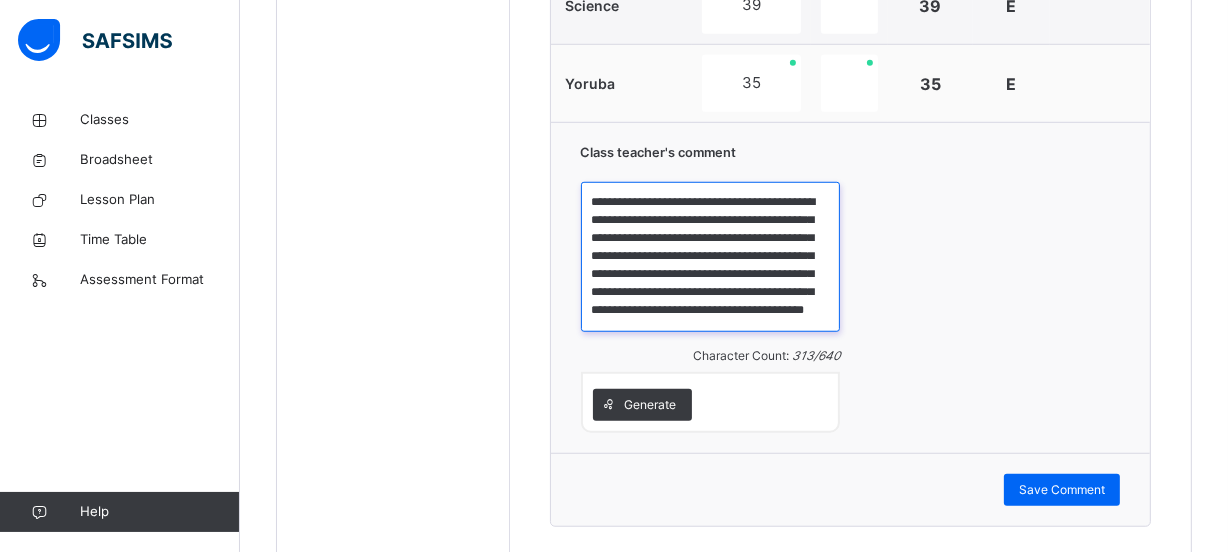 drag, startPoint x: 730, startPoint y: 316, endPoint x: 608, endPoint y: 193, distance: 173.2426 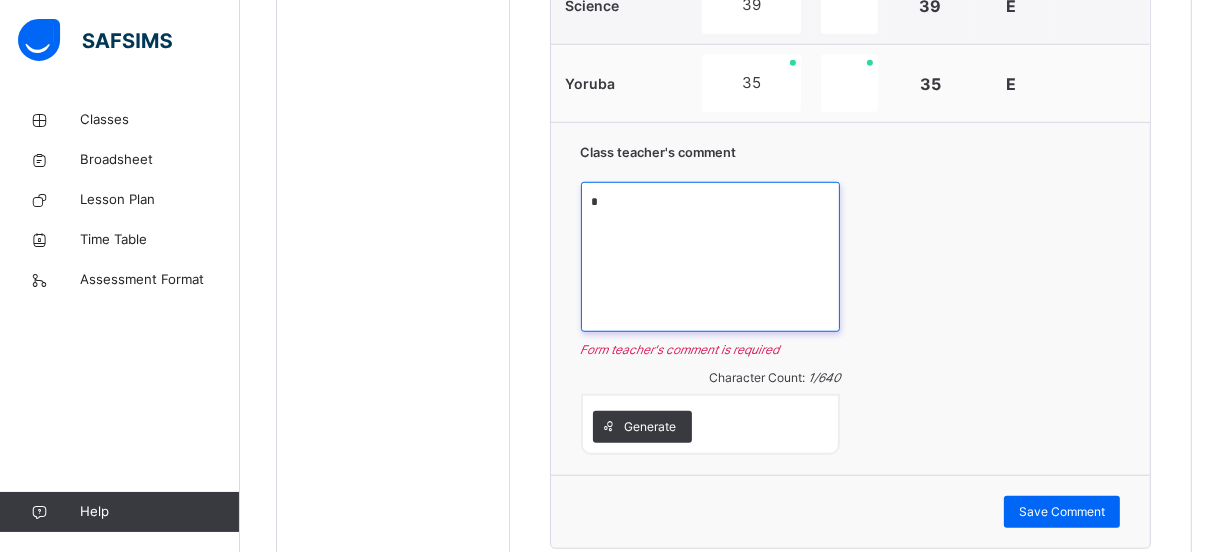click on "*" at bounding box center (711, 257) 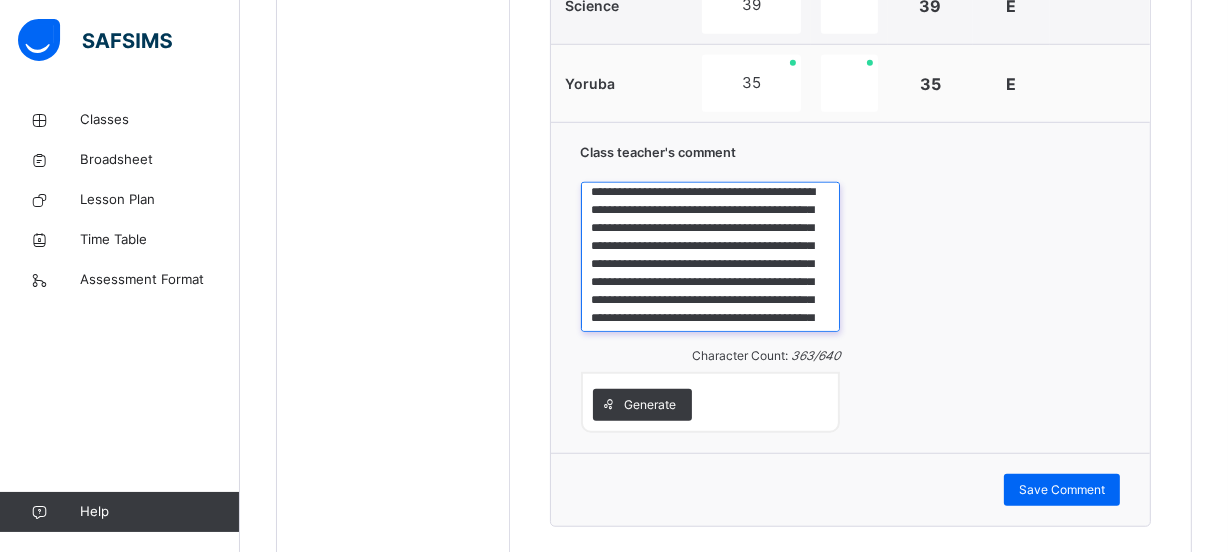 scroll, scrollTop: 0, scrollLeft: 0, axis: both 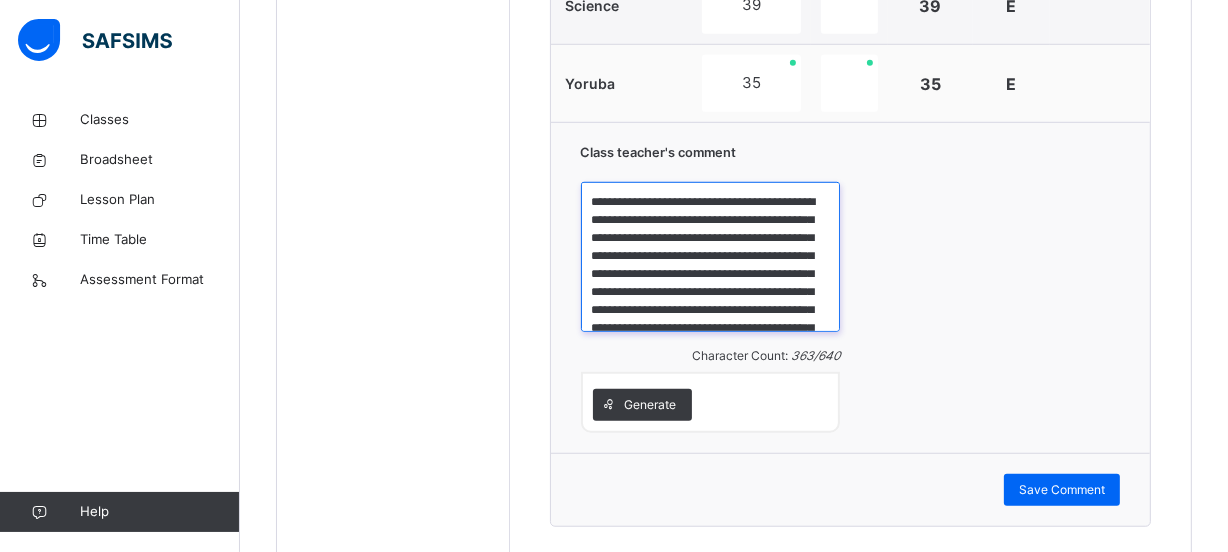 click on "**********" at bounding box center (711, 257) 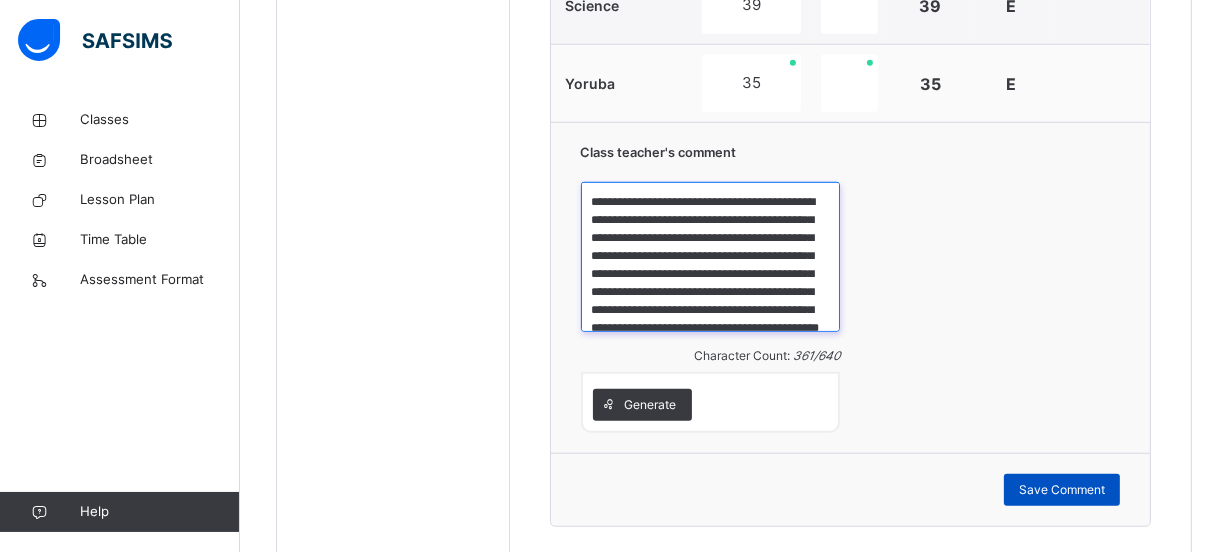 type on "**********" 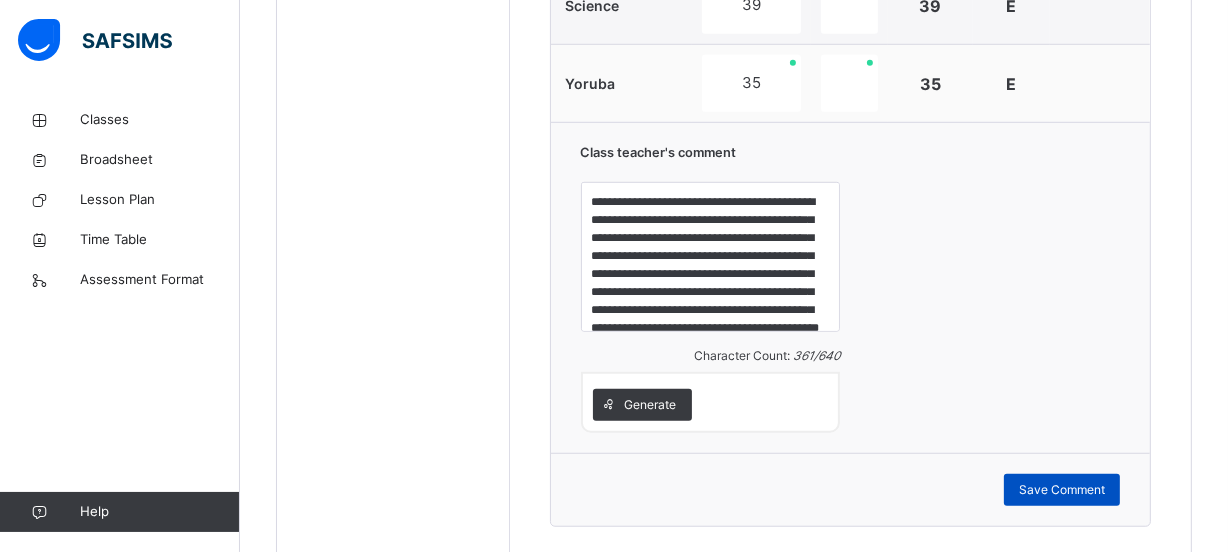click on "Save Comment" at bounding box center [1062, 490] 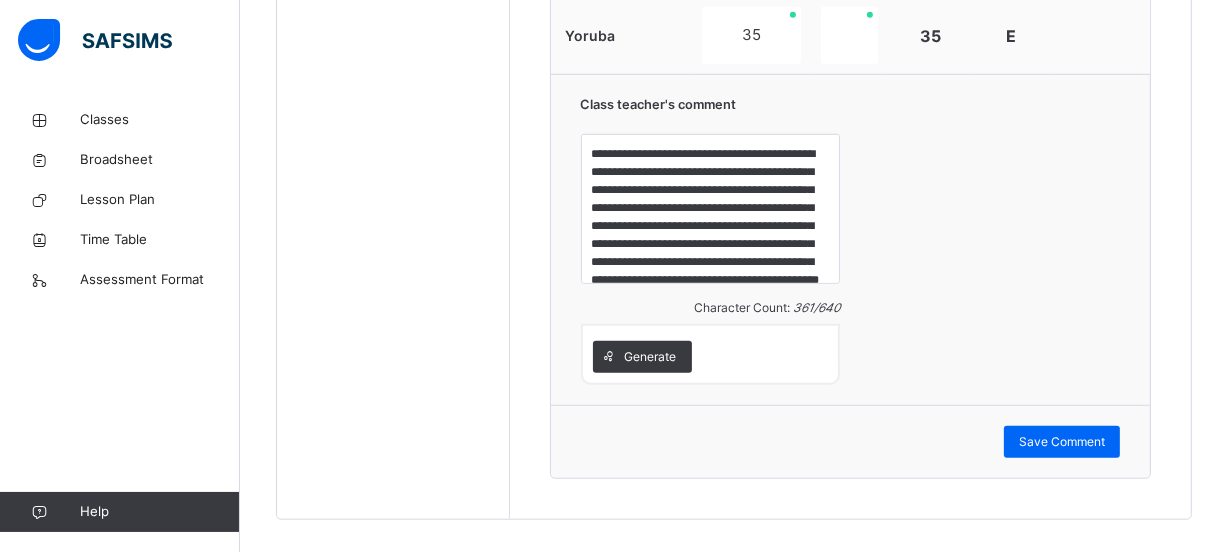 scroll, scrollTop: 1438, scrollLeft: 0, axis: vertical 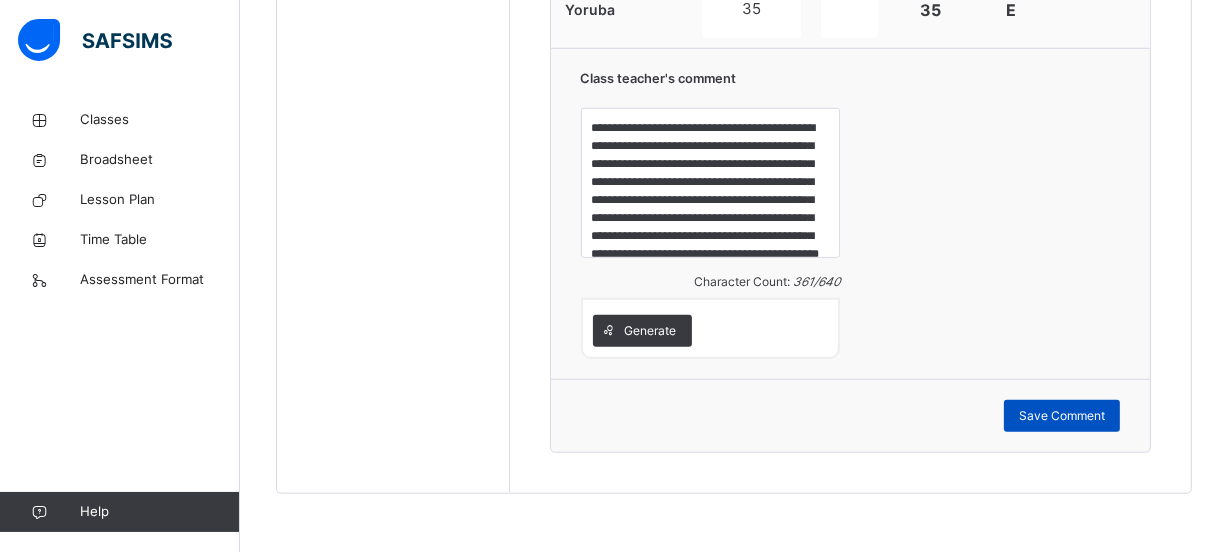 click on "Save Comment" at bounding box center (1062, 416) 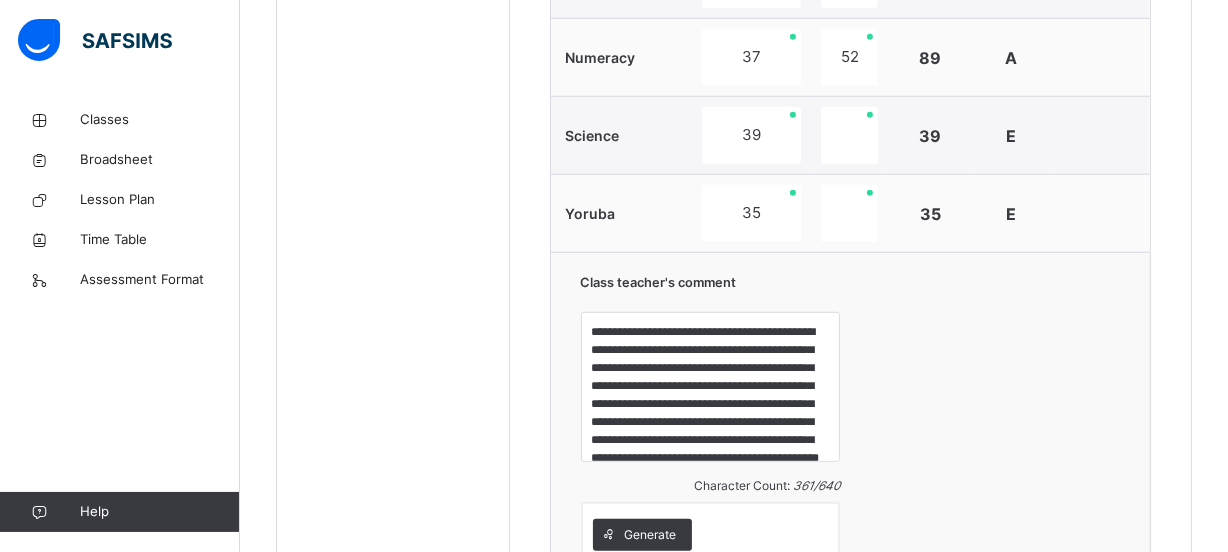 click on "×" at bounding box center (919, -1397) 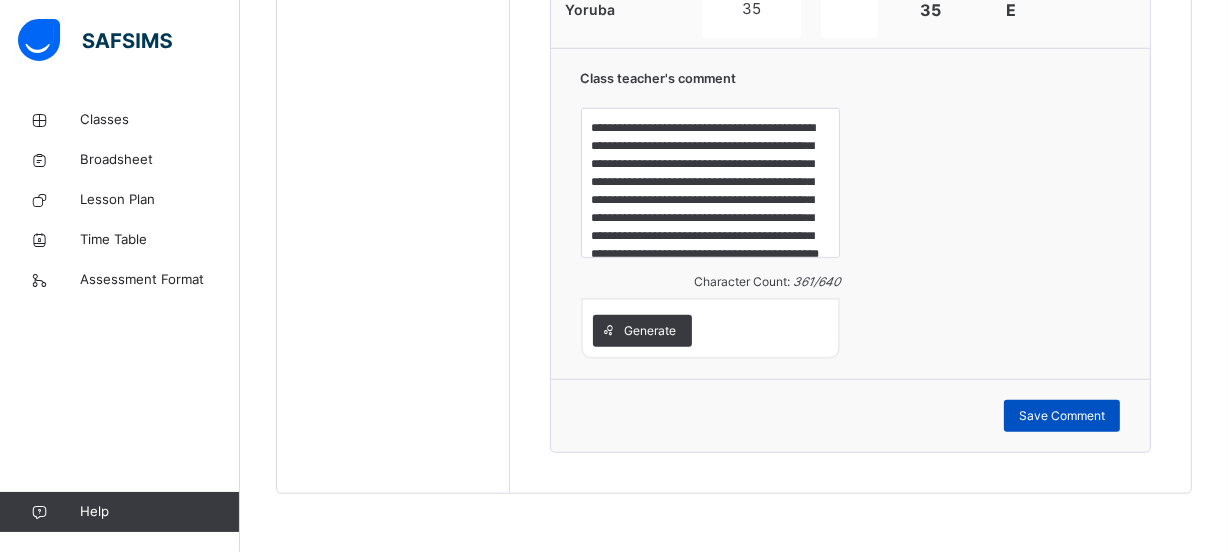 click on "Save Comment" at bounding box center [1062, 416] 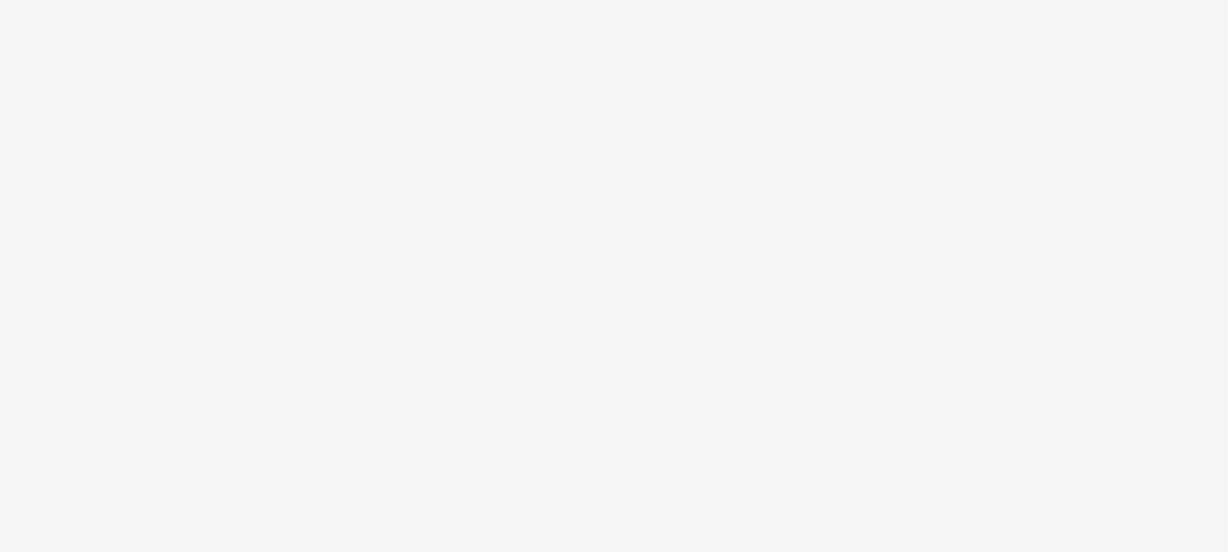 scroll, scrollTop: 0, scrollLeft: 0, axis: both 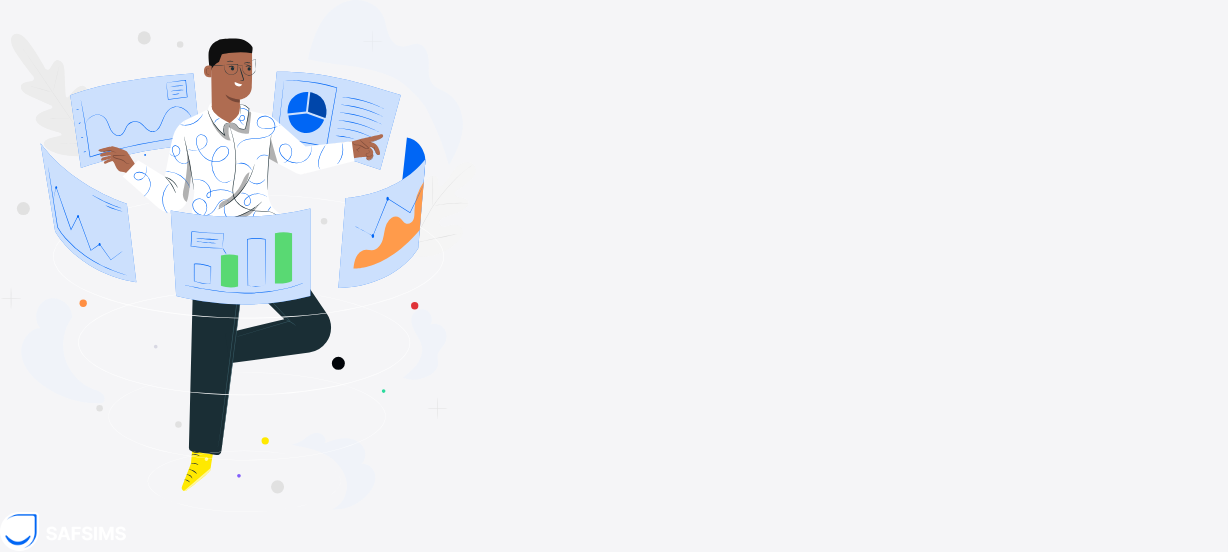 type on "**********" 